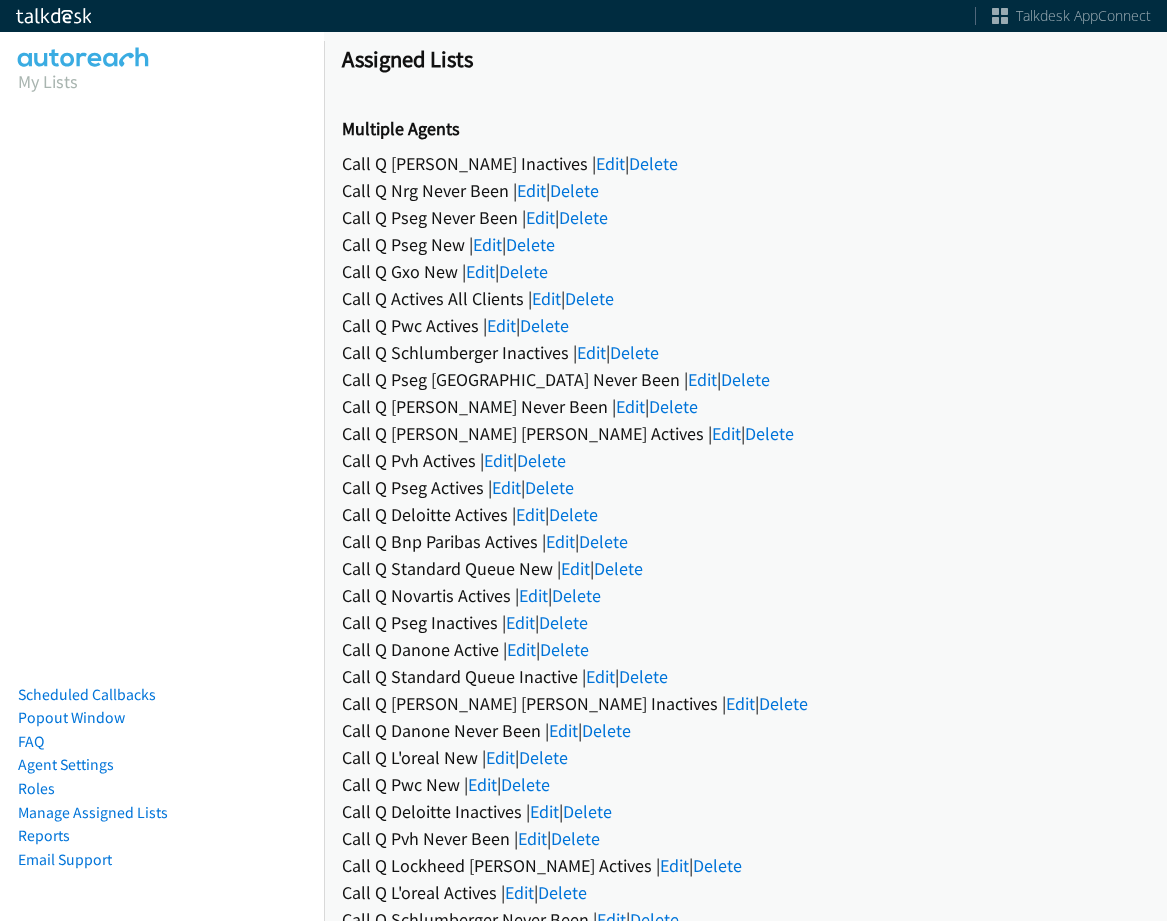 scroll, scrollTop: 0, scrollLeft: 0, axis: both 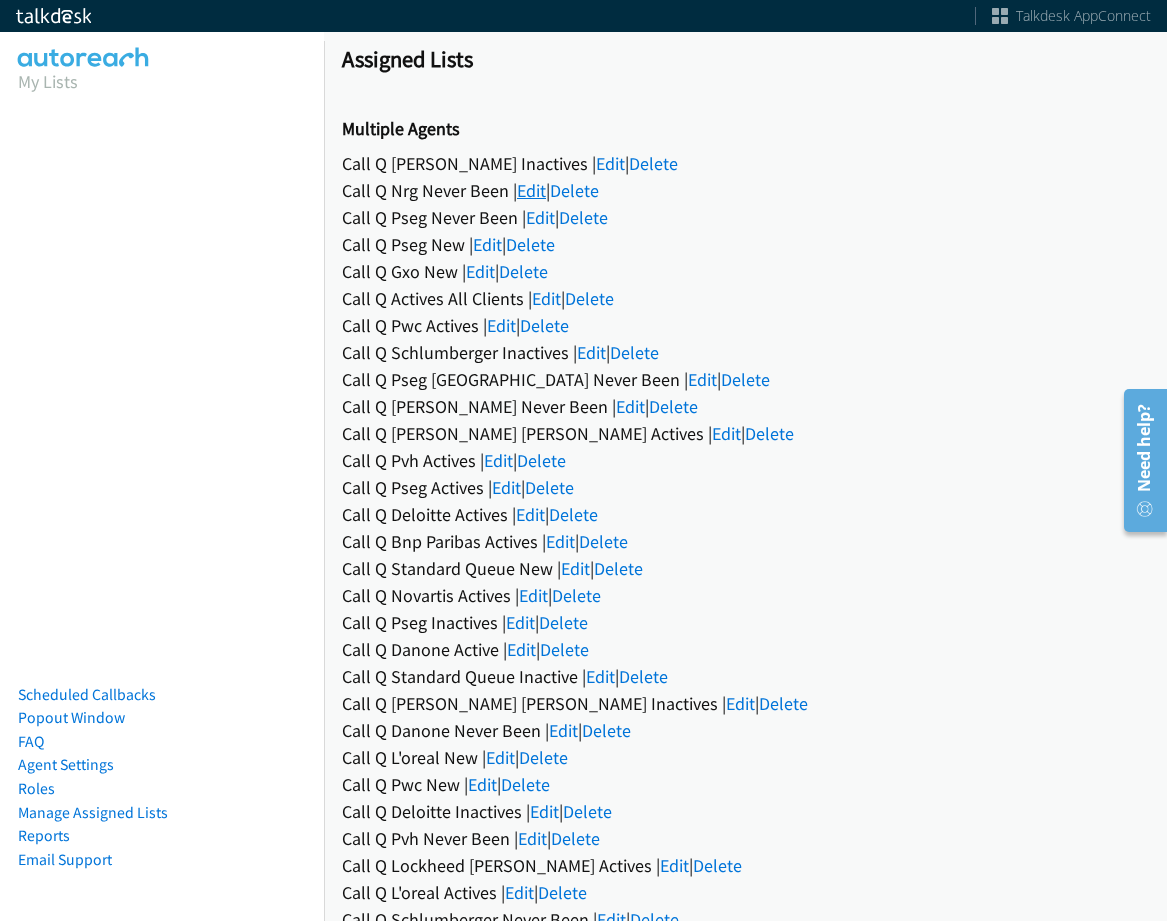 click on "Edit" at bounding box center (531, 190) 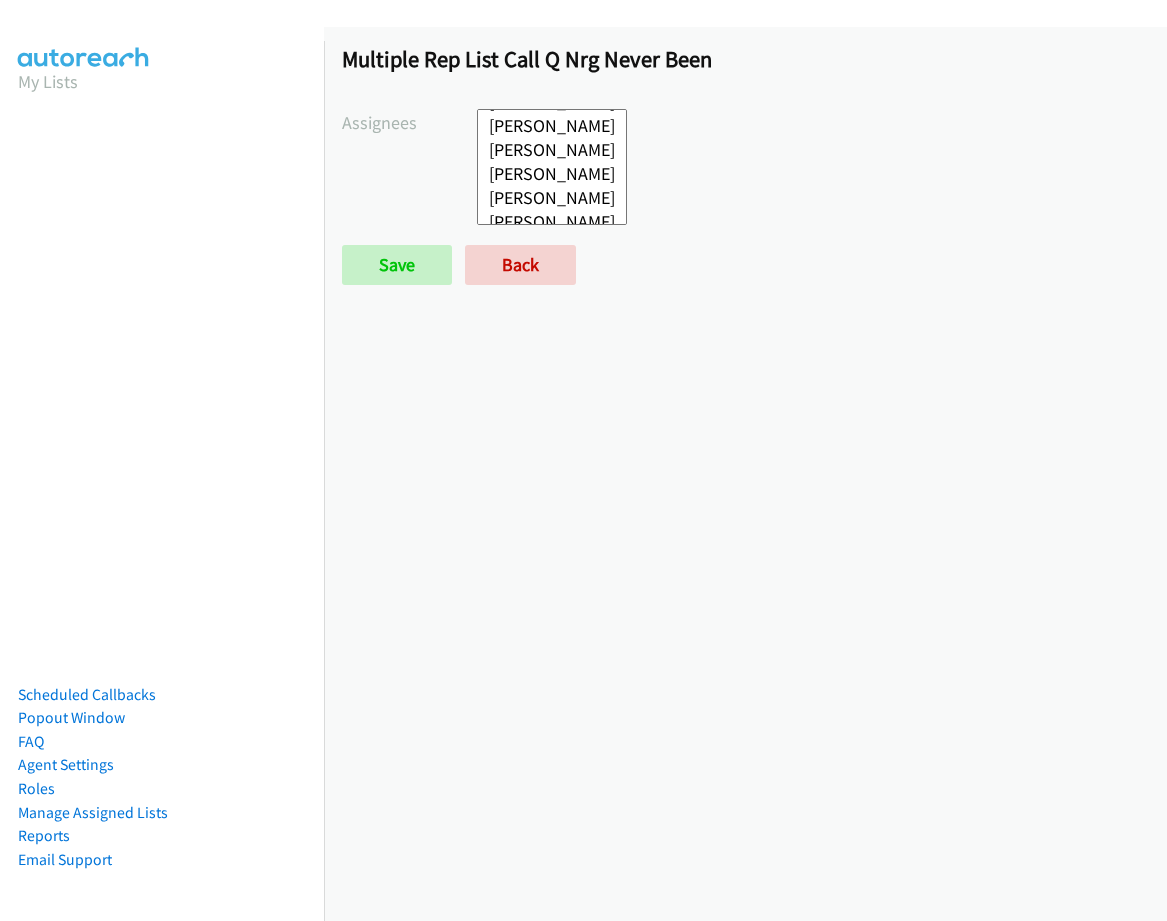 scroll, scrollTop: 0, scrollLeft: 0, axis: both 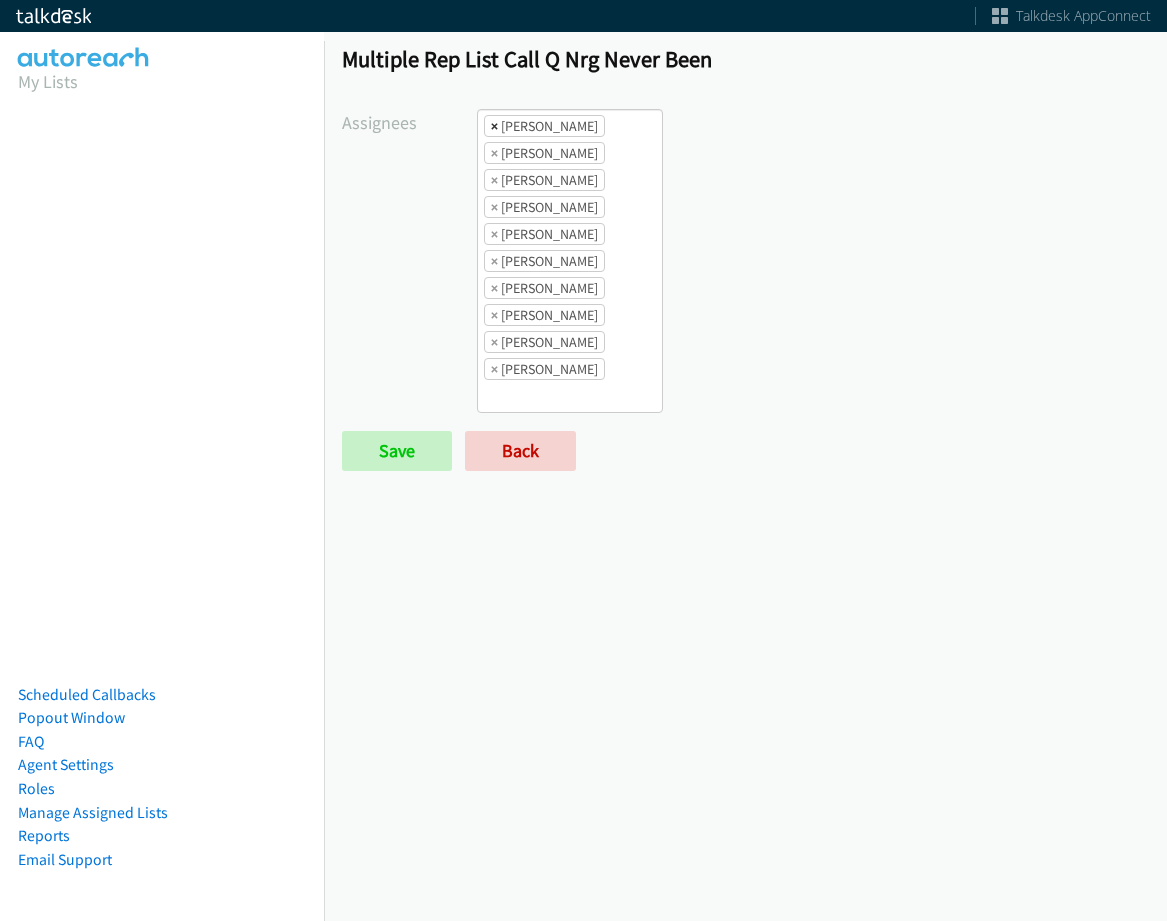 click on "×" at bounding box center (494, 126) 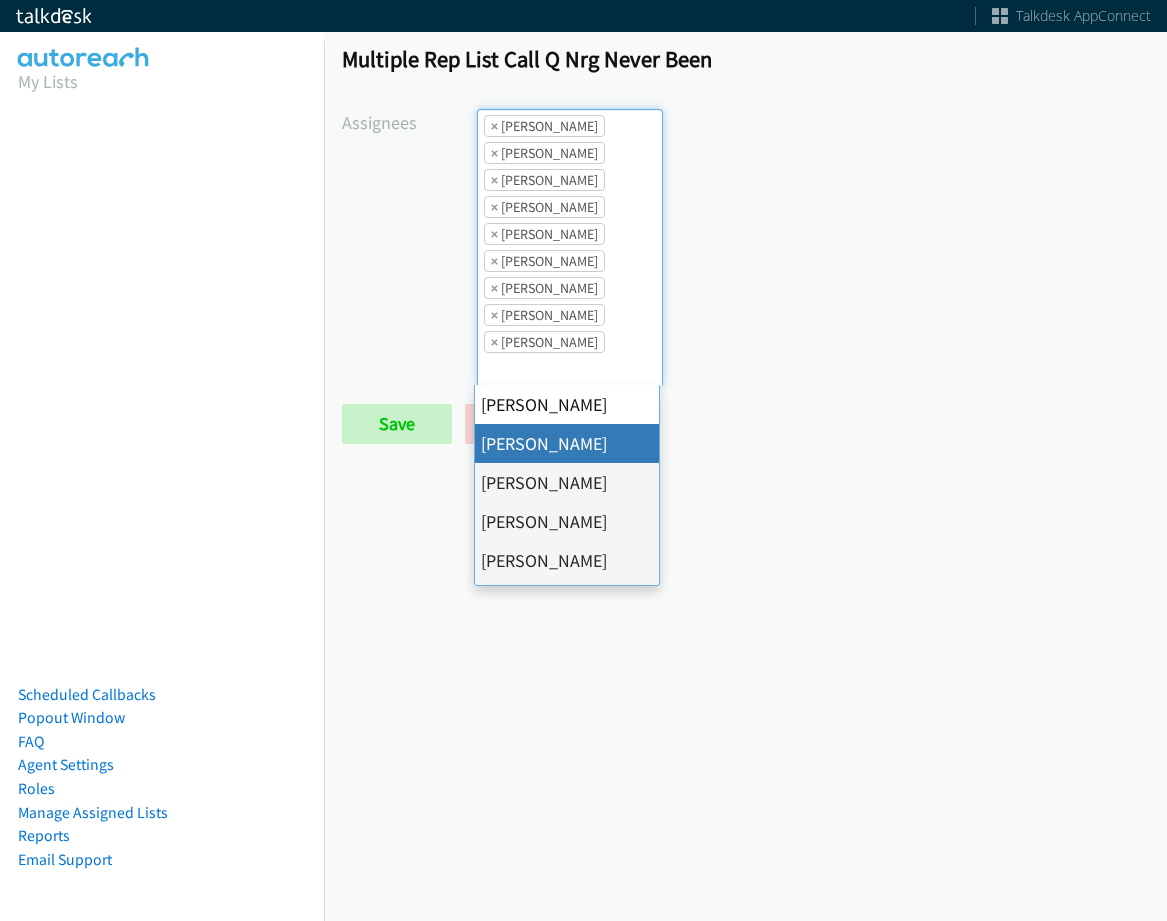 click on "×" at bounding box center (494, 126) 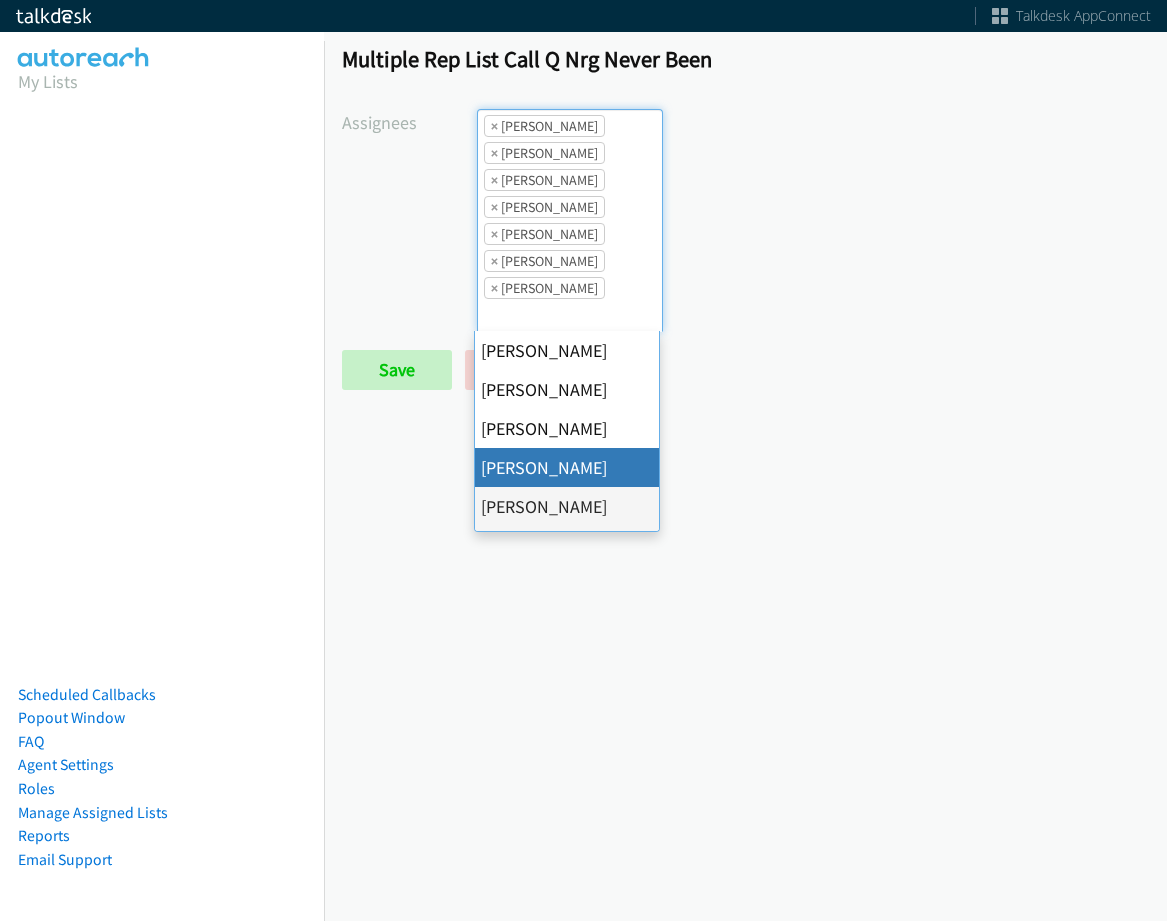 click on "×" at bounding box center [494, 126] 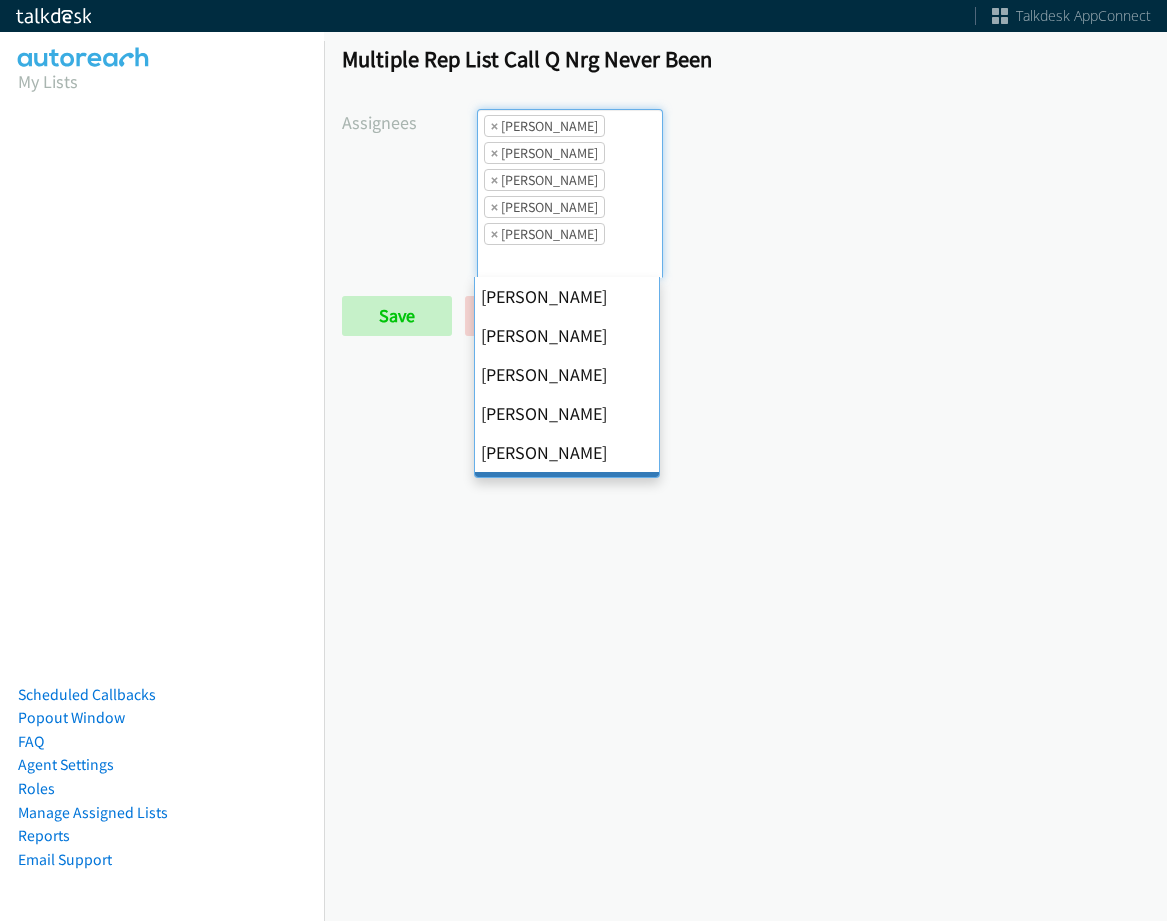 click on "×" at bounding box center [494, 126] 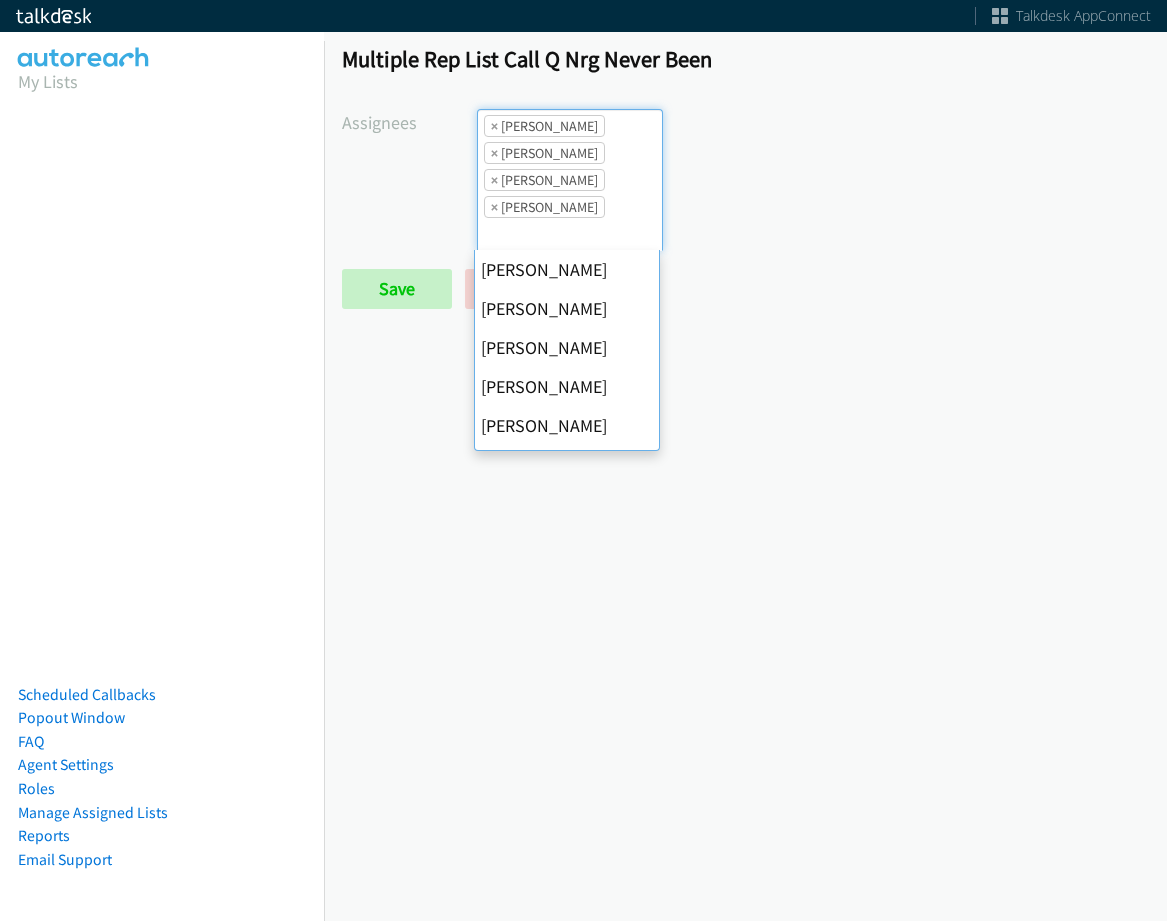 click on "×" at bounding box center (494, 126) 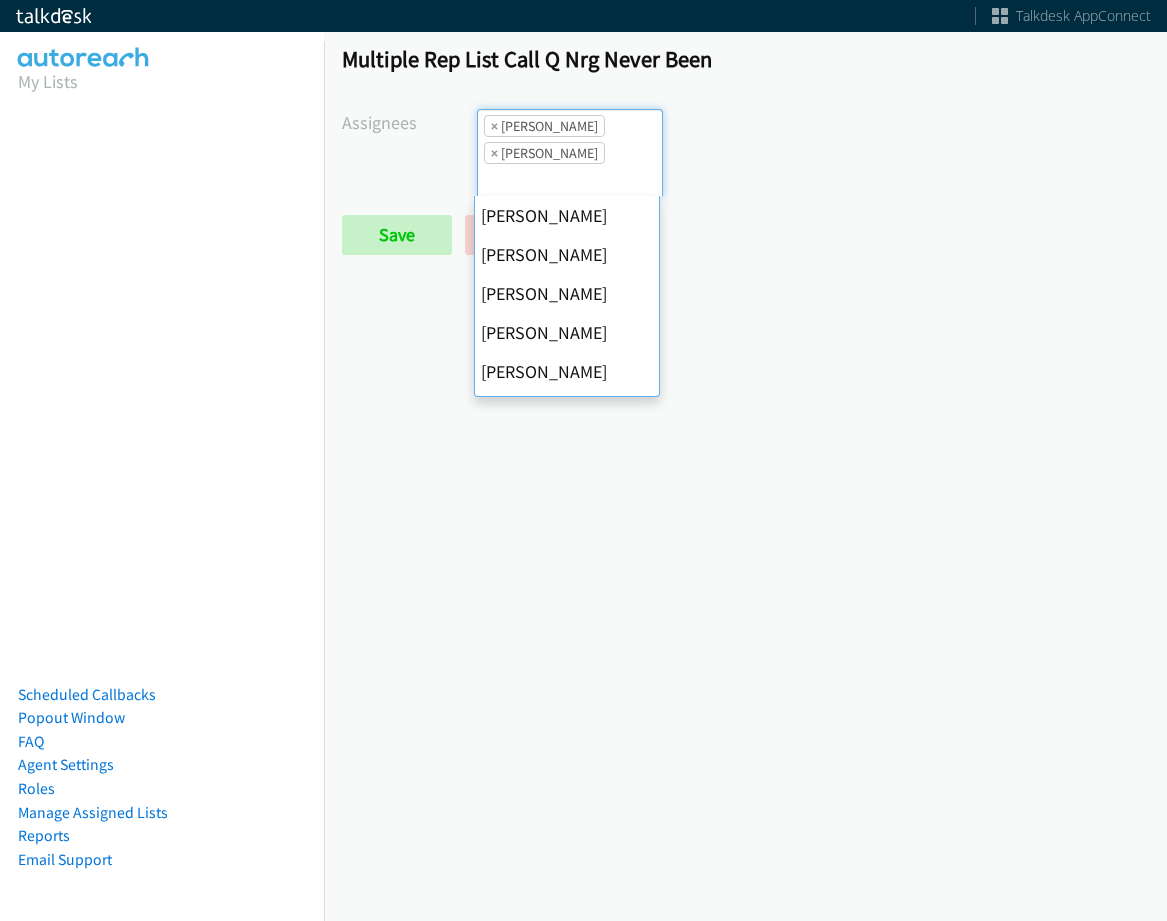 scroll, scrollTop: 385, scrollLeft: 0, axis: vertical 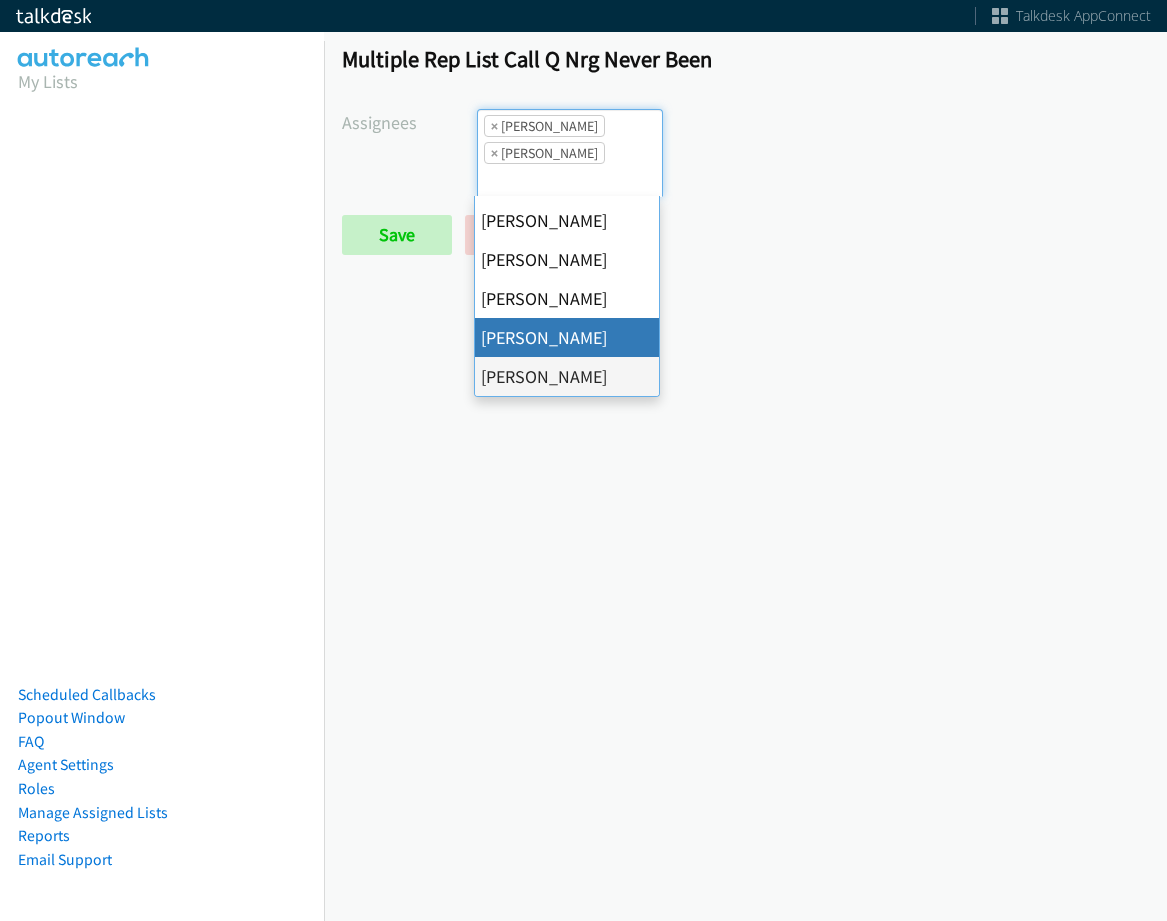 click on "×" at bounding box center (494, 126) 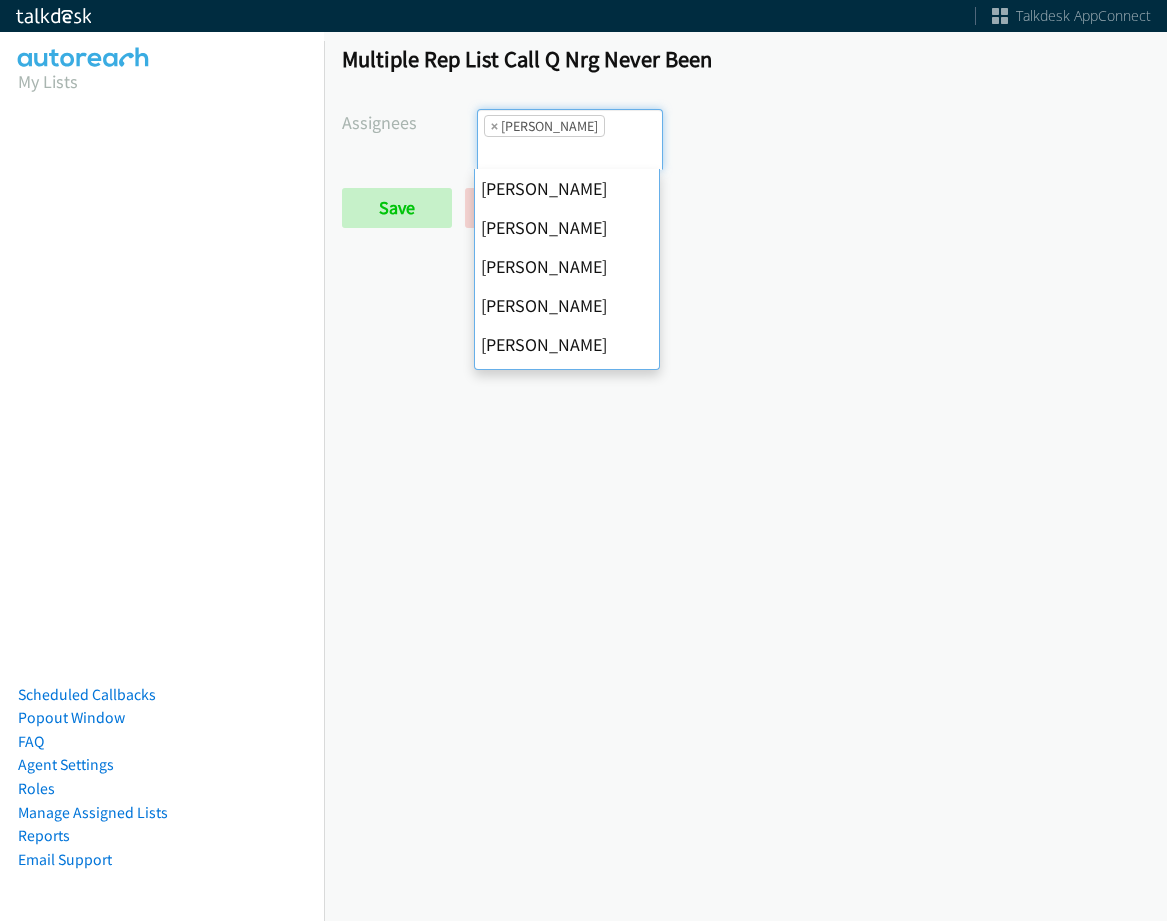 click on "×" at bounding box center [494, 126] 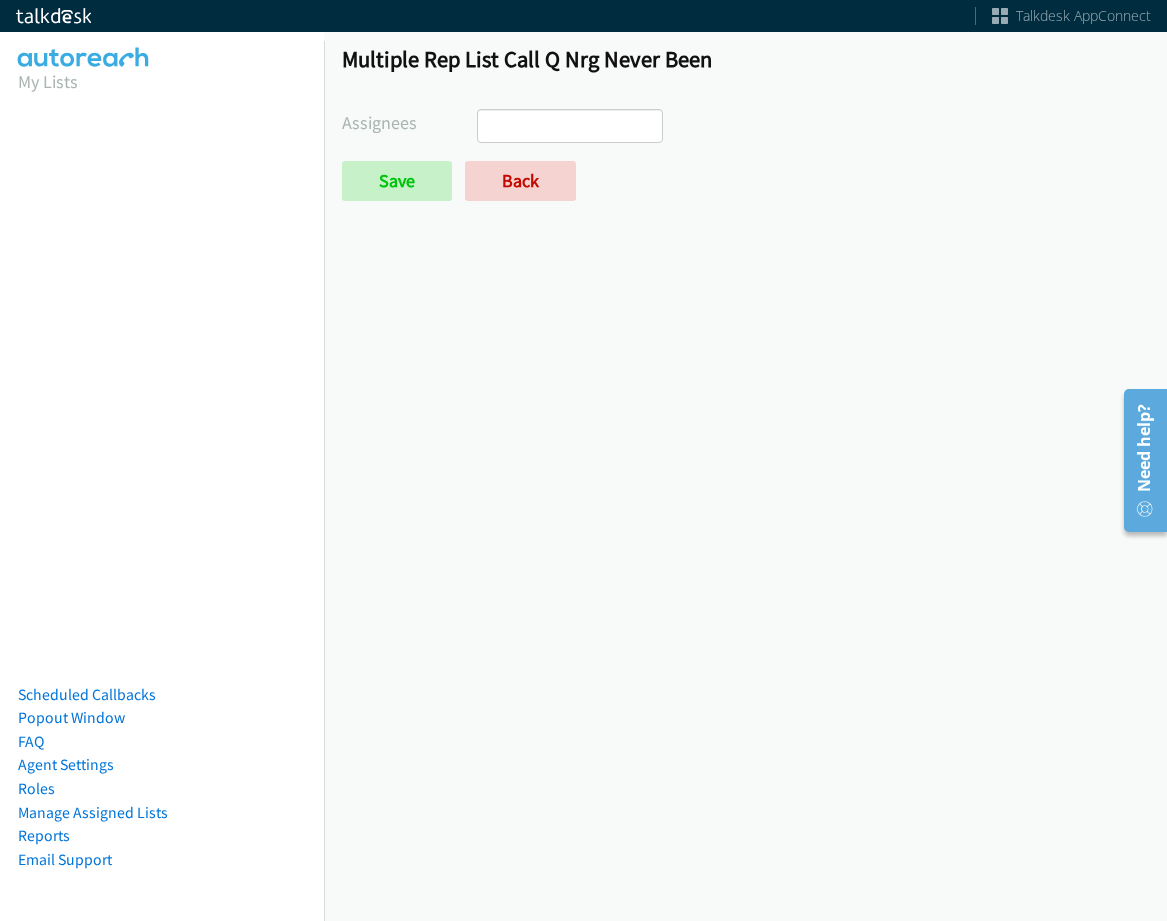 click on "Multiple Rep List   Call Q   Nrg   Never Been
Assignees
Abigail Odhiambo
Alana Ruiz
Ariel Thompson
Cathy Shahan
Charles Ross
Daquaya Johnson
Ian
Jada Caton
James Robertson
Jasmin Martinez
Jordan Stehlik
Michael Mallh
Rodnika Murphy
Tatiana Medina
Trevonna Lancaster
Save
Back" at bounding box center [745, 132] 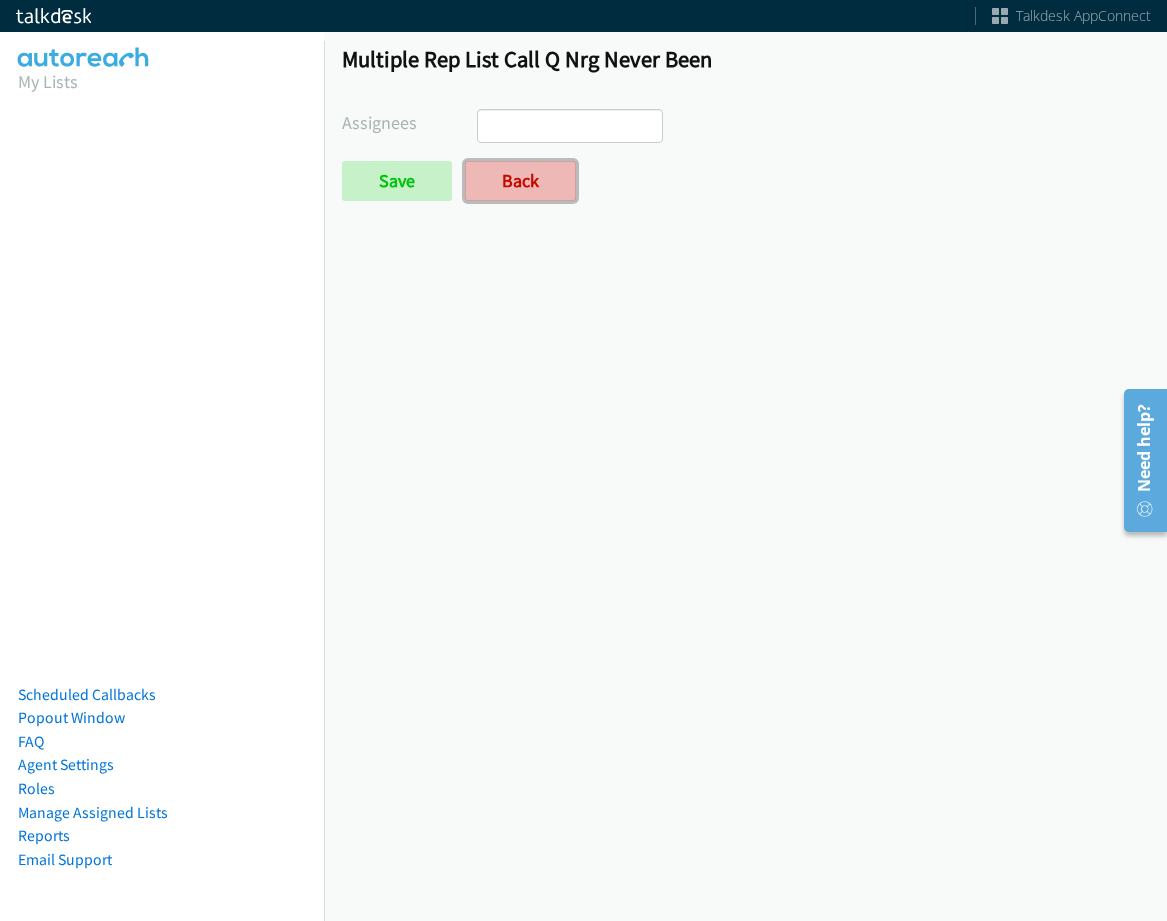 click on "Back" at bounding box center [520, 181] 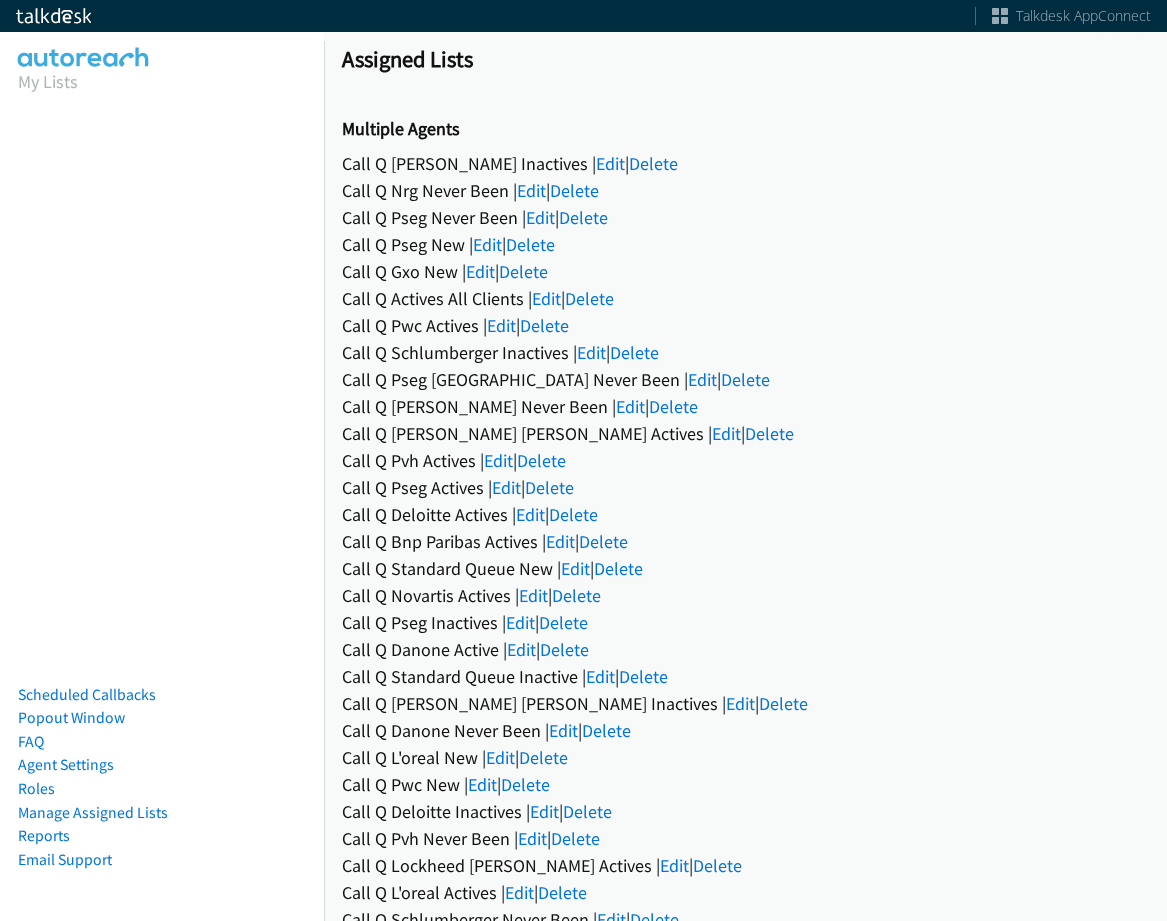 scroll, scrollTop: 0, scrollLeft: 0, axis: both 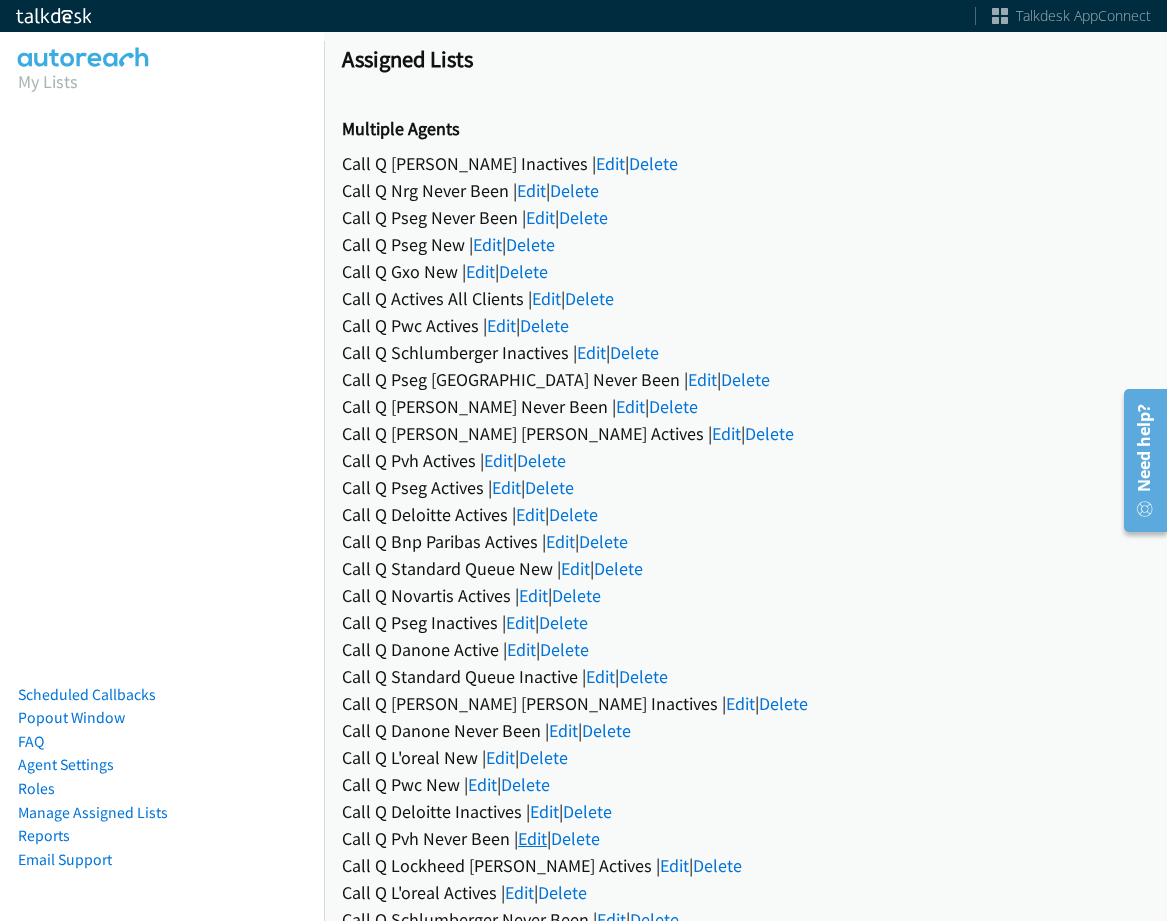 click on "Edit" at bounding box center [532, 838] 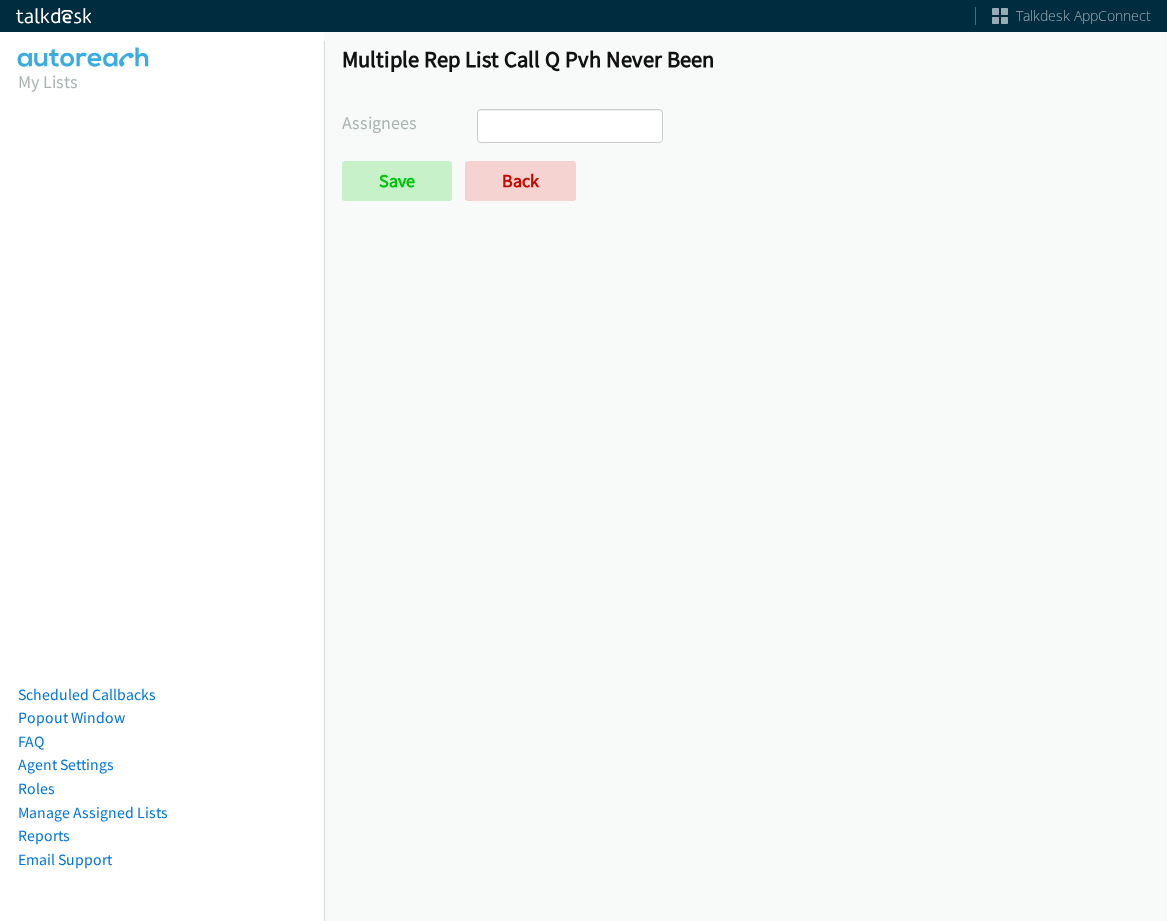 scroll, scrollTop: 0, scrollLeft: 0, axis: both 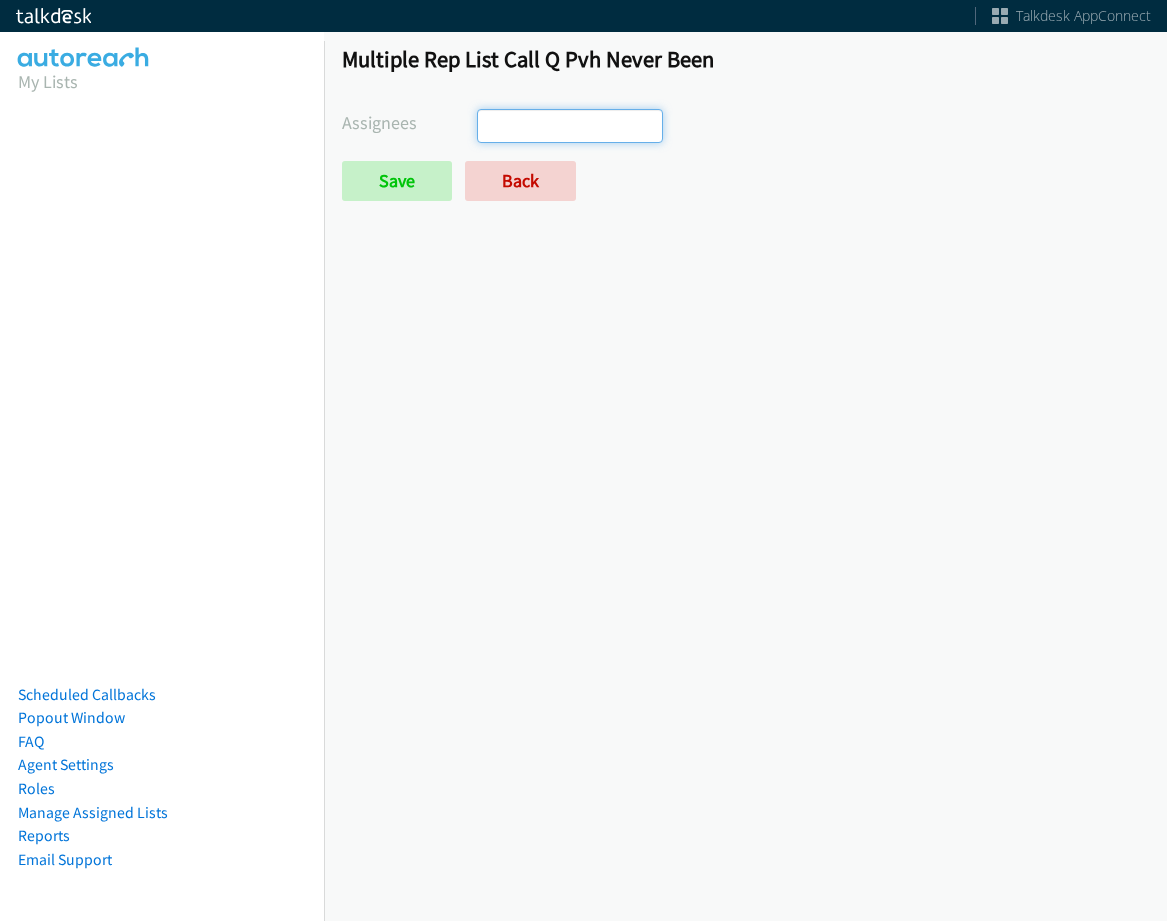click at bounding box center (570, 126) 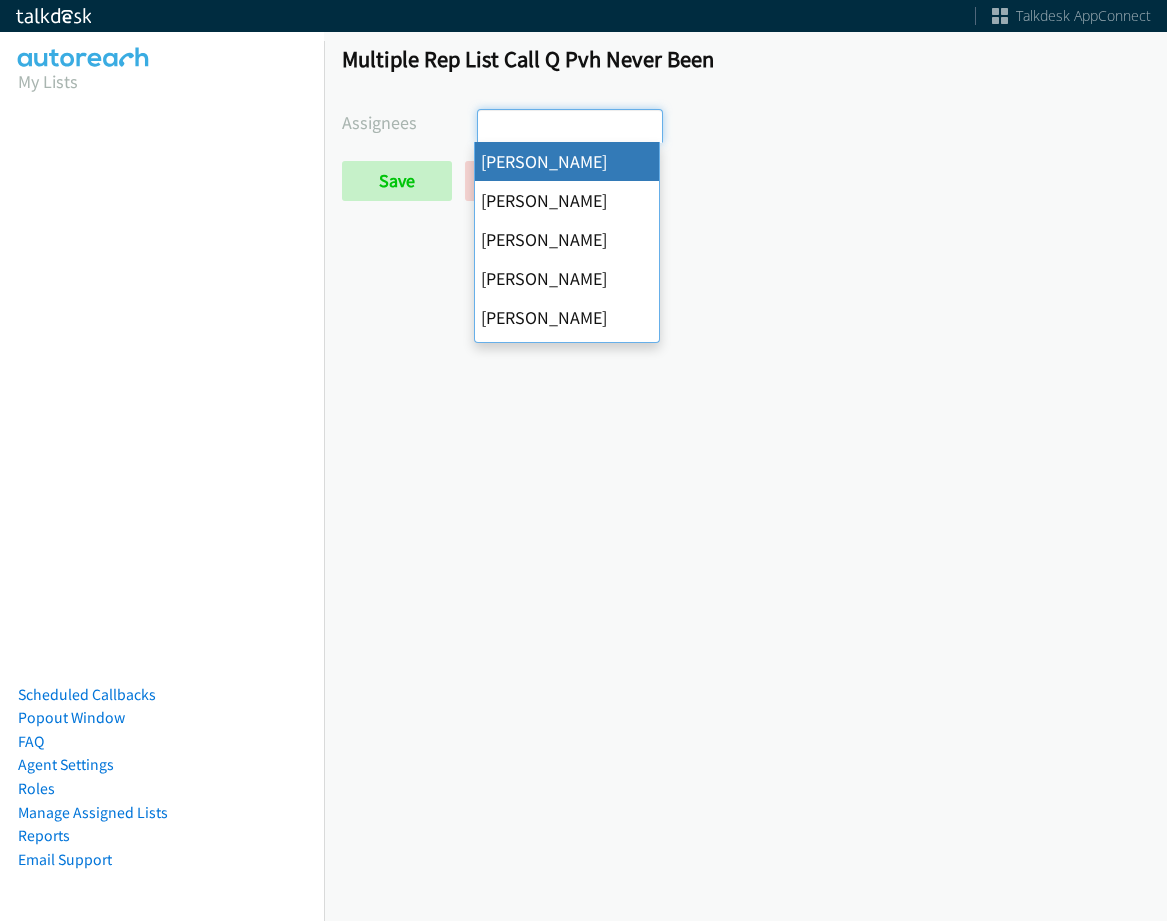 select on "cb11e729-9a1d-44de-9b38-0f5a50c7e01c" 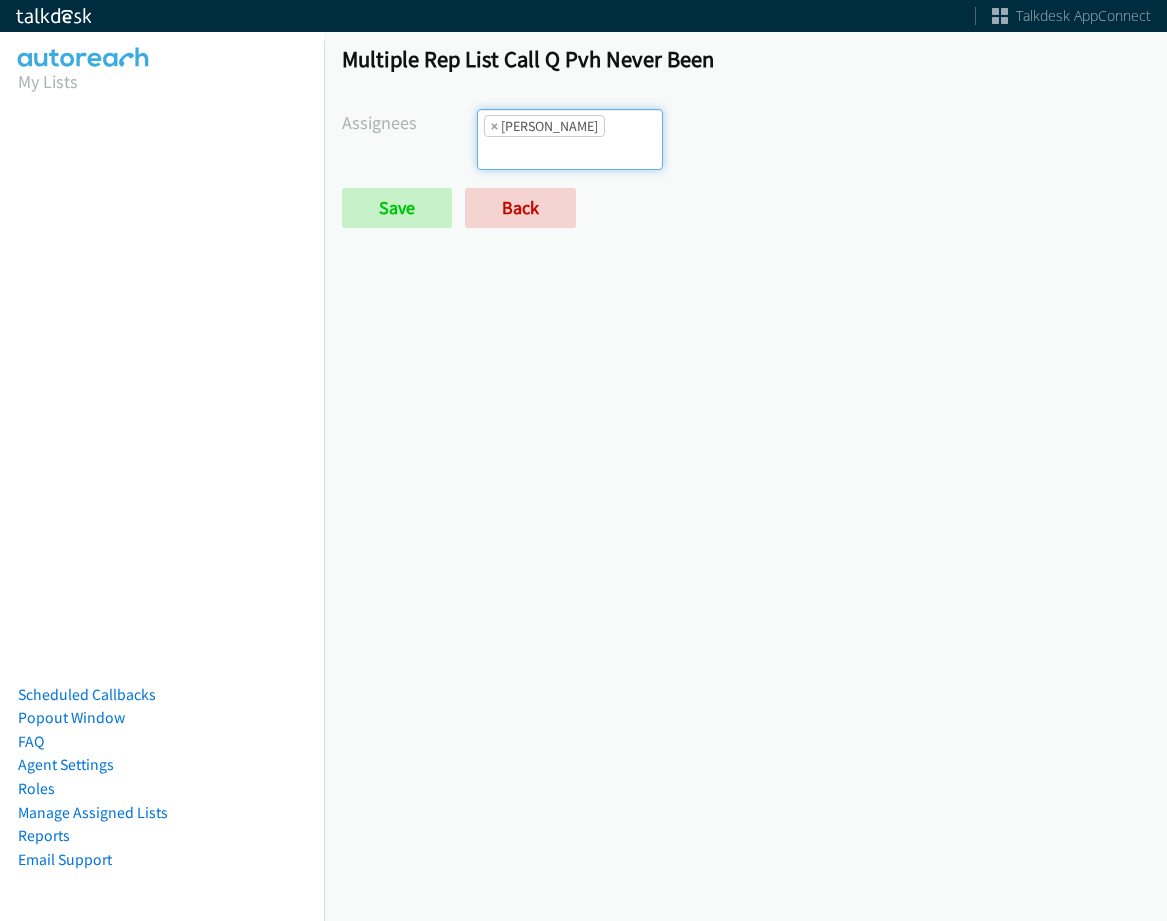 scroll, scrollTop: 0, scrollLeft: 0, axis: both 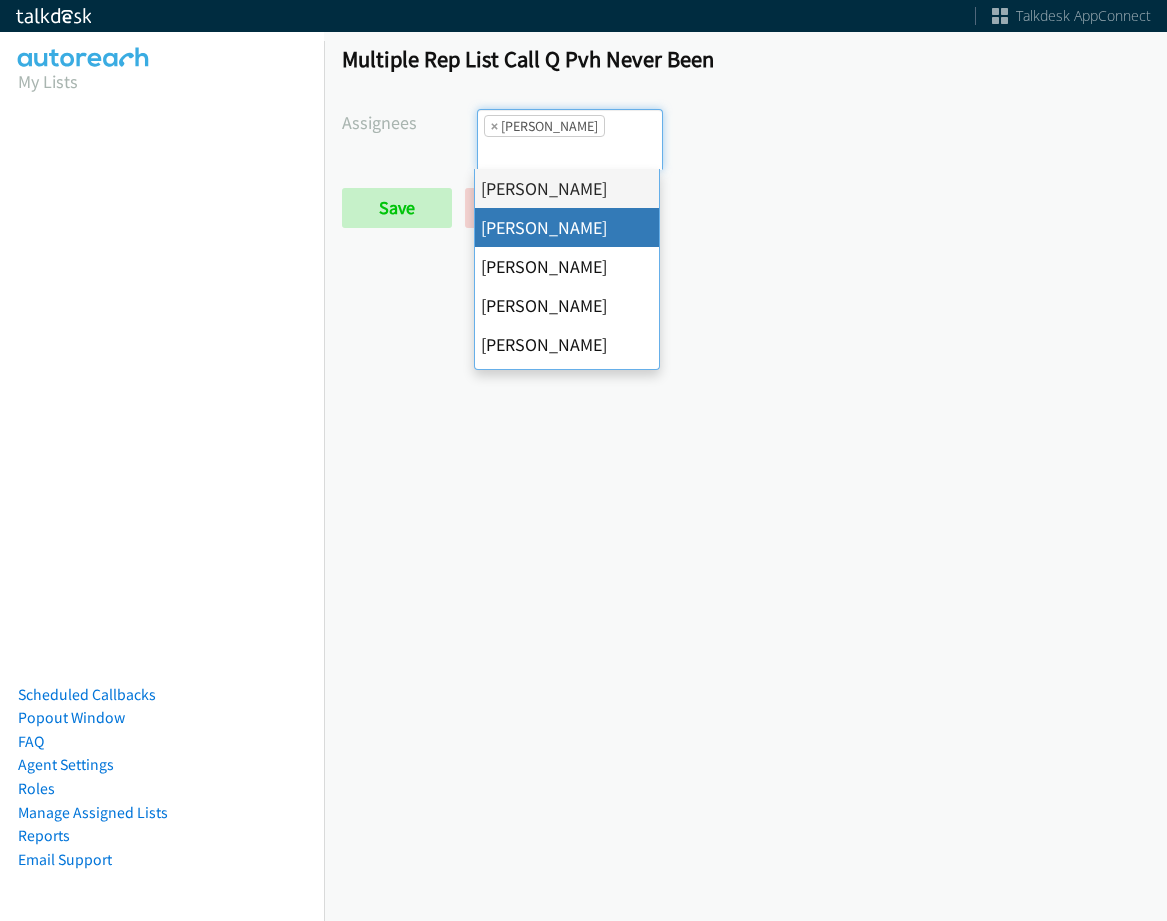 drag, startPoint x: 573, startPoint y: 224, endPoint x: 587, endPoint y: 163, distance: 62.58594 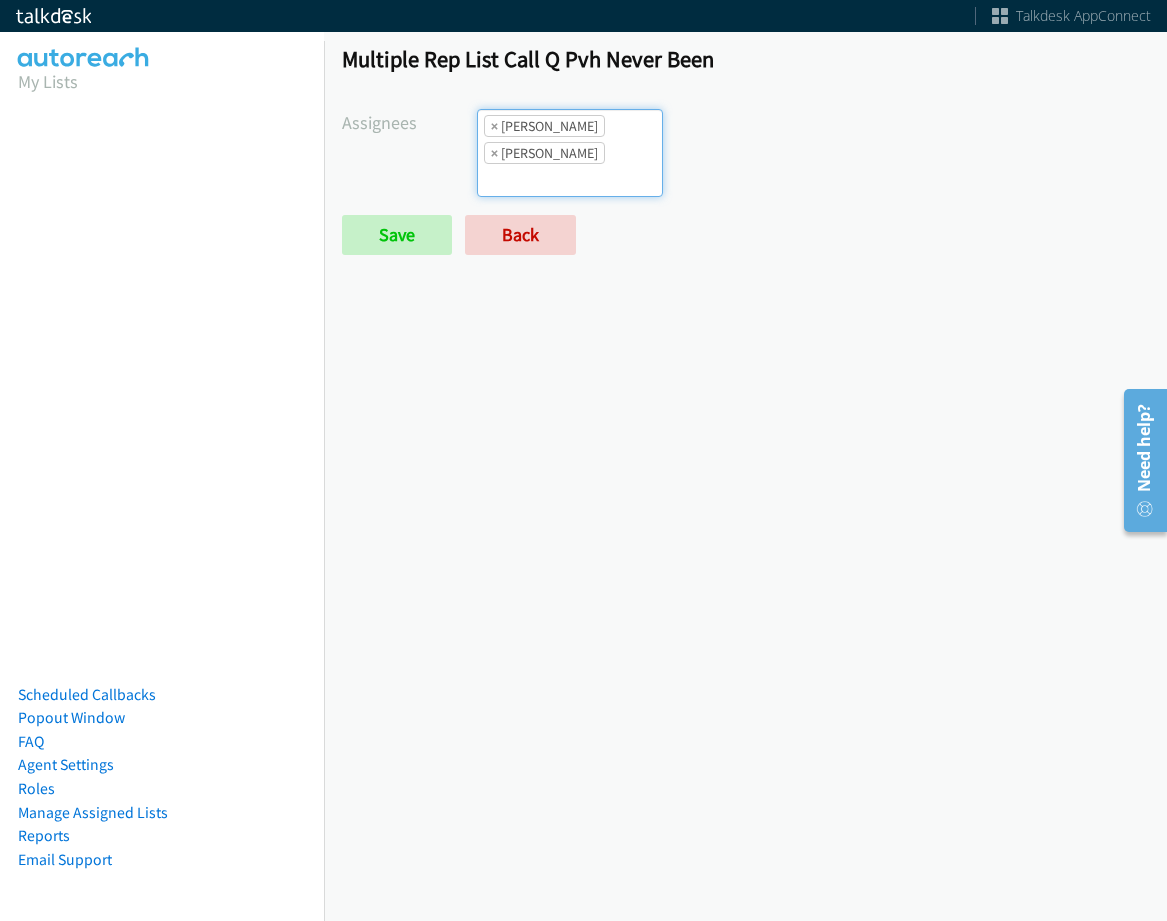 click at bounding box center (513, 180) 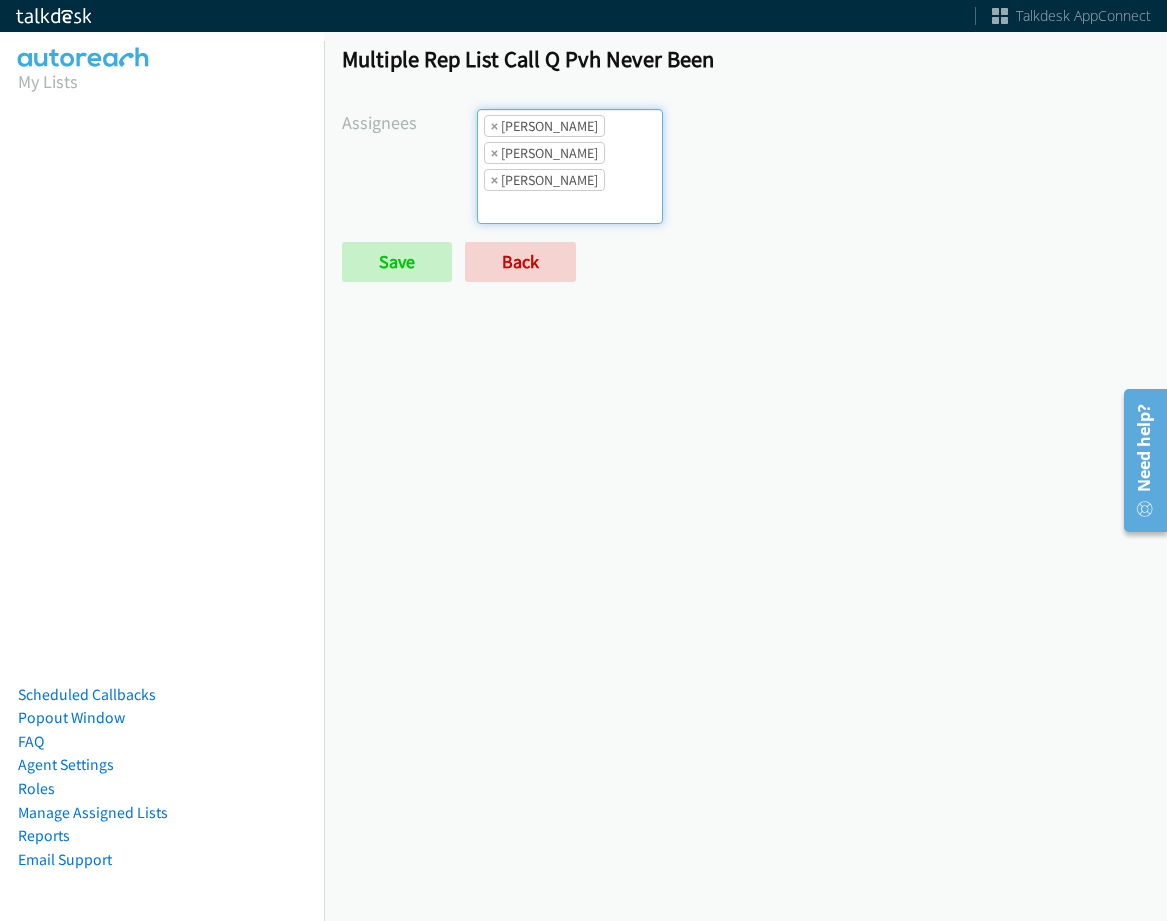 click on "× Ariel Thompson" at bounding box center [544, 180] 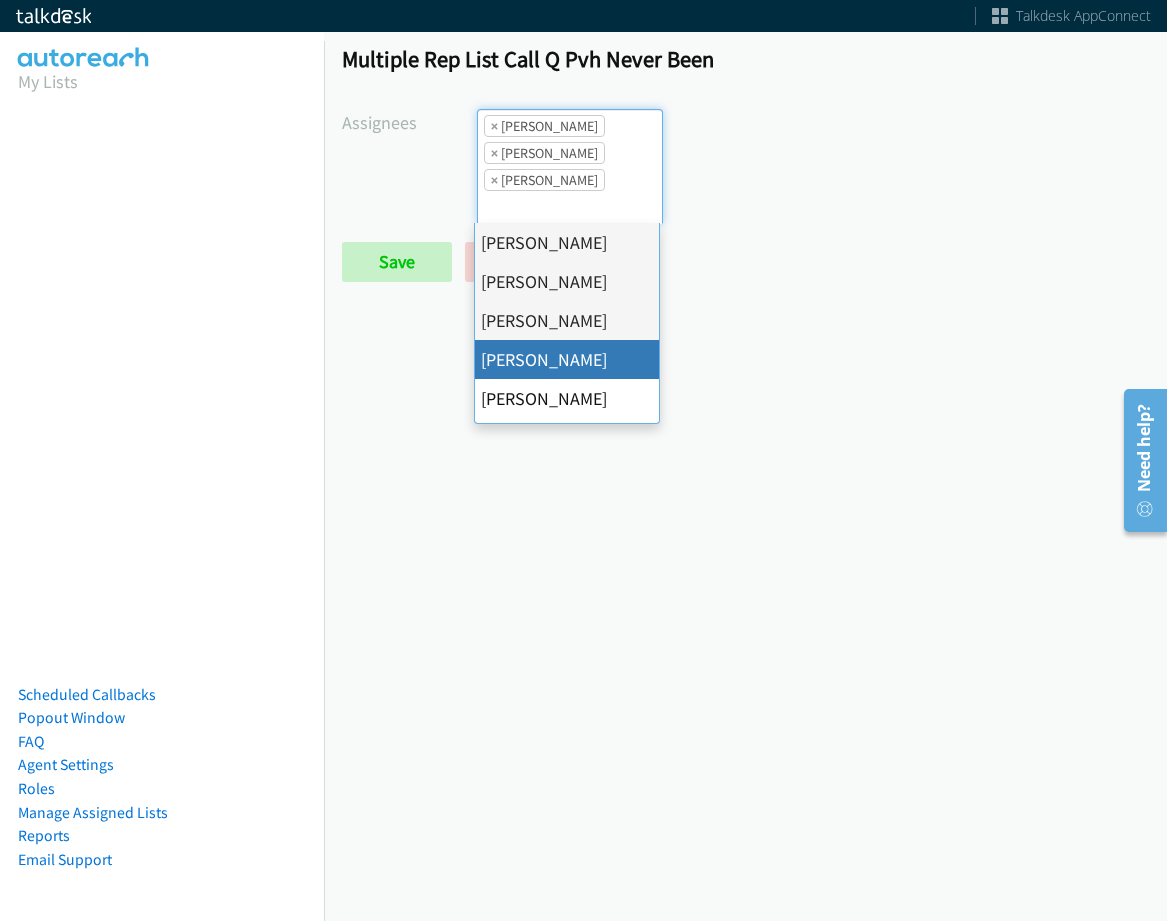 drag, startPoint x: 570, startPoint y: 346, endPoint x: 582, endPoint y: 228, distance: 118.6086 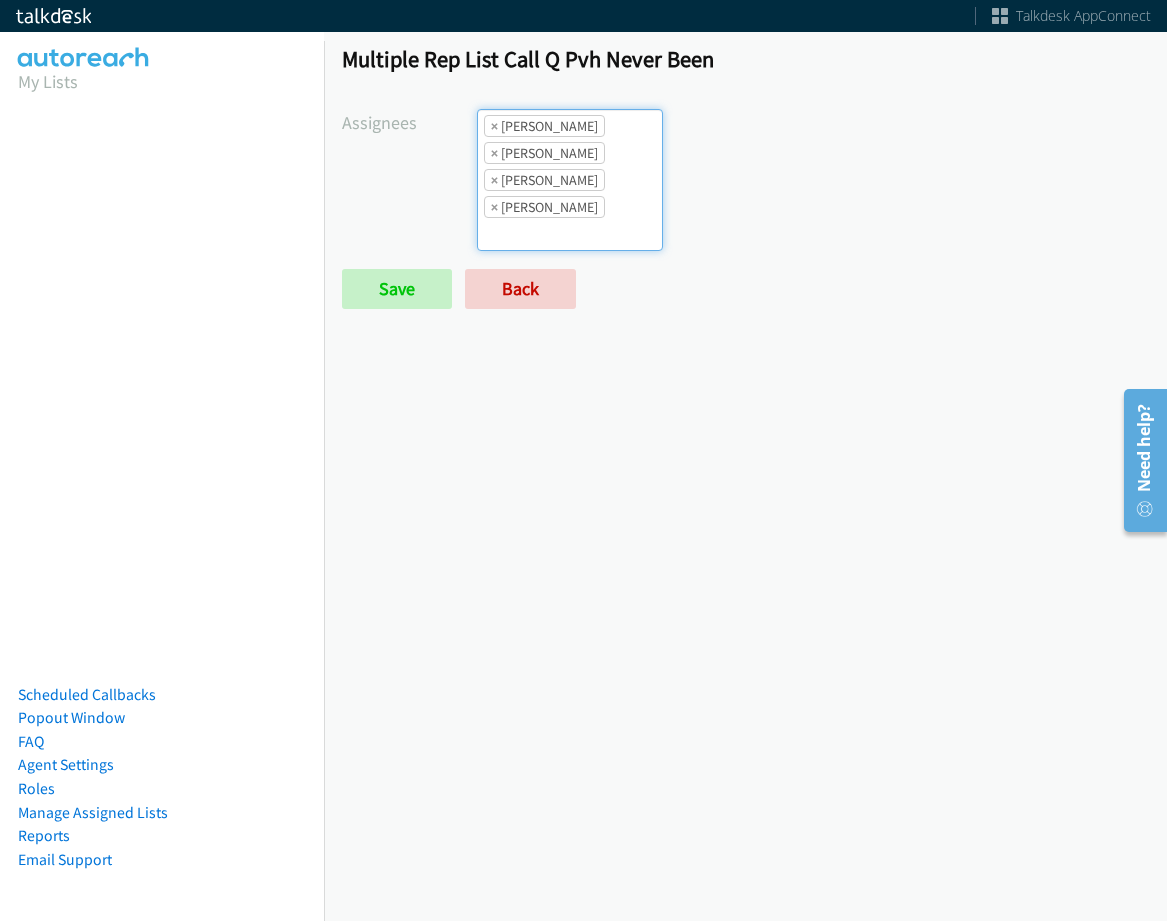 click on "× Cathy Shahan" at bounding box center (544, 207) 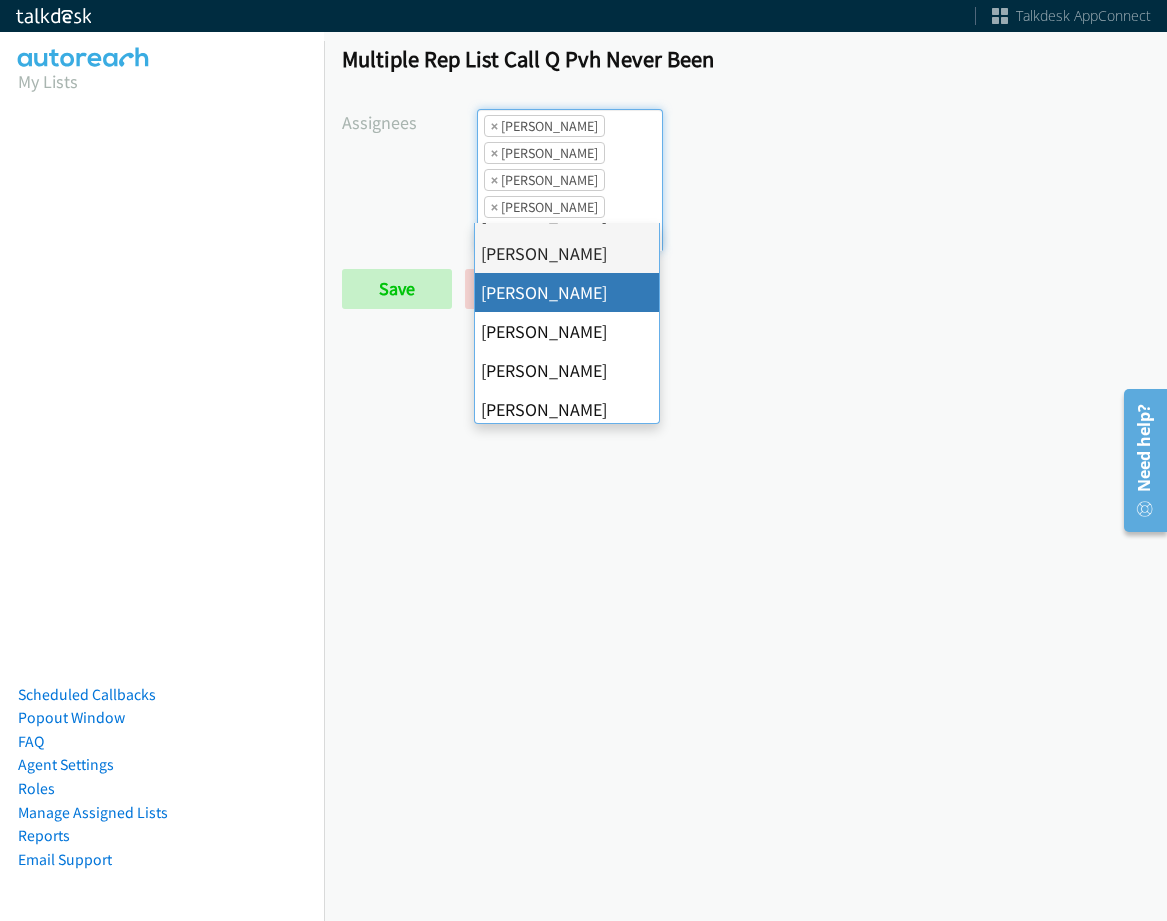 scroll, scrollTop: 100, scrollLeft: 0, axis: vertical 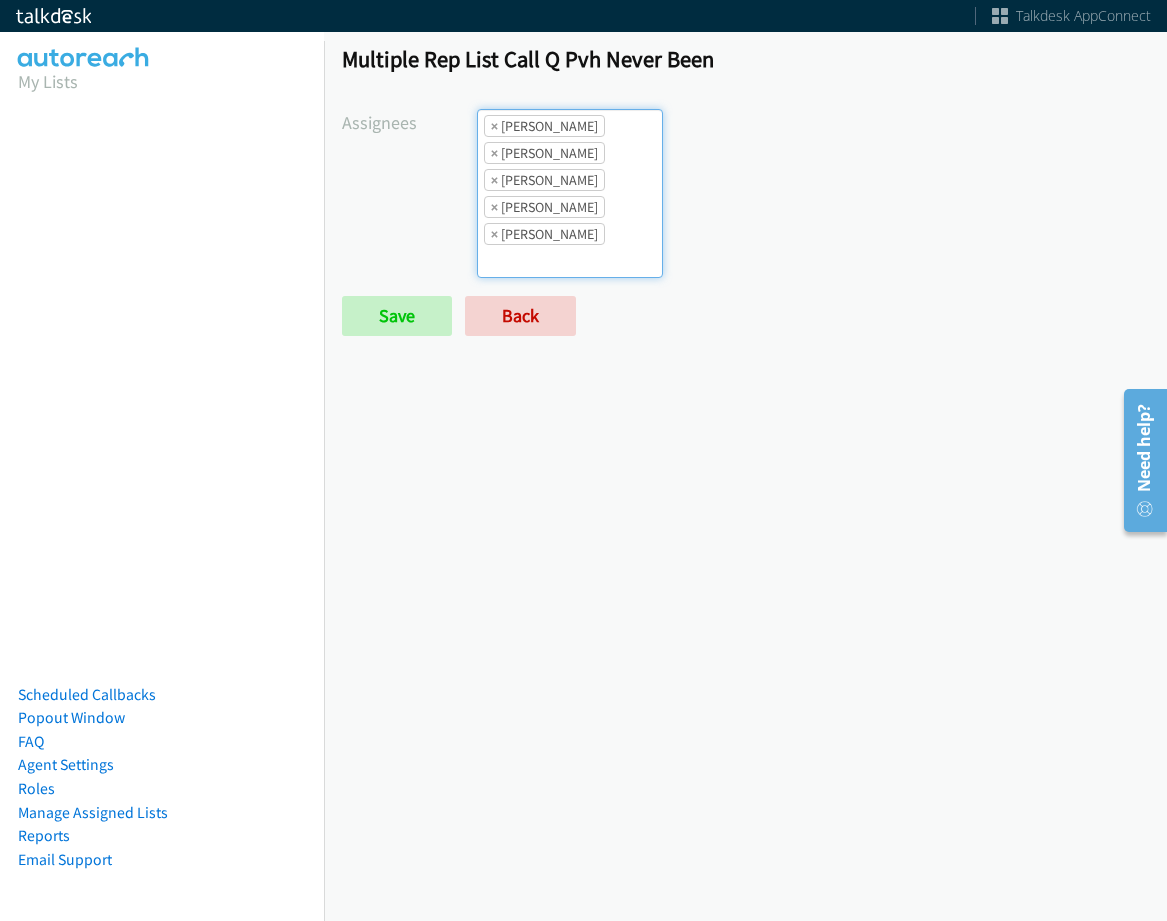 click on "× Cathy Shahan" at bounding box center [544, 207] 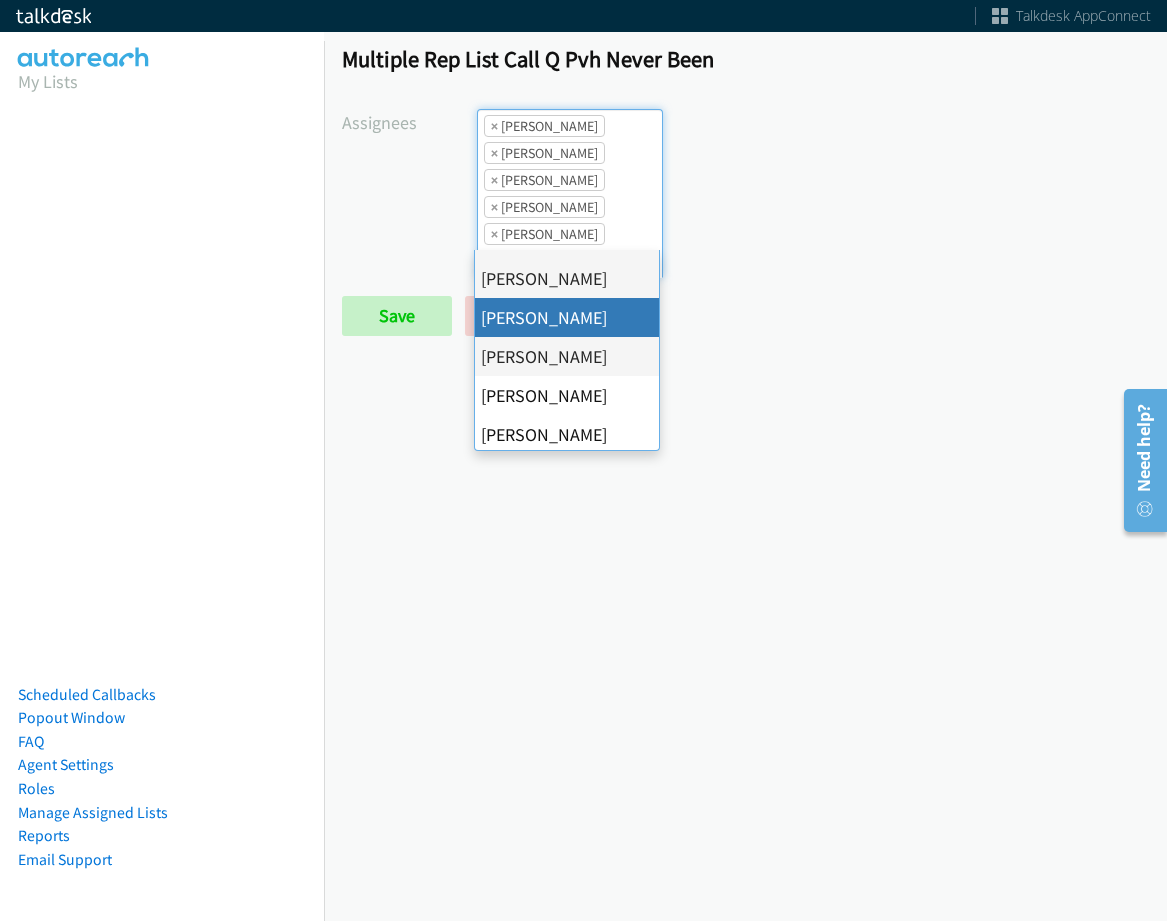 scroll, scrollTop: 100, scrollLeft: 0, axis: vertical 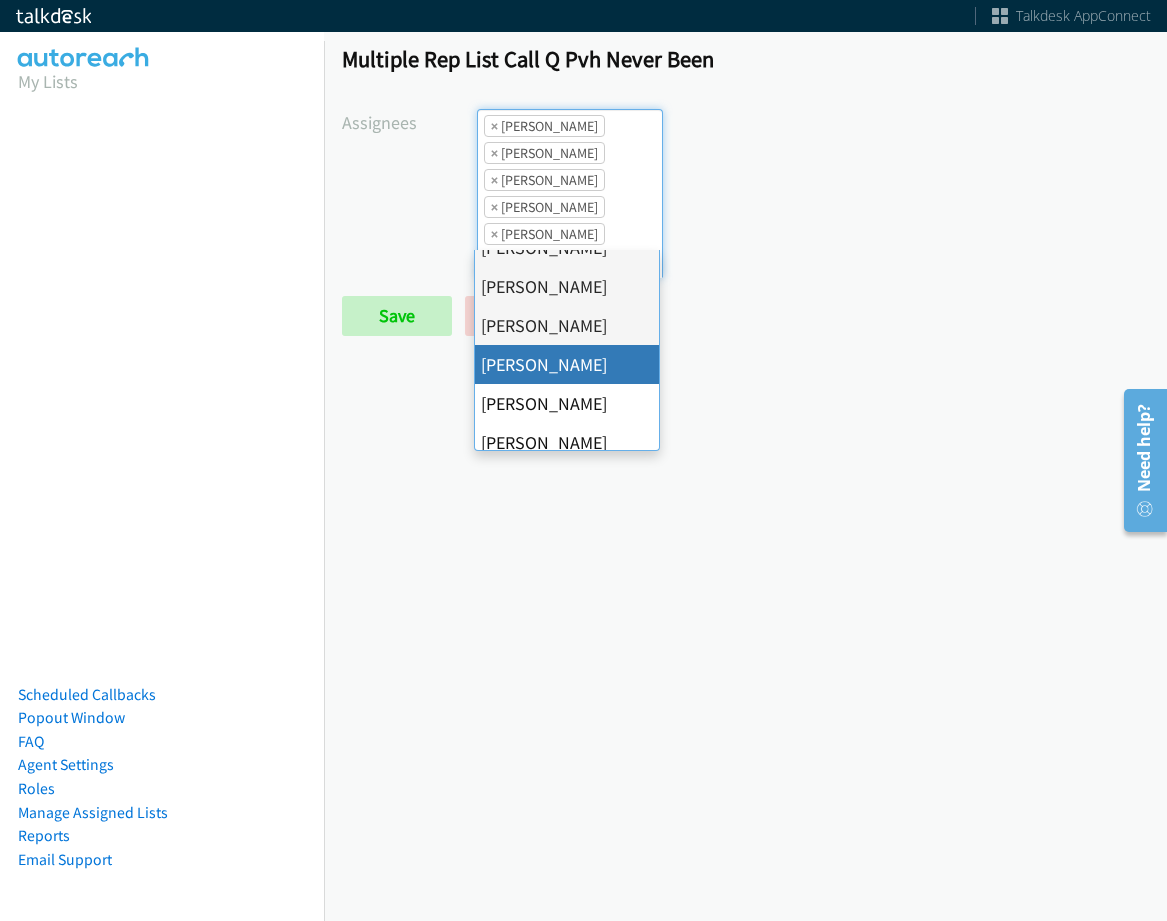 drag, startPoint x: 577, startPoint y: 370, endPoint x: 579, endPoint y: 321, distance: 49.0408 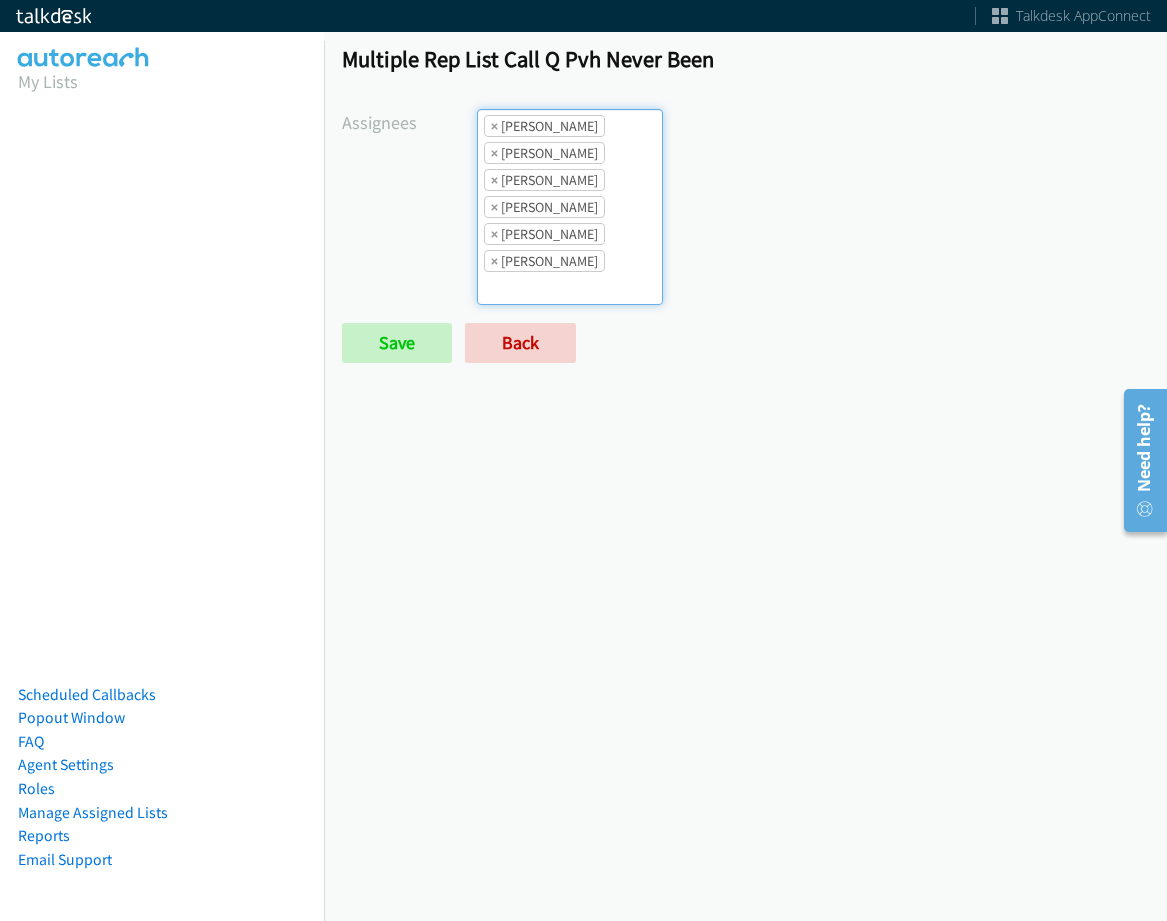 click on "× Daquaya Johnson" at bounding box center [544, 261] 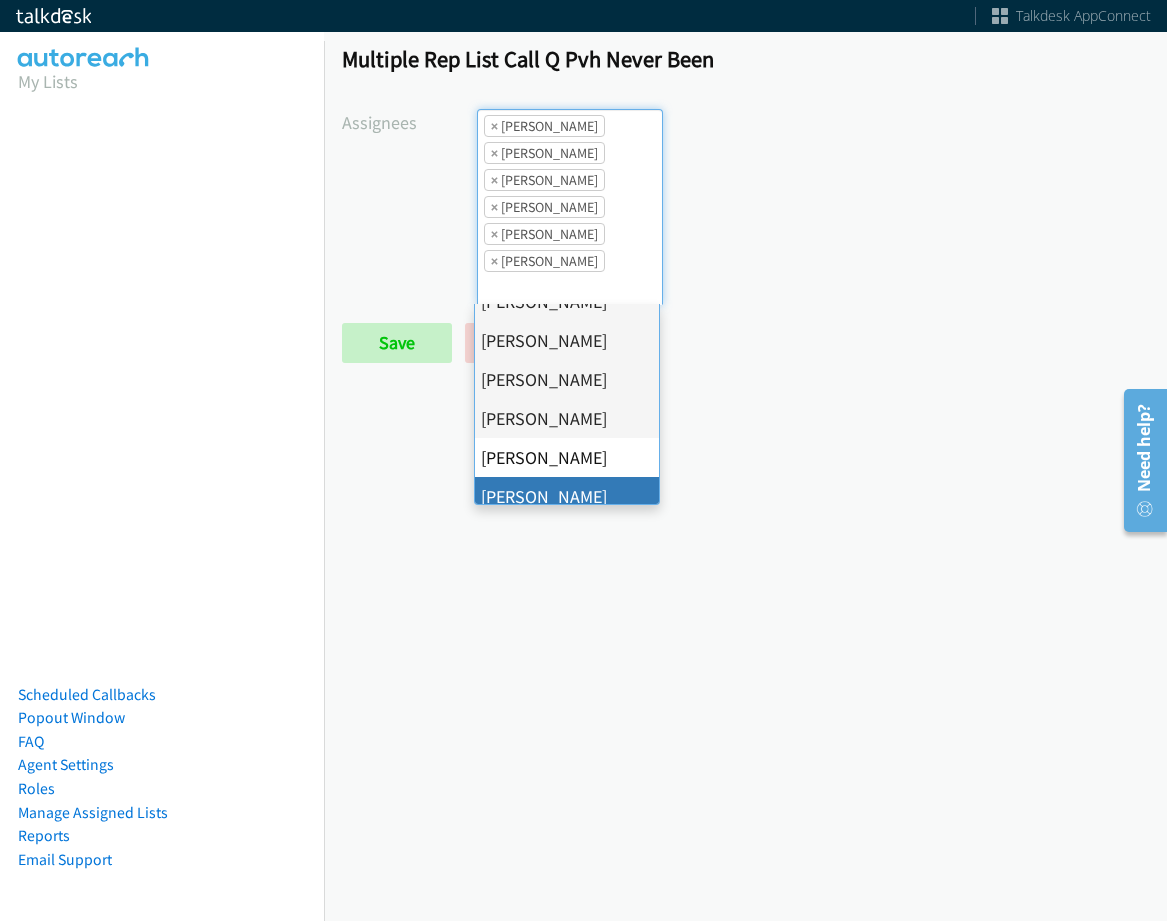 scroll, scrollTop: 300, scrollLeft: 0, axis: vertical 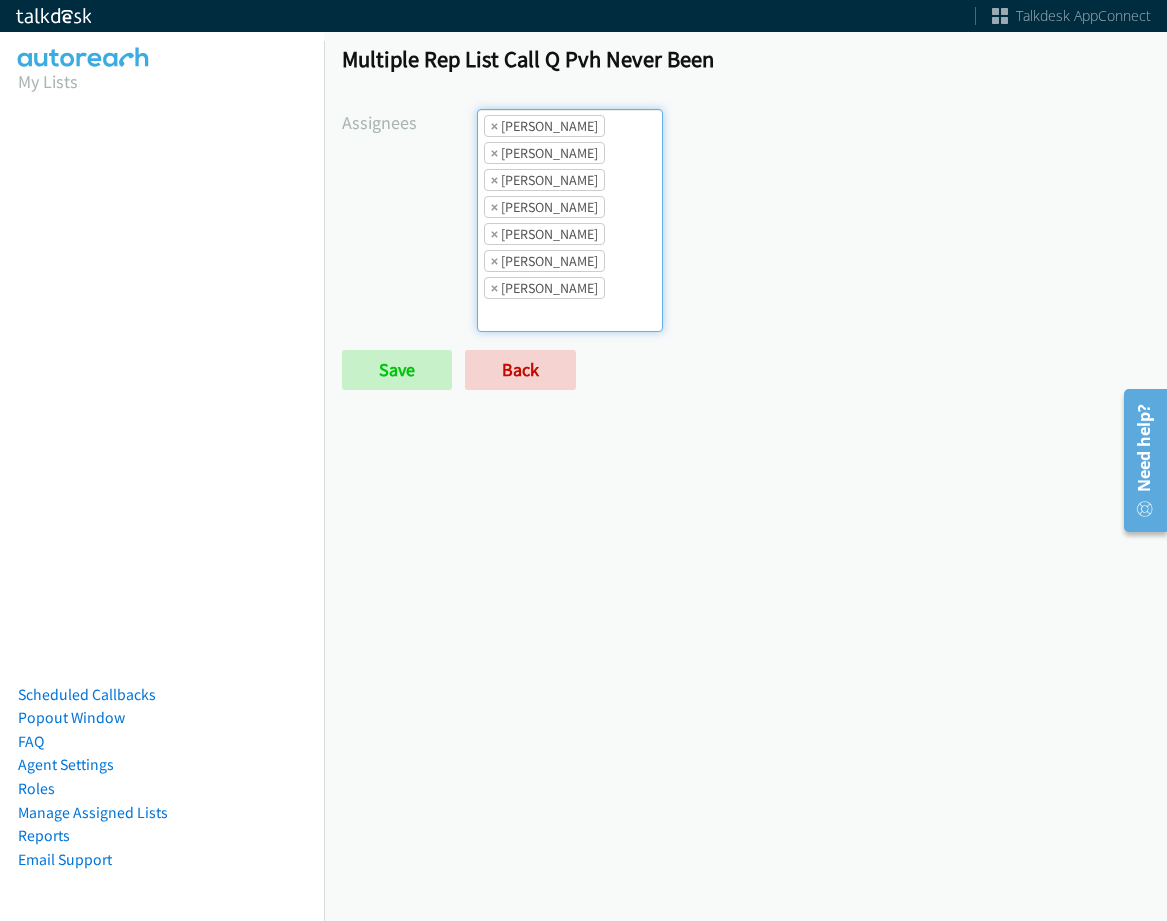 click on "× Abigail Odhiambo × Alana Ruiz × Ariel Thompson × Cathy Shahan × Charles Ross × Daquaya Johnson × Jasmin Martinez" at bounding box center [570, 220] 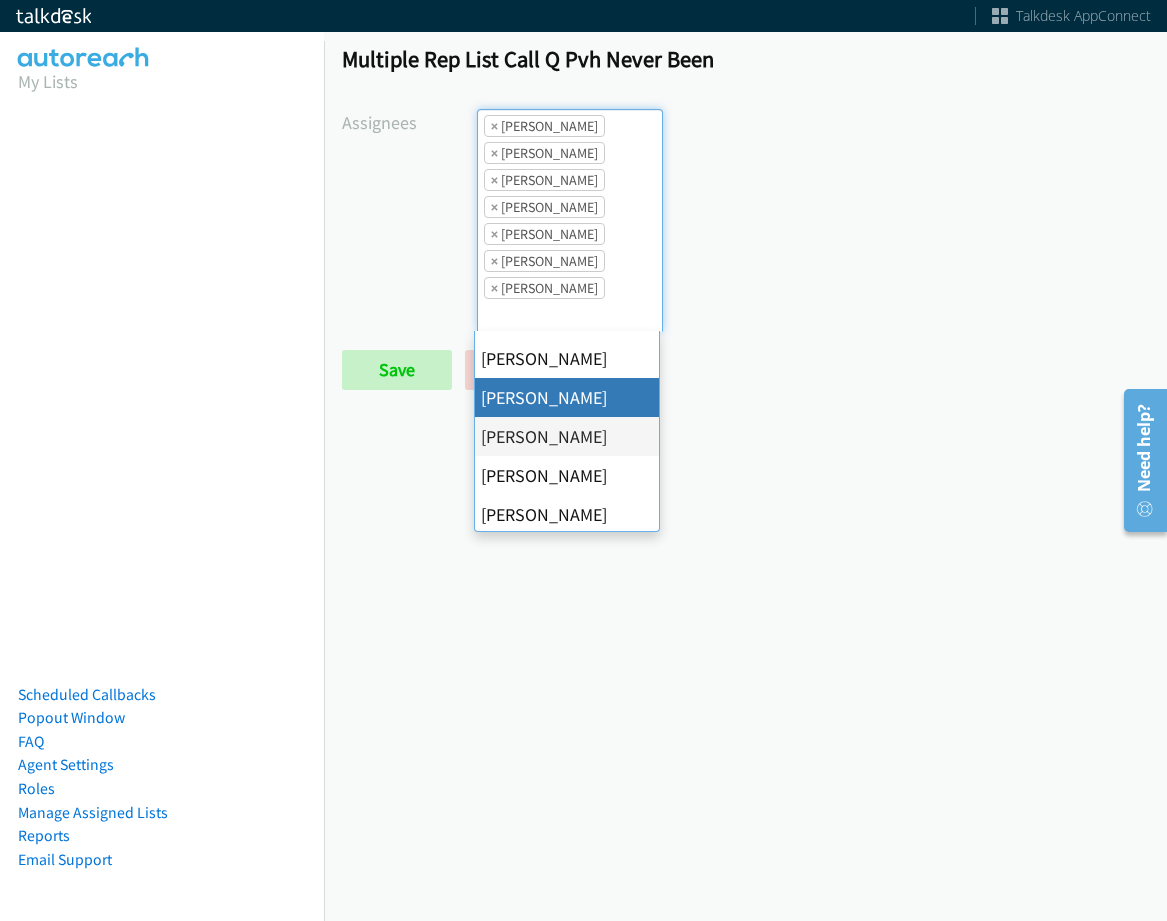 scroll, scrollTop: 300, scrollLeft: 0, axis: vertical 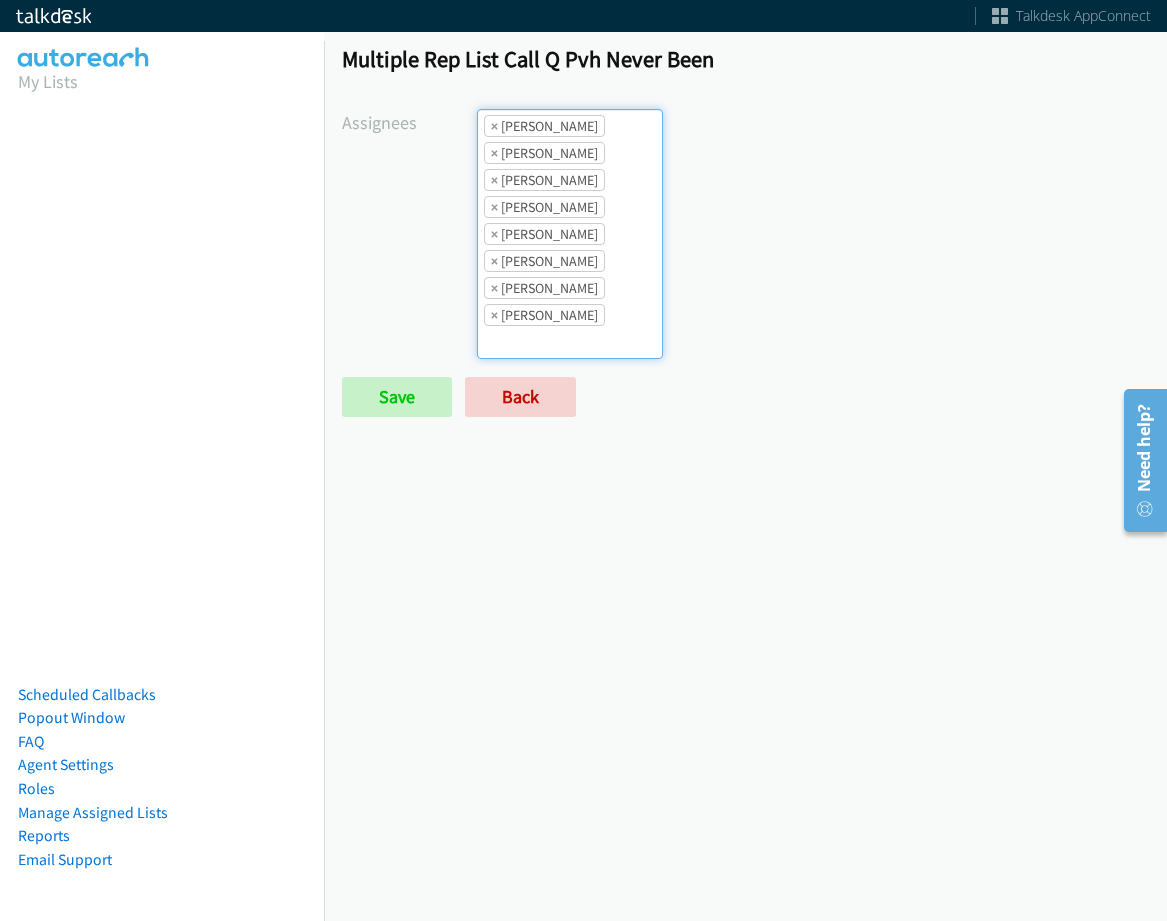 click on "× Abigail Odhiambo × Alana Ruiz × Ariel Thompson × Cathy Shahan × Charles Ross × Daquaya Johnson × Jasmin Martinez × Jordan Stehlik" at bounding box center (570, 234) 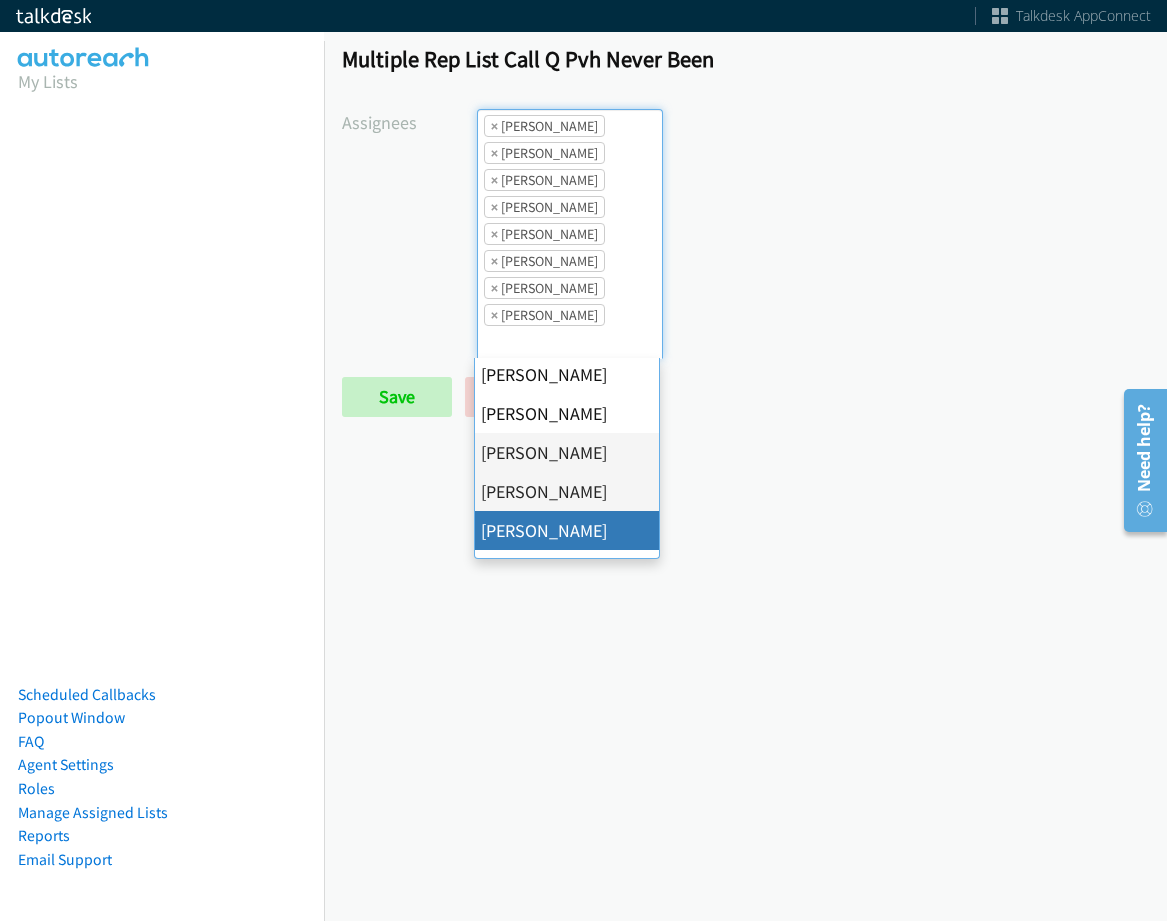 scroll, scrollTop: 385, scrollLeft: 0, axis: vertical 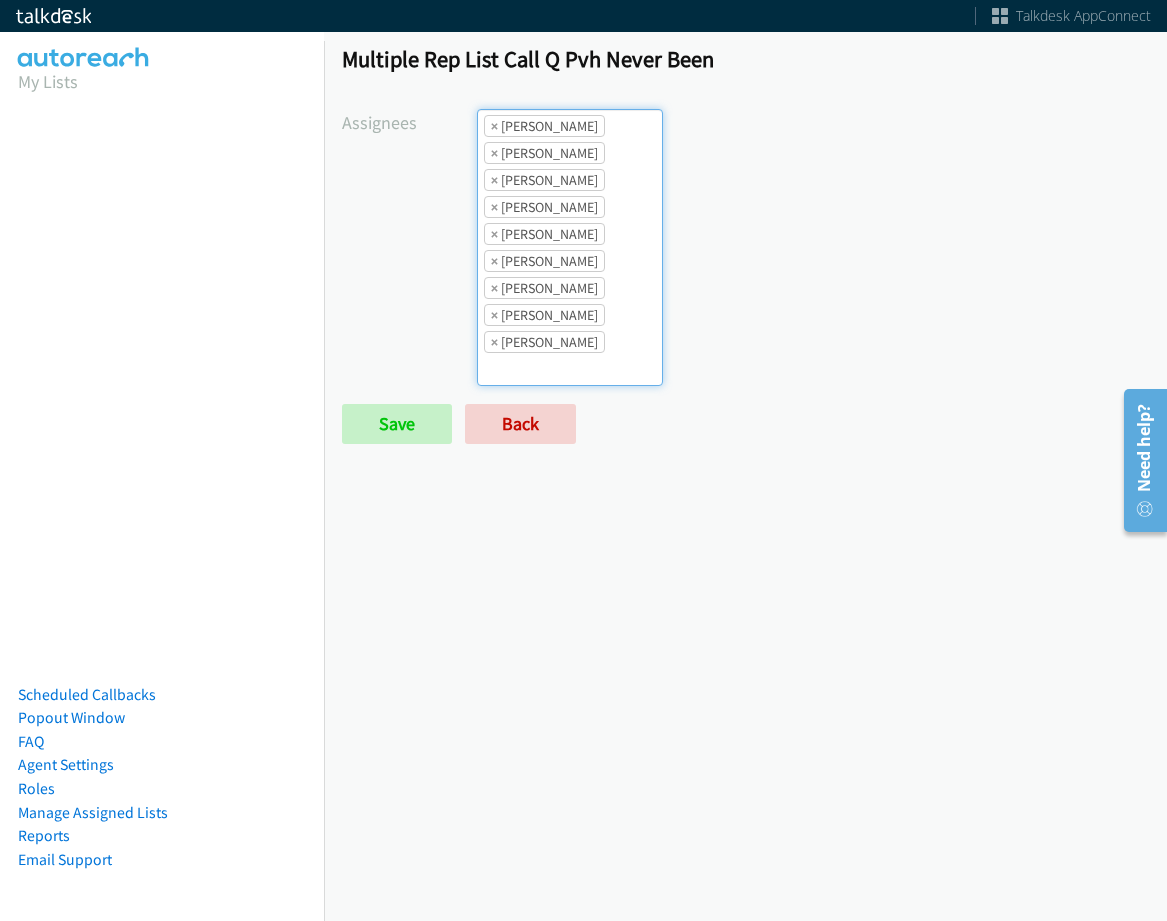 drag, startPoint x: 583, startPoint y: 330, endPoint x: 580, endPoint y: 318, distance: 12.369317 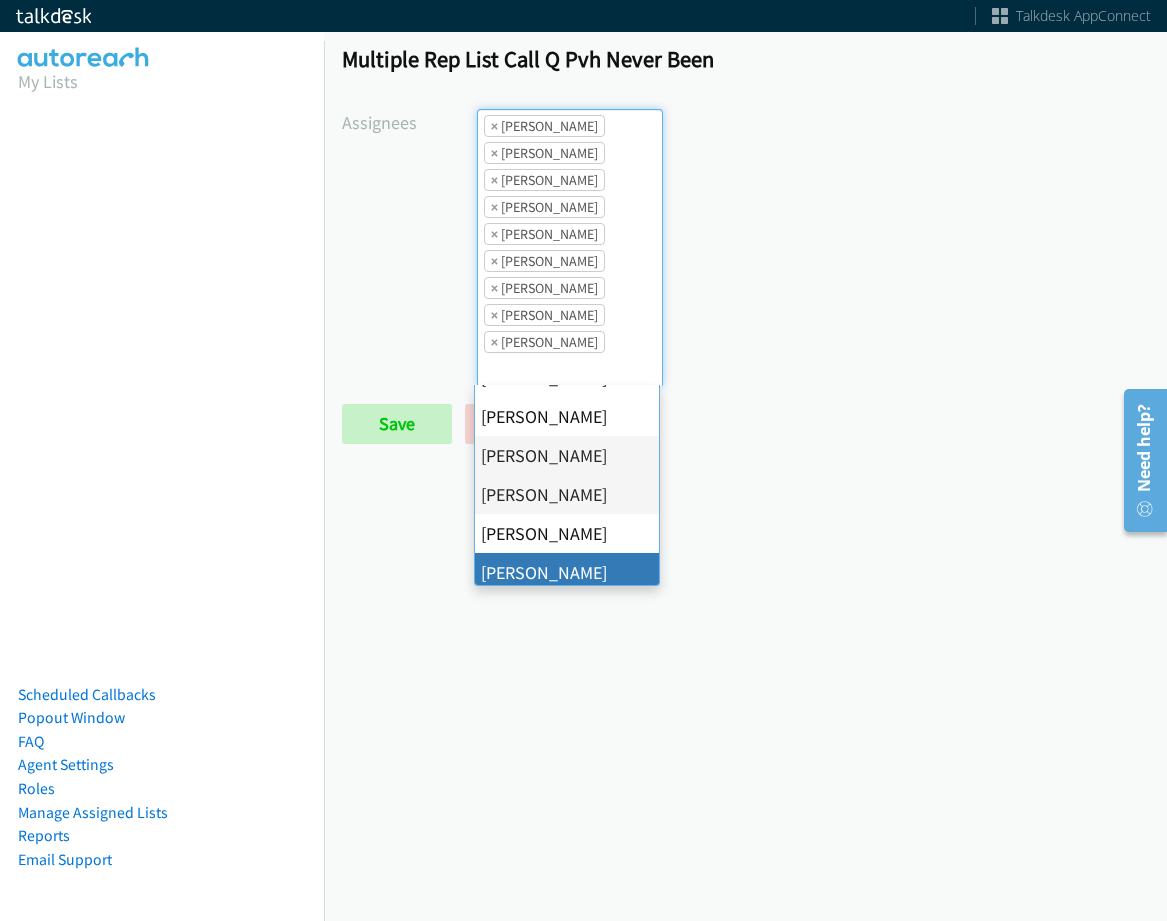 scroll, scrollTop: 385, scrollLeft: 0, axis: vertical 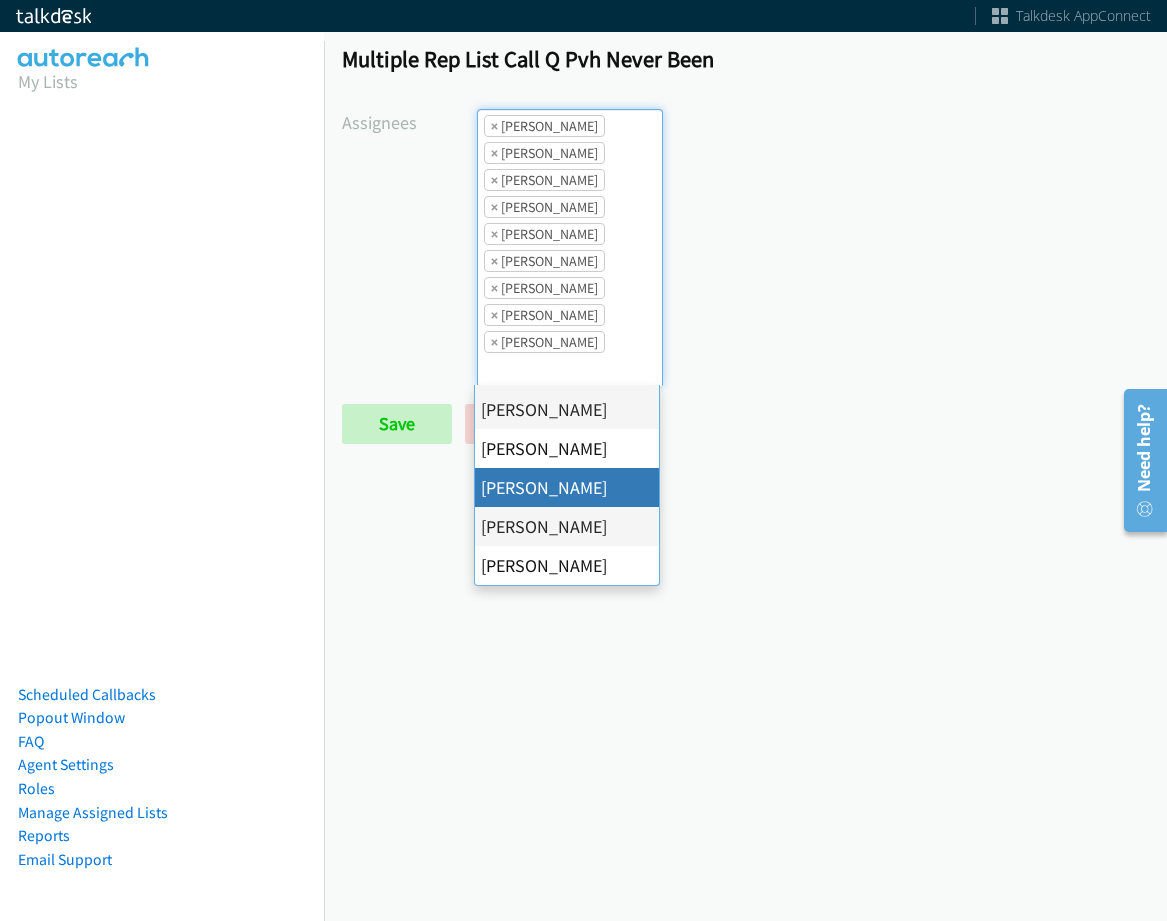 drag, startPoint x: 577, startPoint y: 491, endPoint x: 569, endPoint y: 425, distance: 66.48308 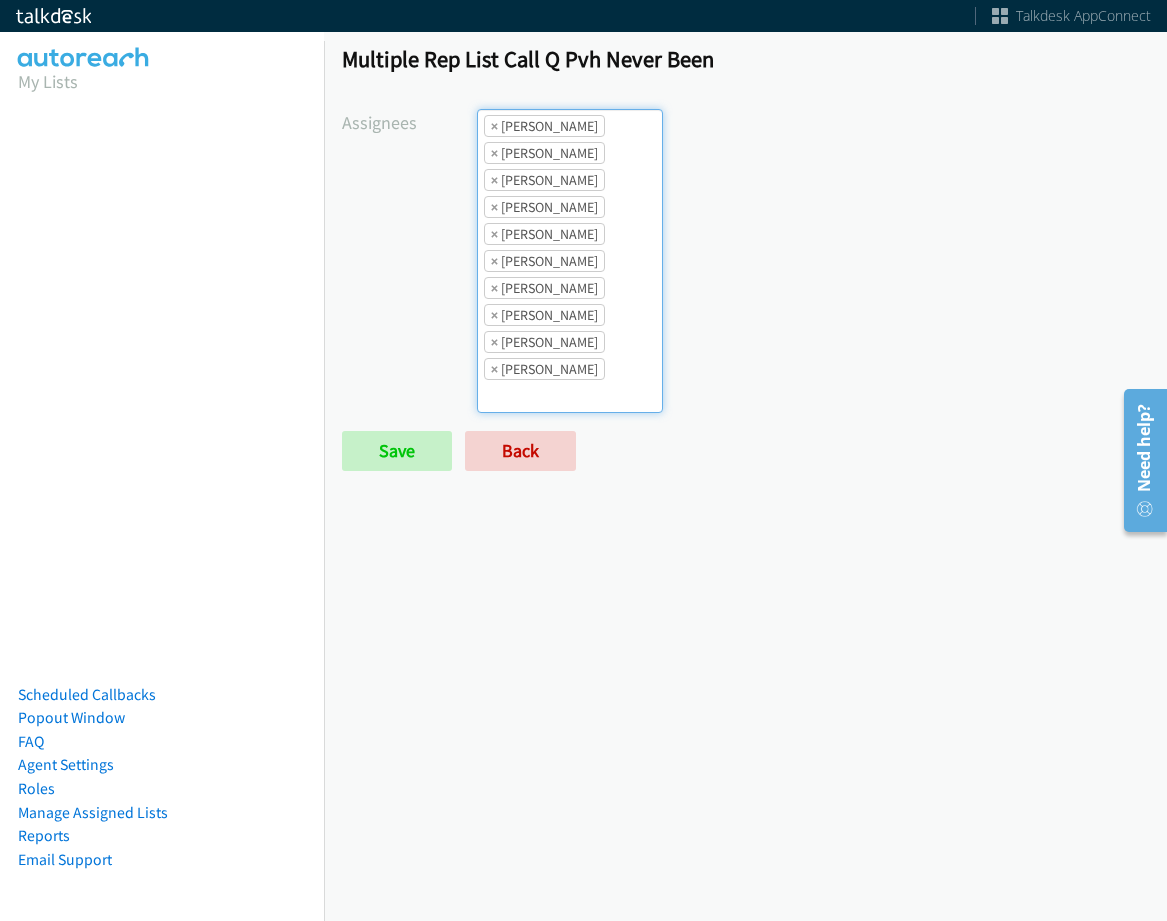 click on "× Tatiana Medina" at bounding box center (544, 369) 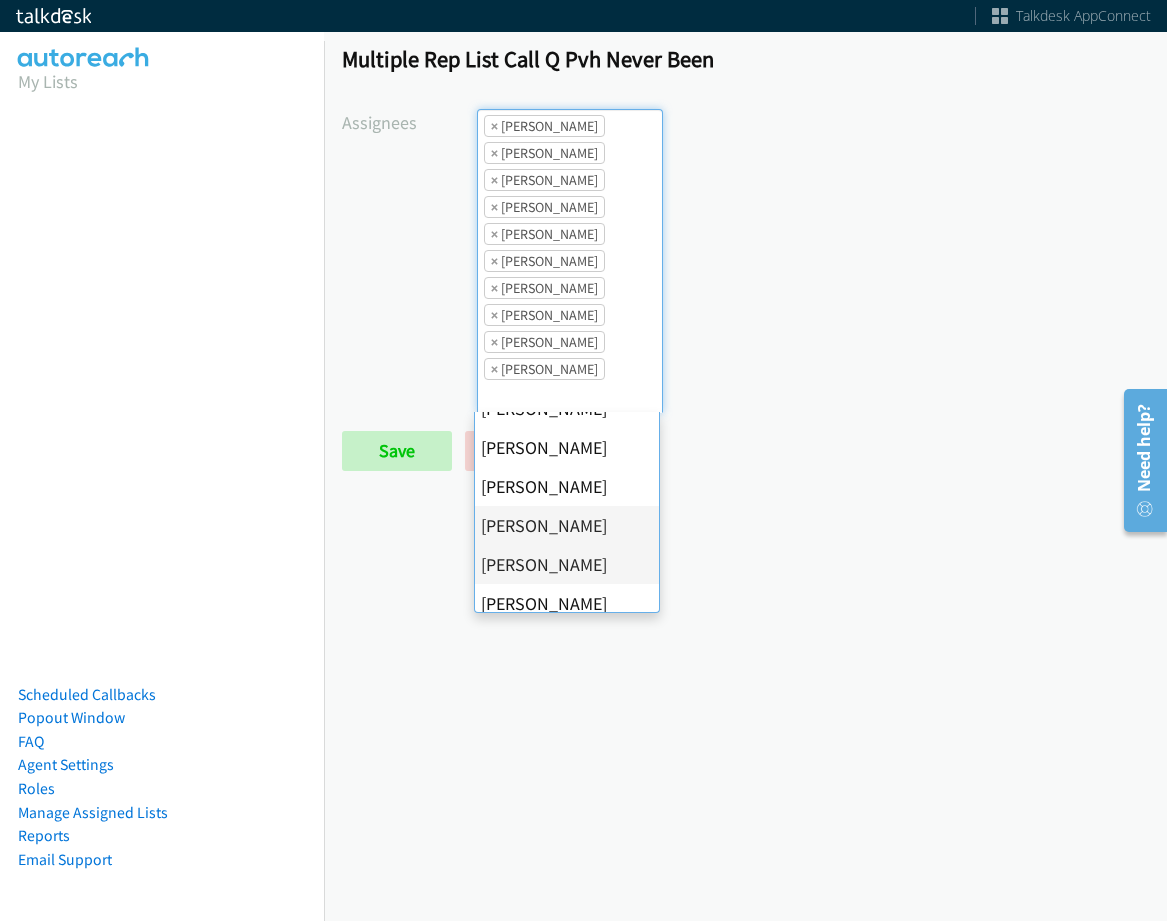 scroll, scrollTop: 385, scrollLeft: 0, axis: vertical 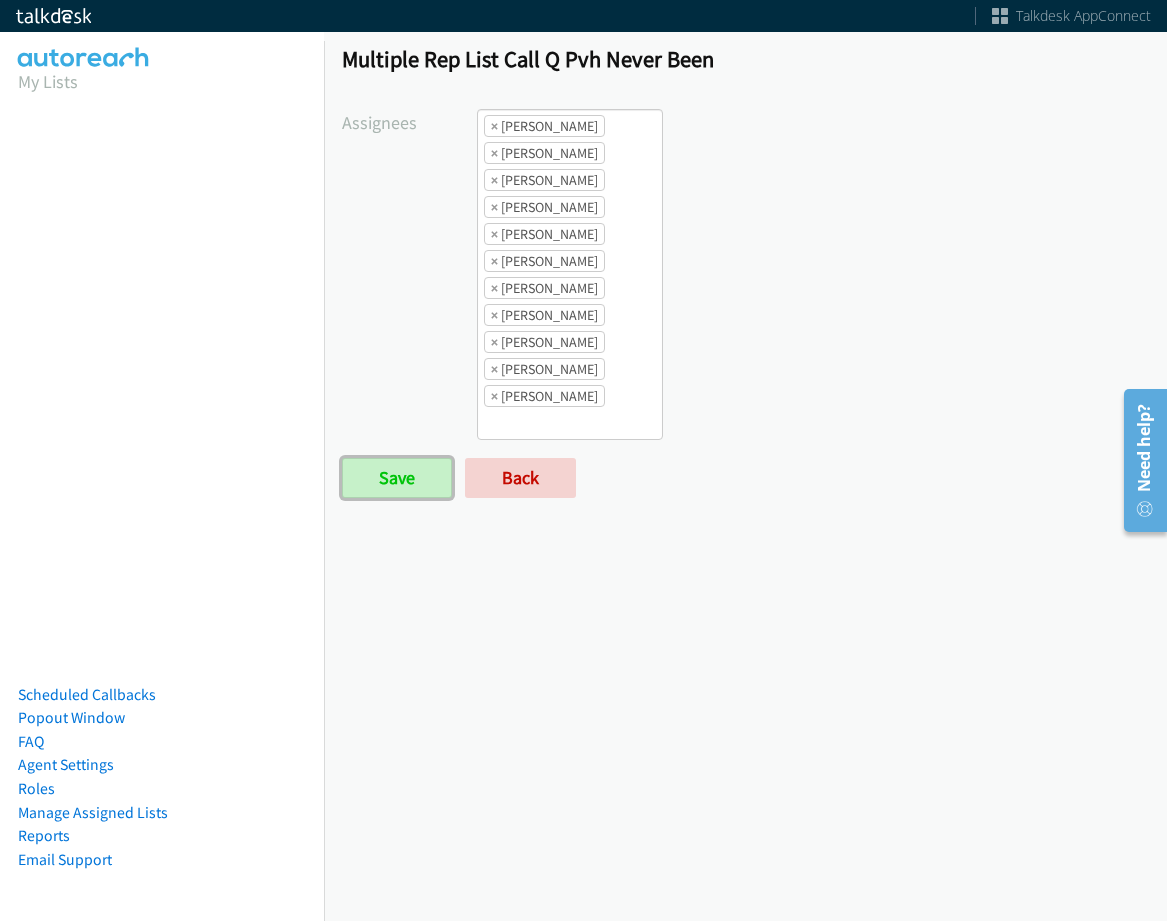 drag, startPoint x: 418, startPoint y: 485, endPoint x: 968, endPoint y: 494, distance: 550.0736 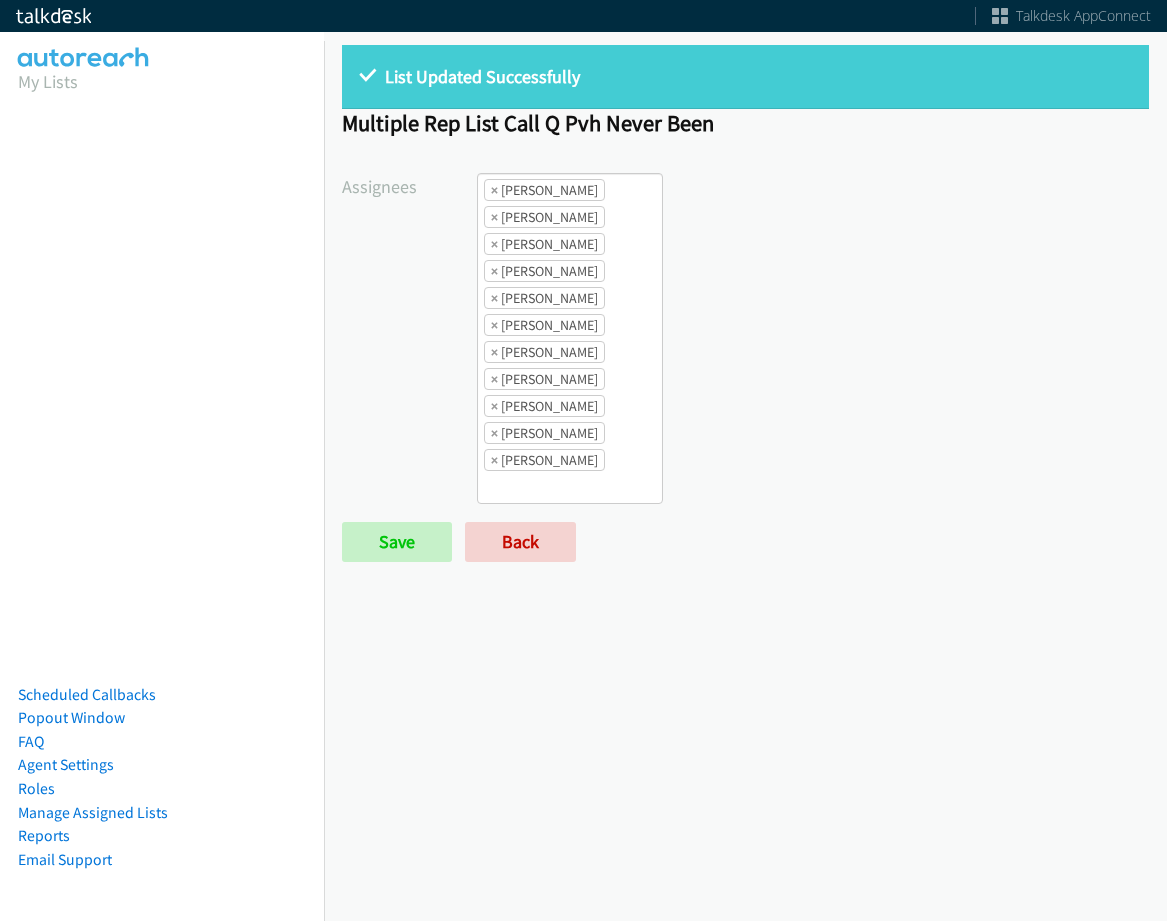 scroll, scrollTop: 0, scrollLeft: 0, axis: both 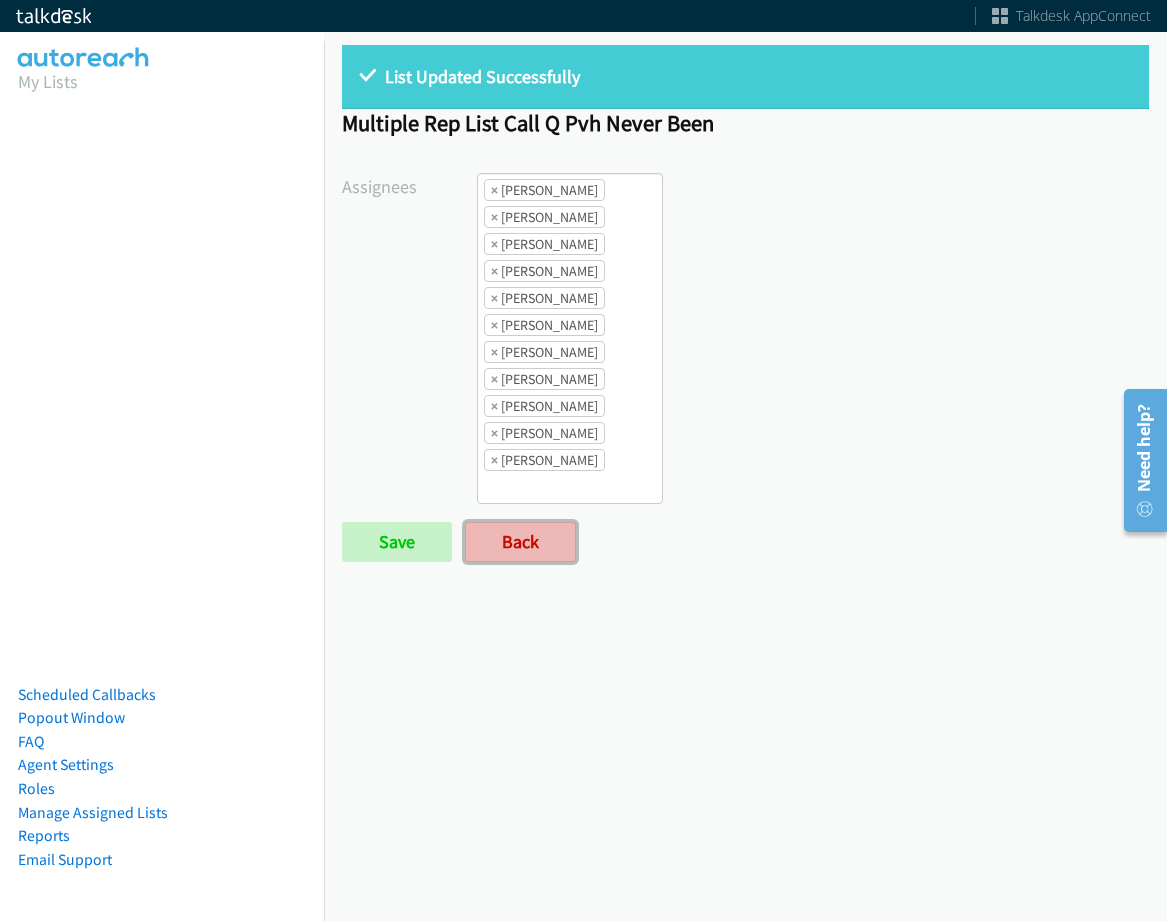 click on "Back" at bounding box center [520, 542] 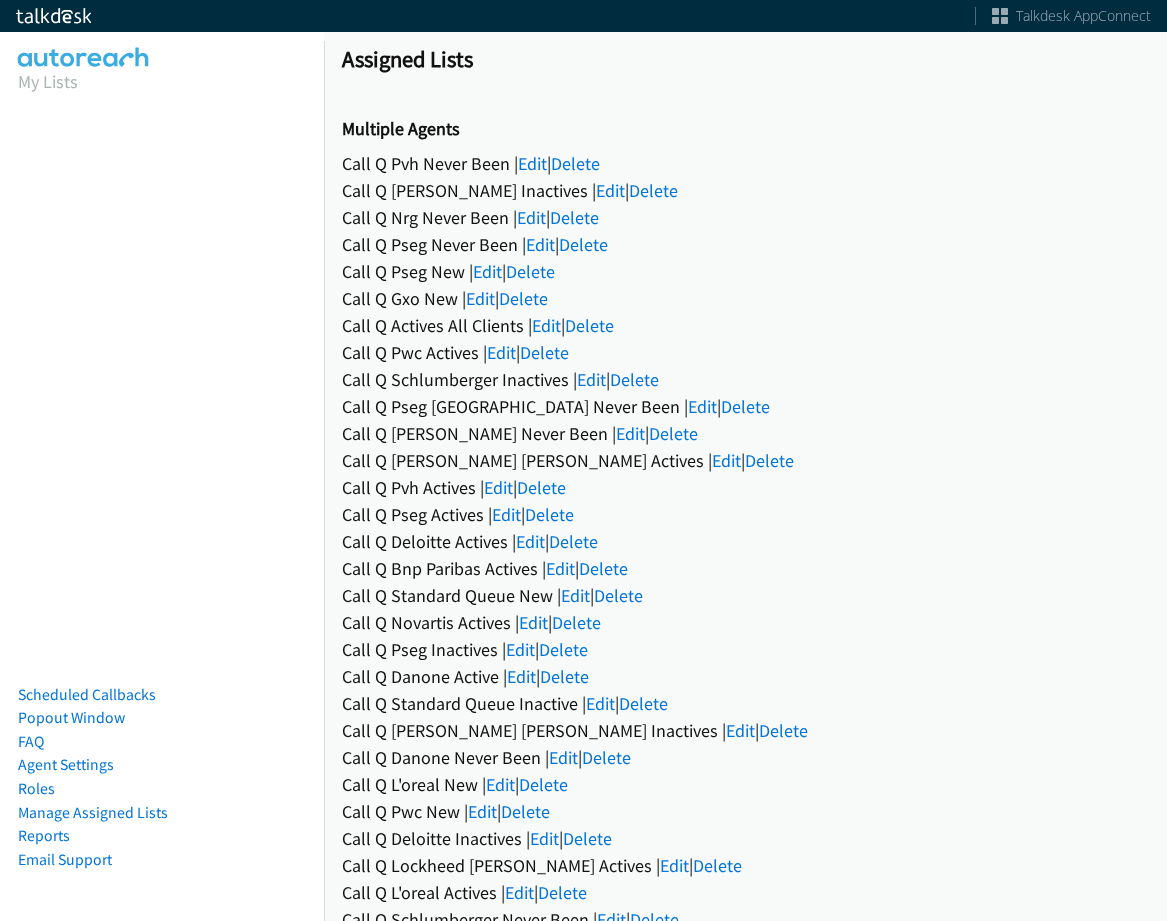 scroll, scrollTop: 0, scrollLeft: 0, axis: both 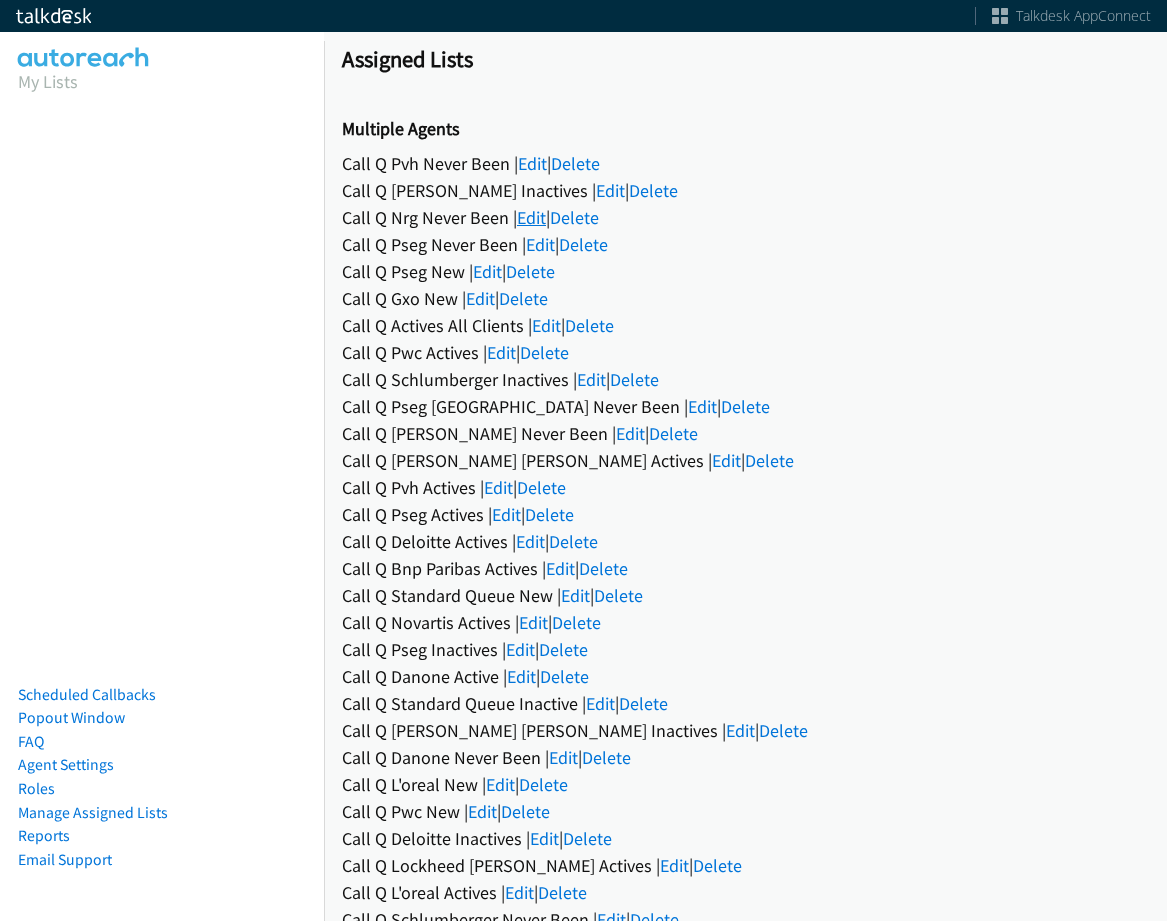 click on "Edit" at bounding box center (531, 217) 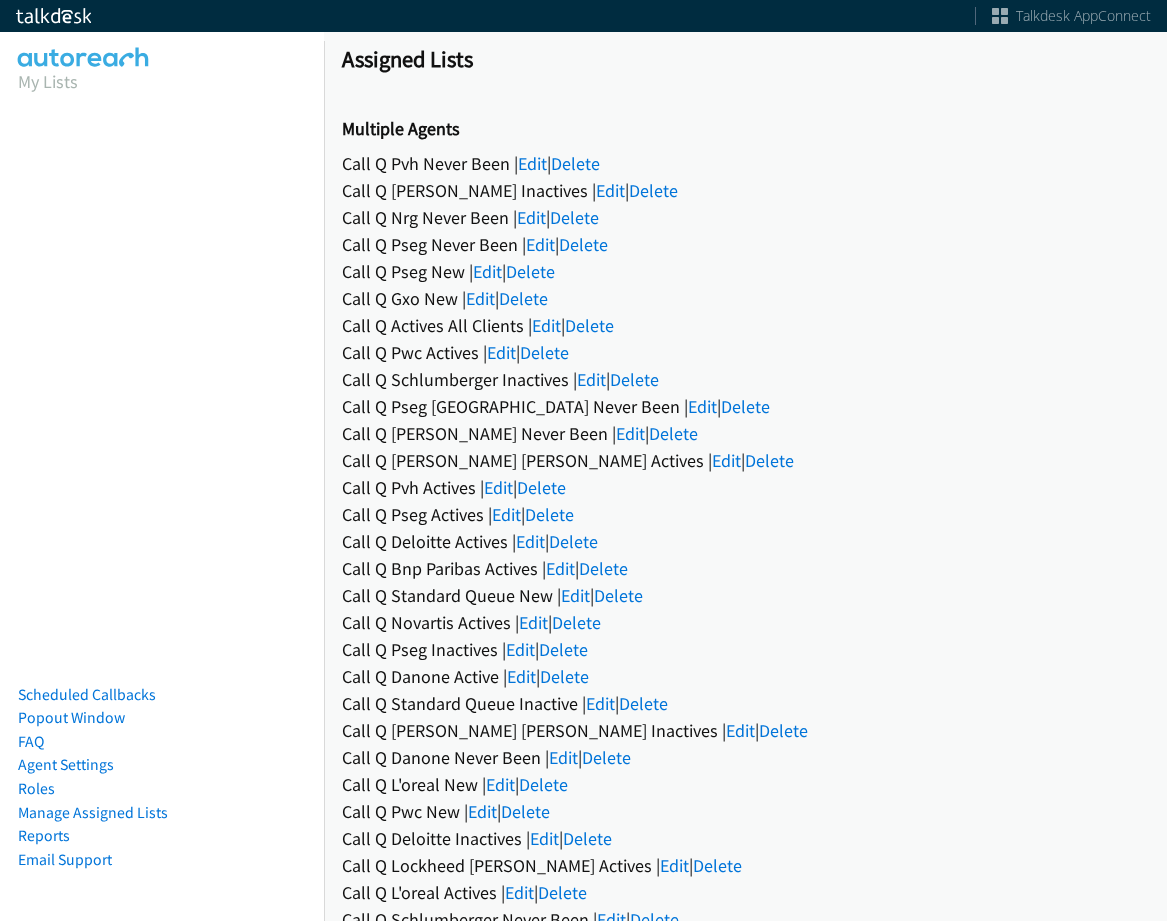 scroll, scrollTop: 0, scrollLeft: 0, axis: both 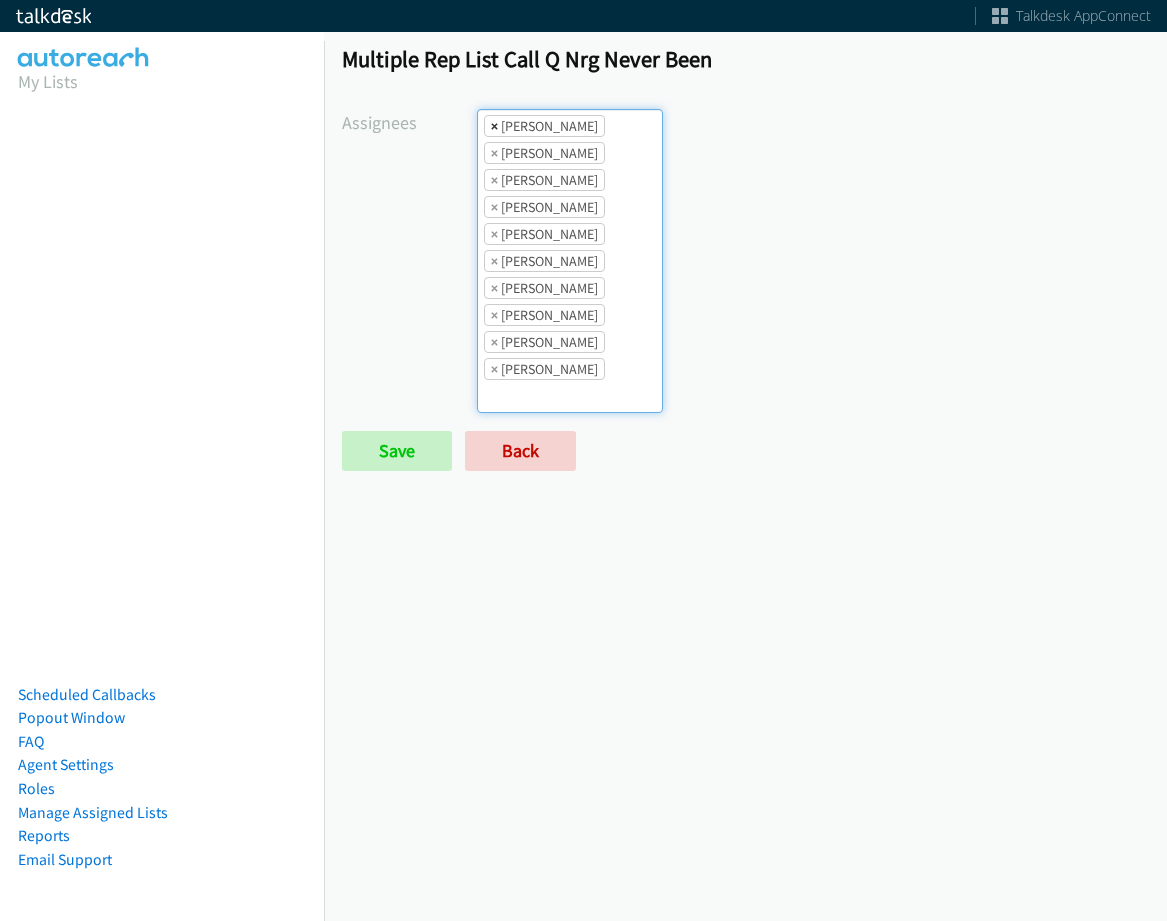 click on "×" at bounding box center [494, 126] 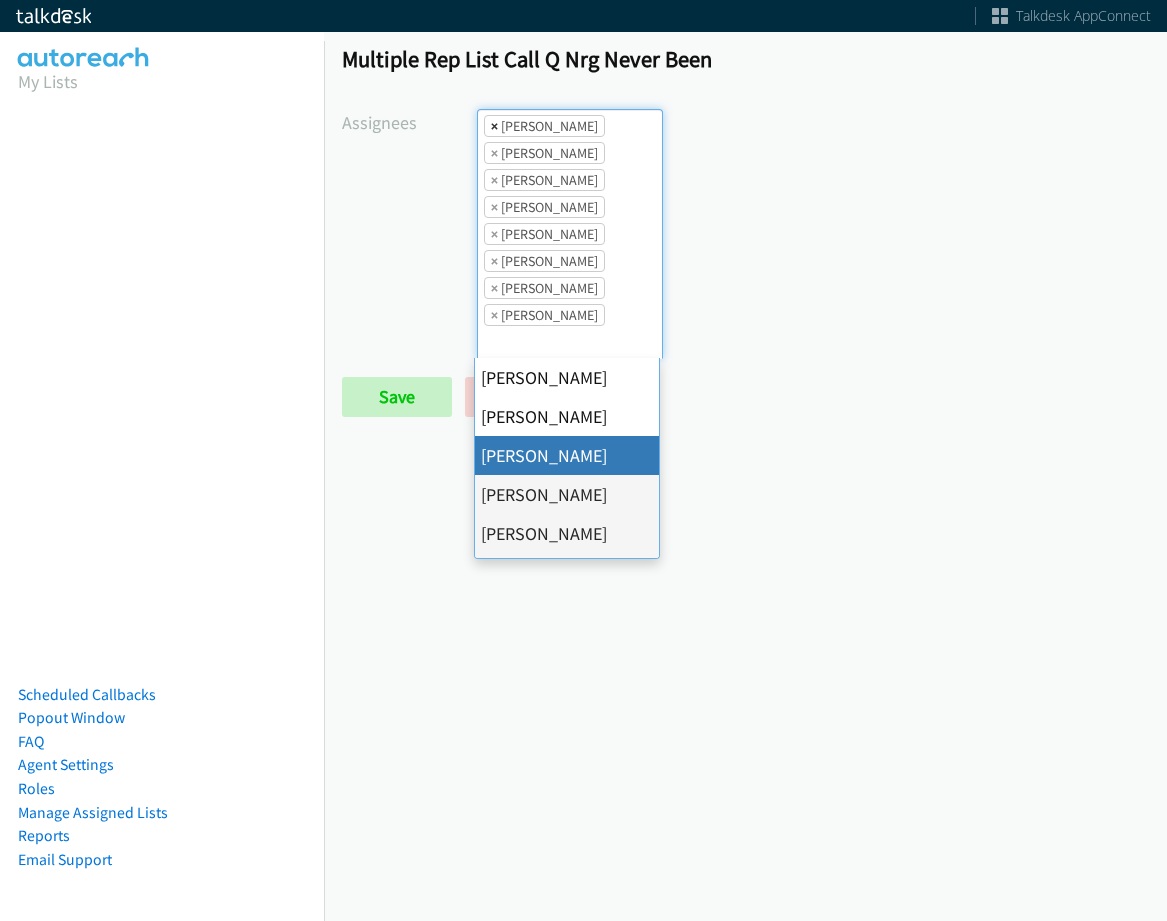 click on "×" at bounding box center (494, 126) 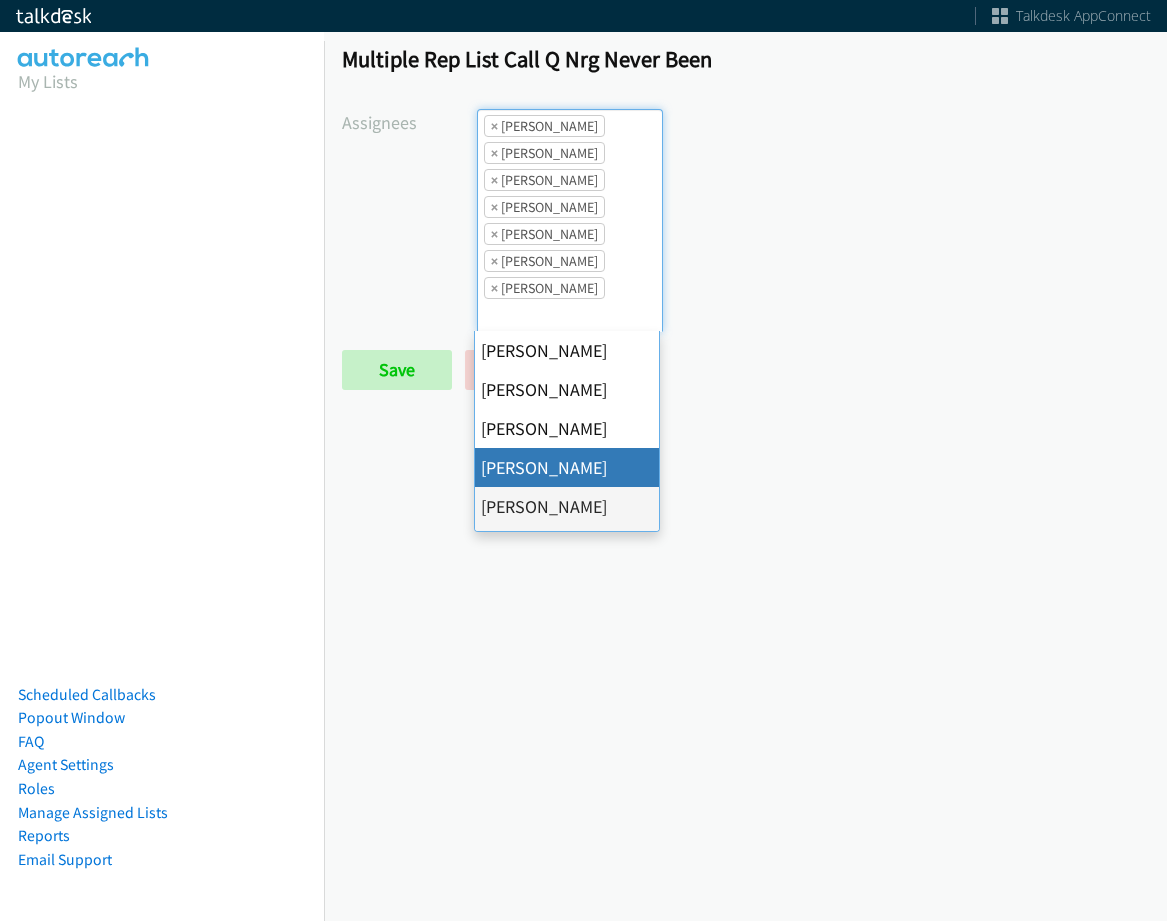 click on "×" at bounding box center (494, 126) 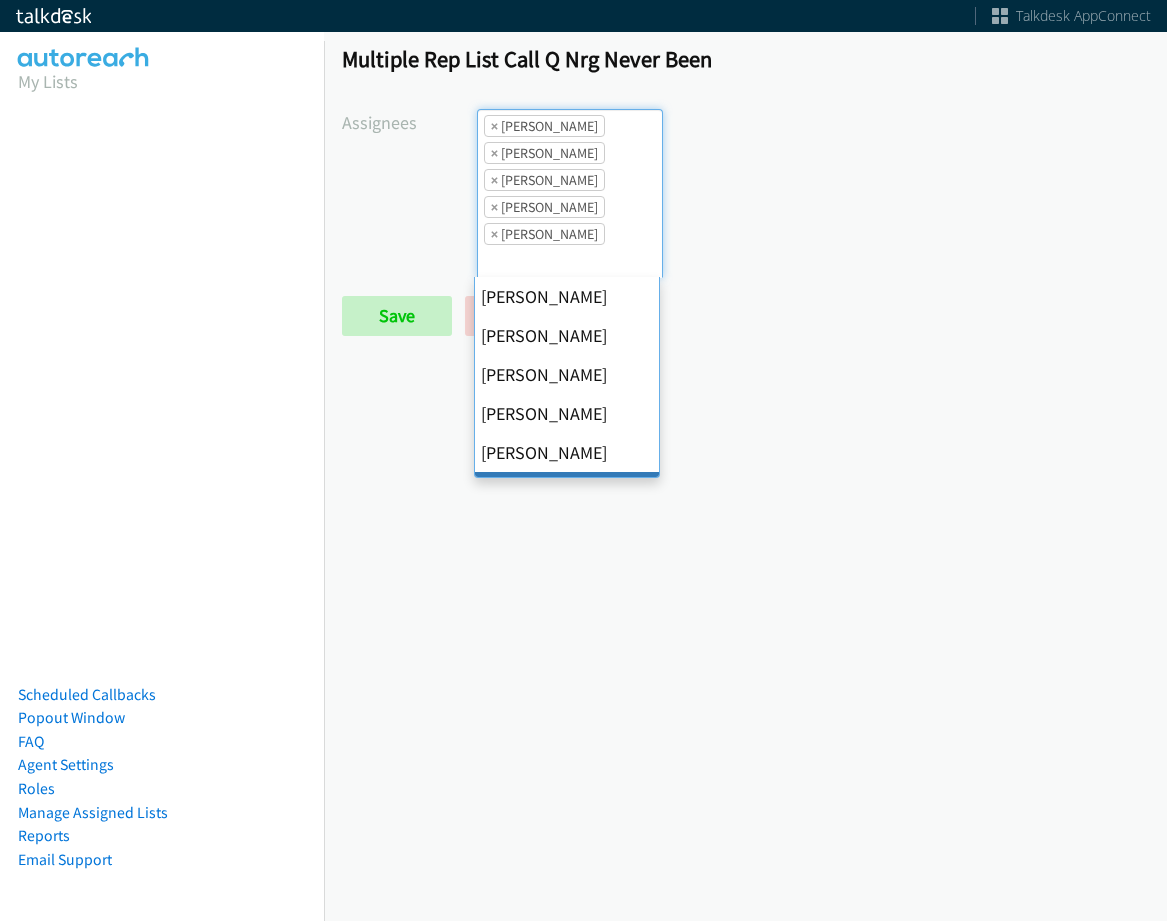 click on "×" at bounding box center [494, 126] 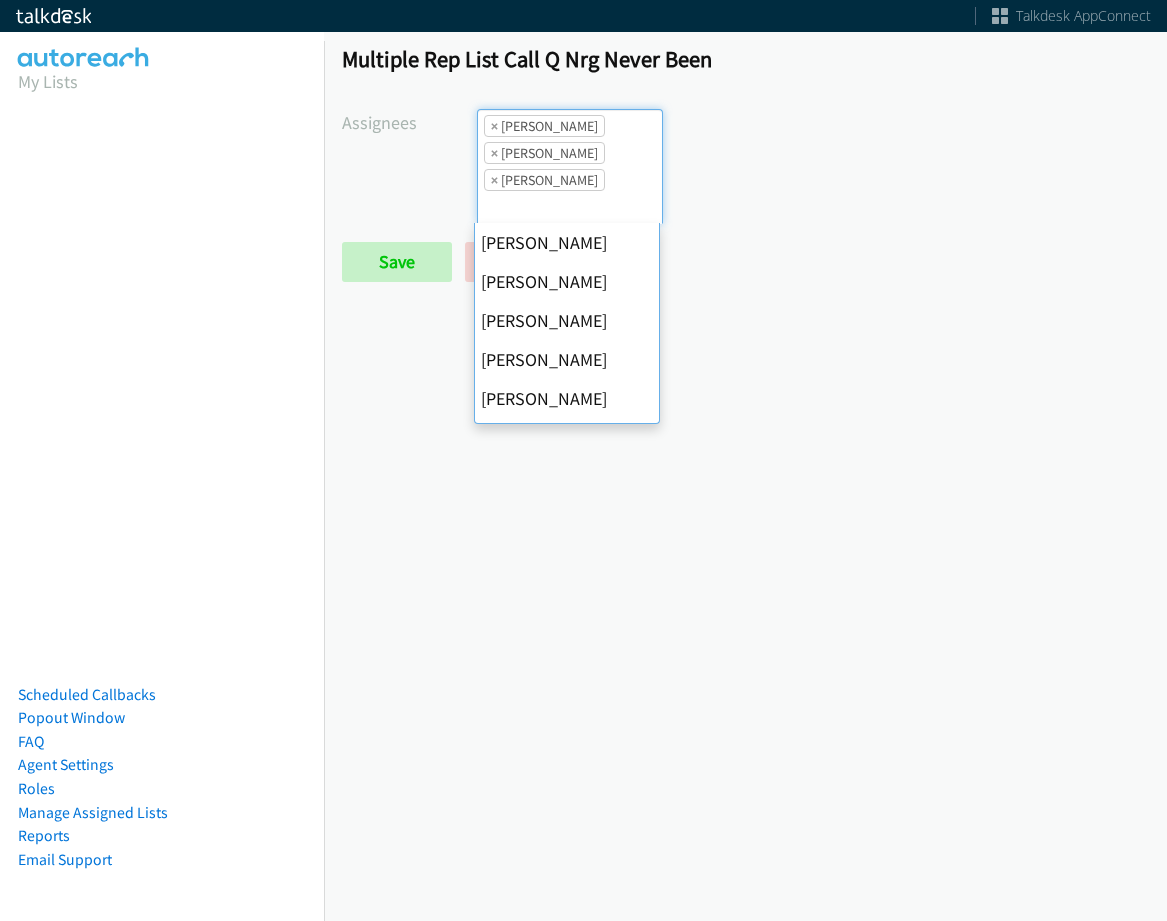scroll, scrollTop: 351, scrollLeft: 0, axis: vertical 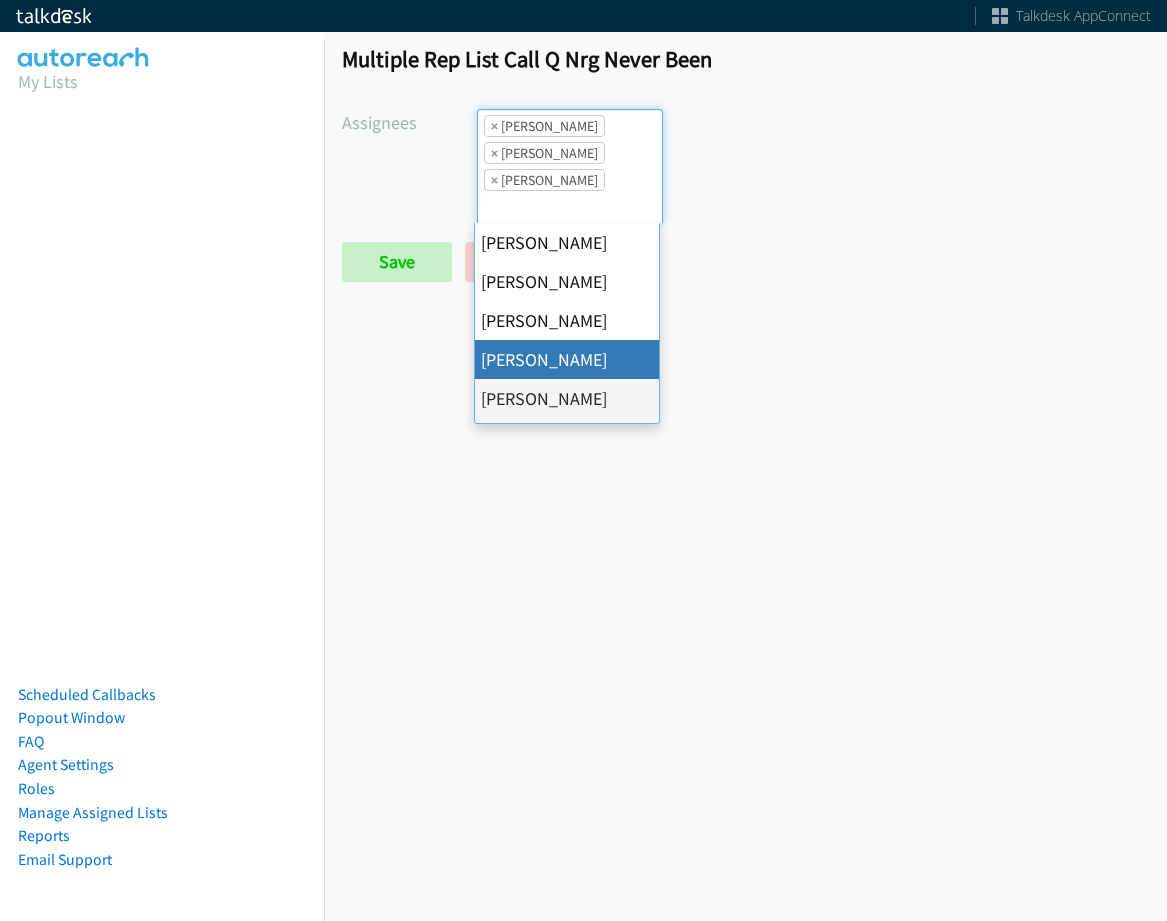 click on "×" at bounding box center (494, 126) 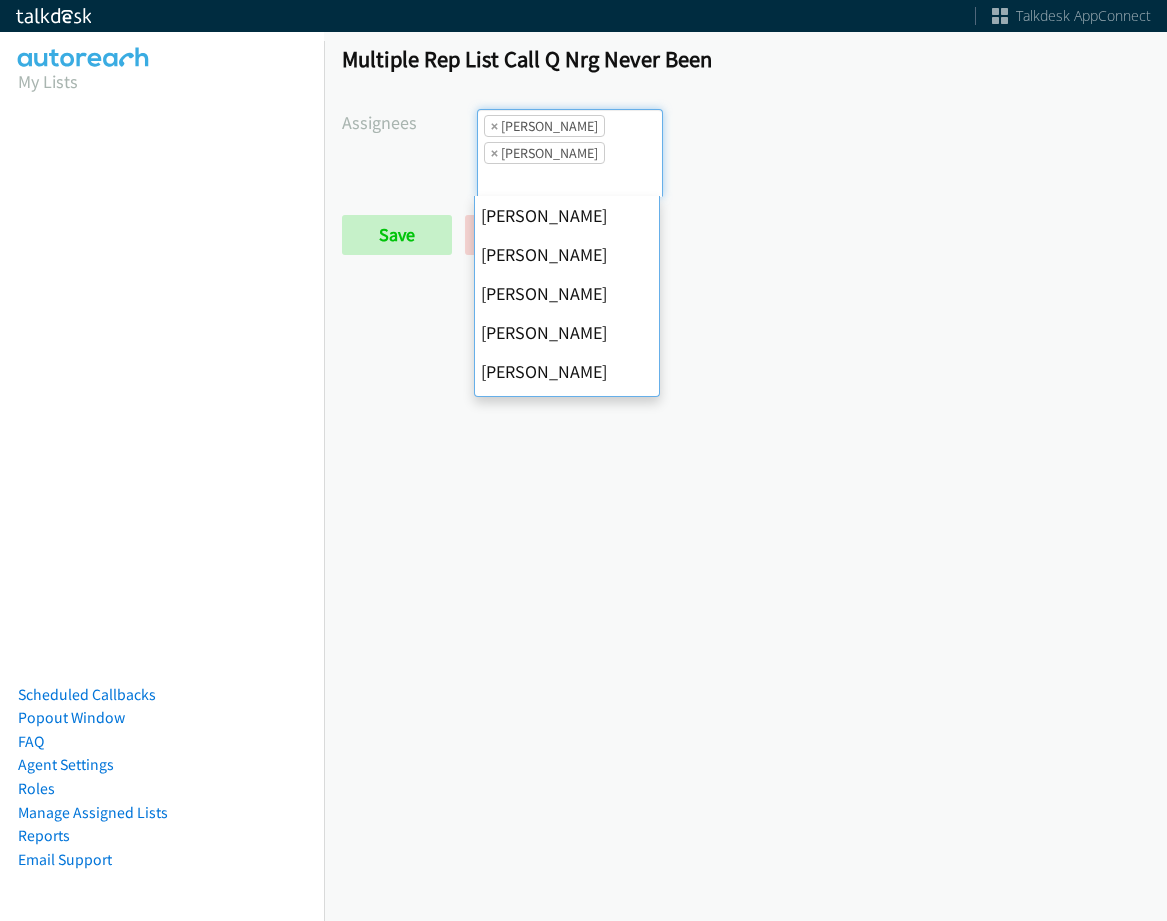 click on "×" at bounding box center [494, 126] 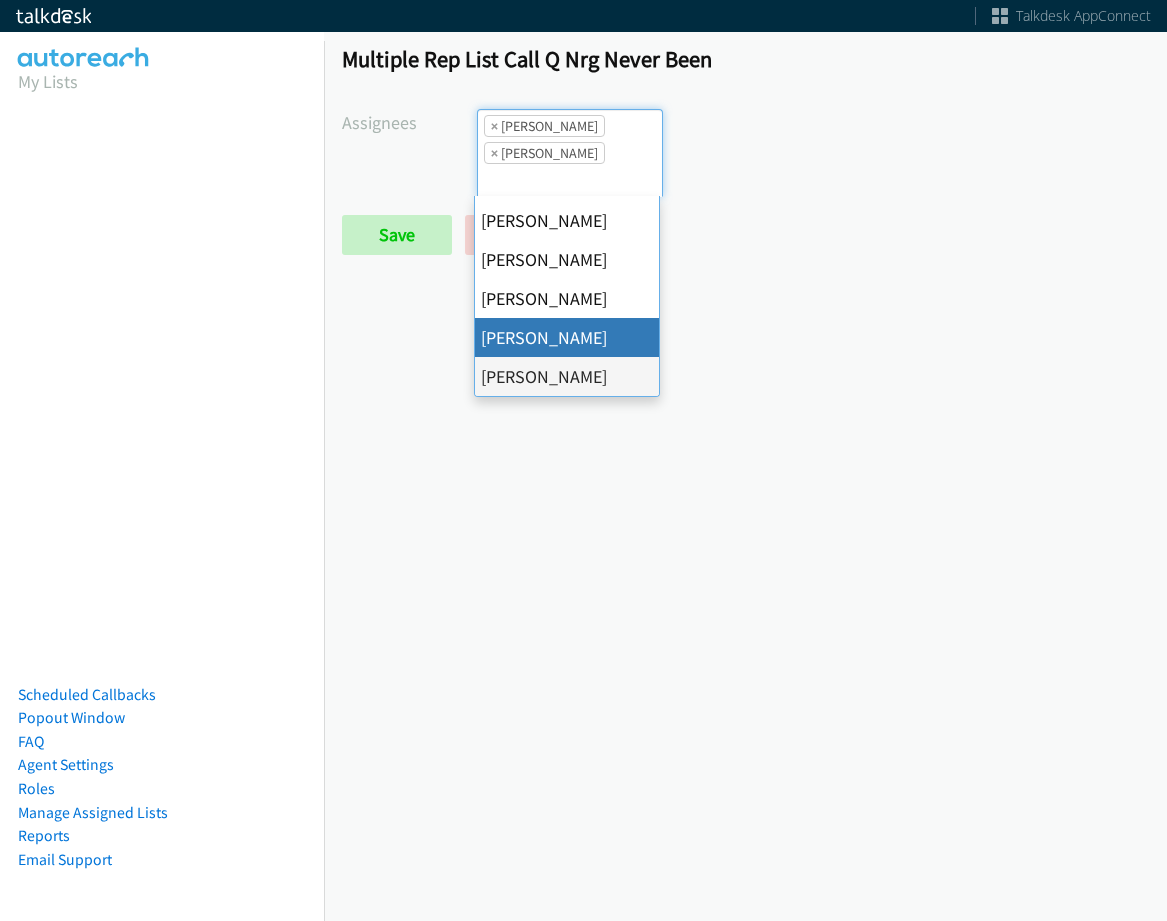 select 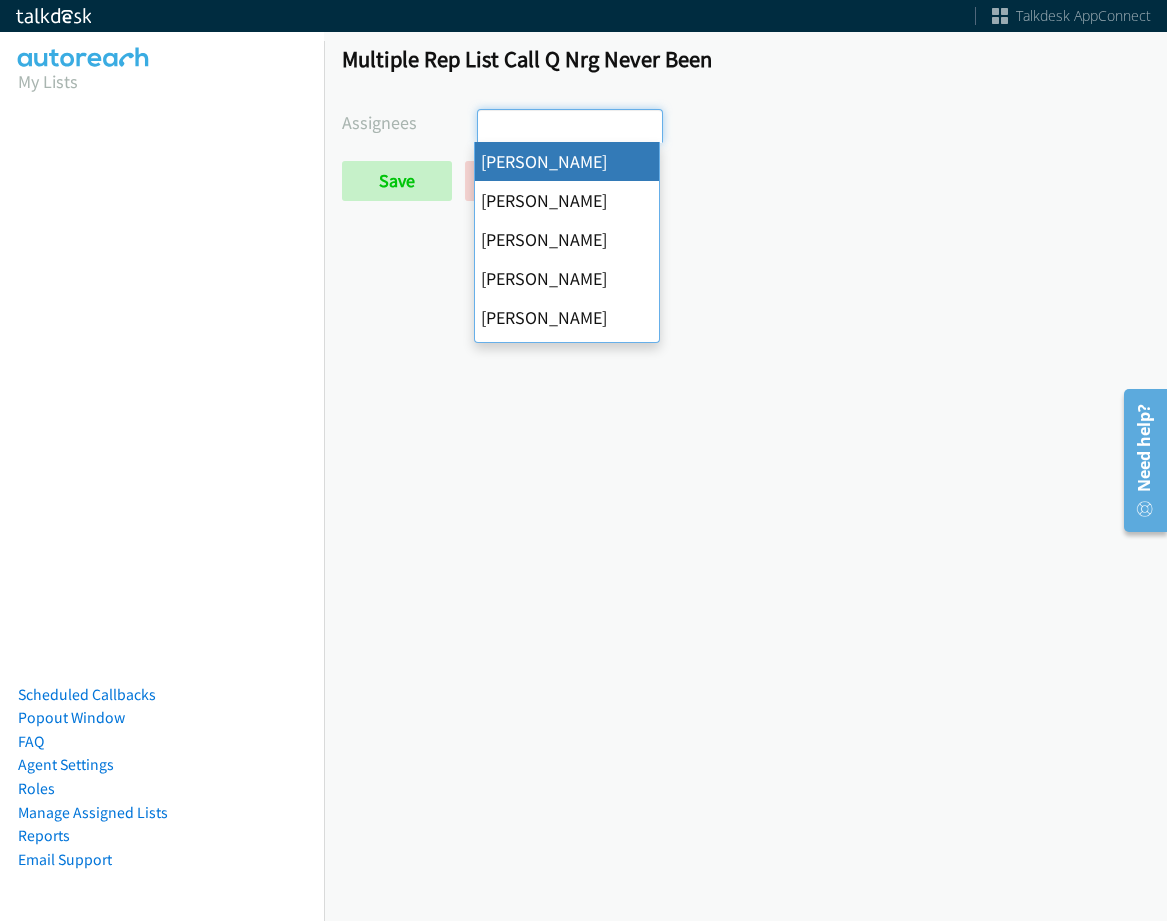 click at bounding box center (513, 126) 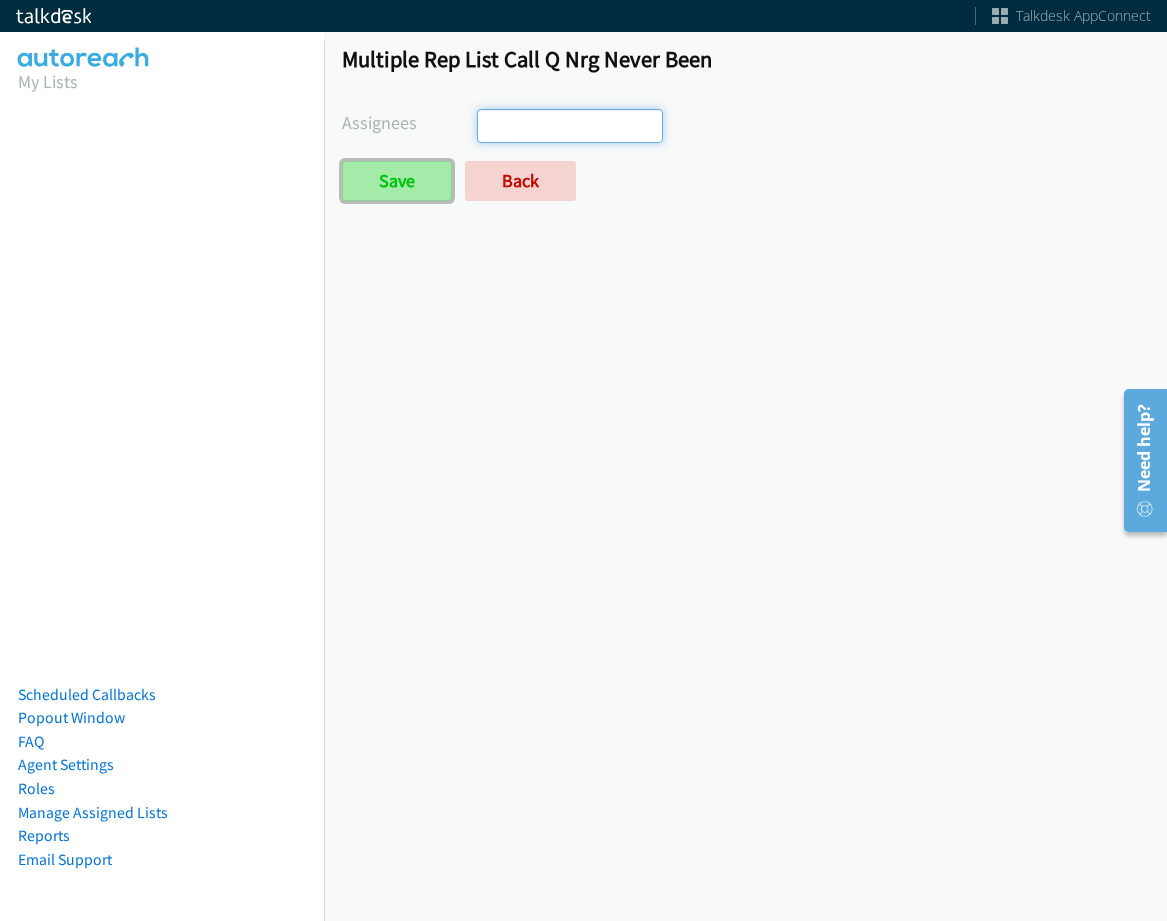 click on "Save" at bounding box center [397, 181] 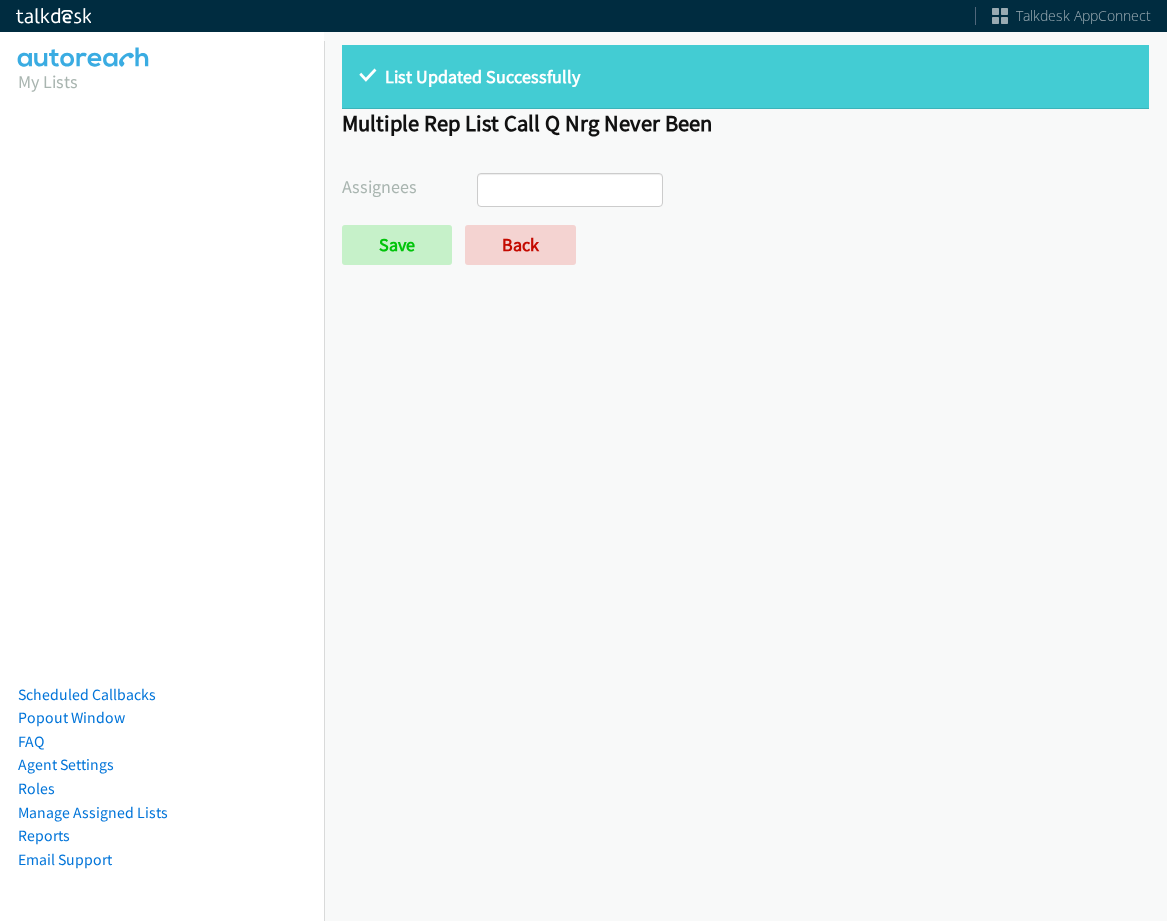 select 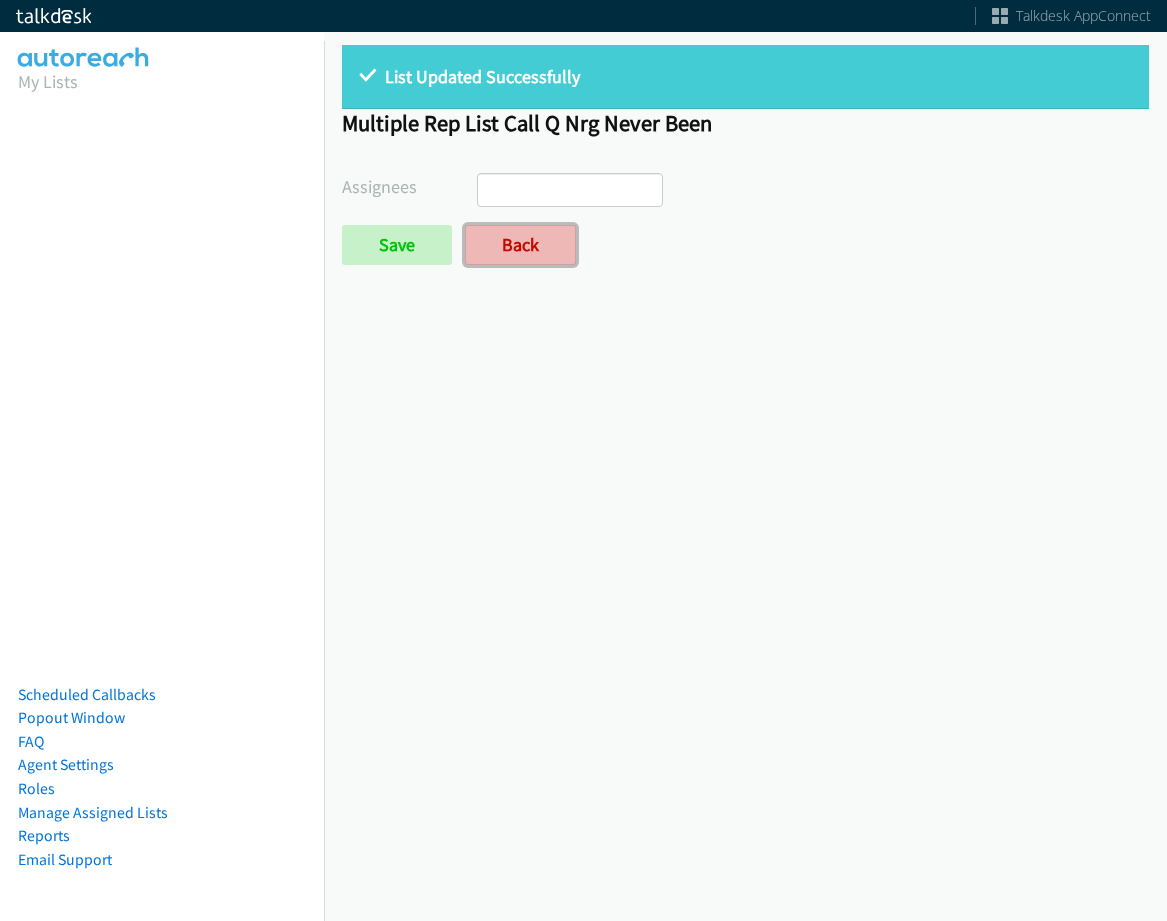 click on "Back" at bounding box center [520, 245] 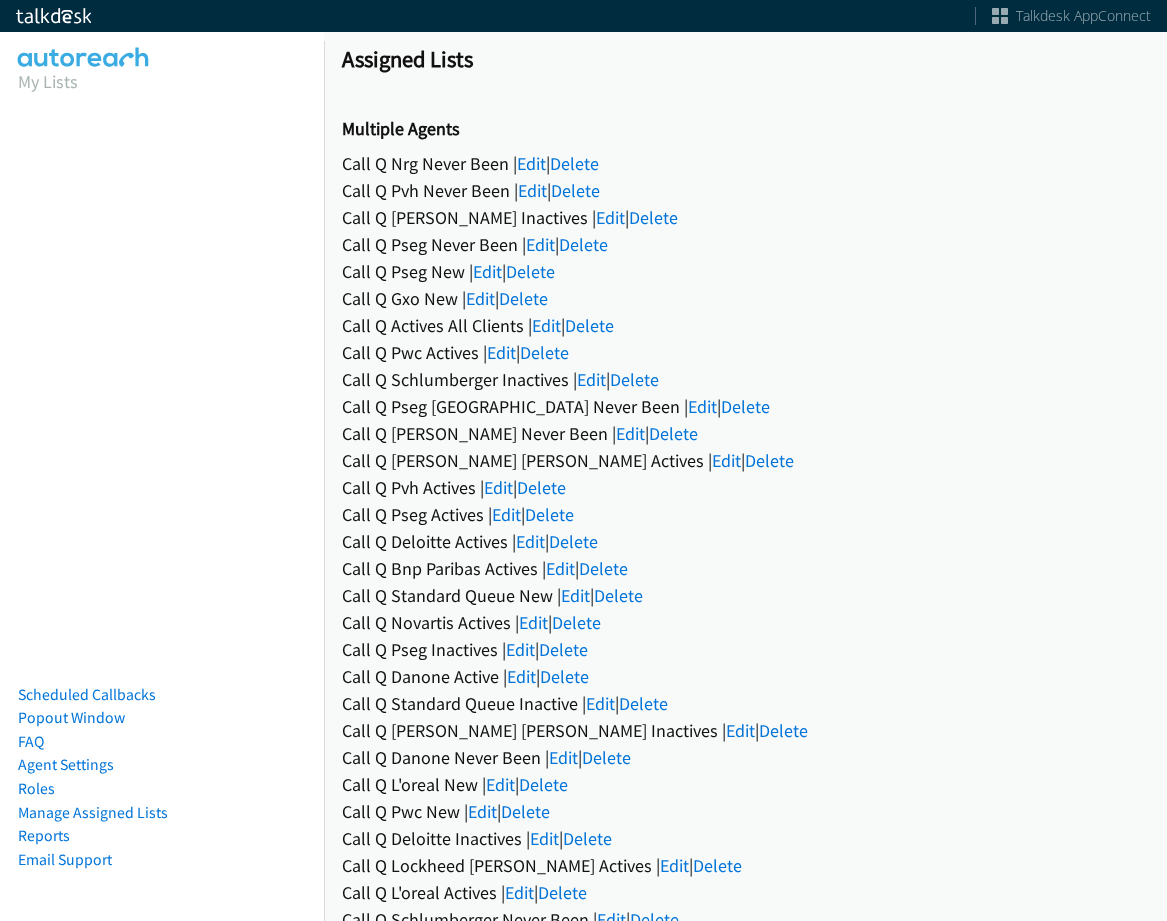 scroll, scrollTop: 0, scrollLeft: 0, axis: both 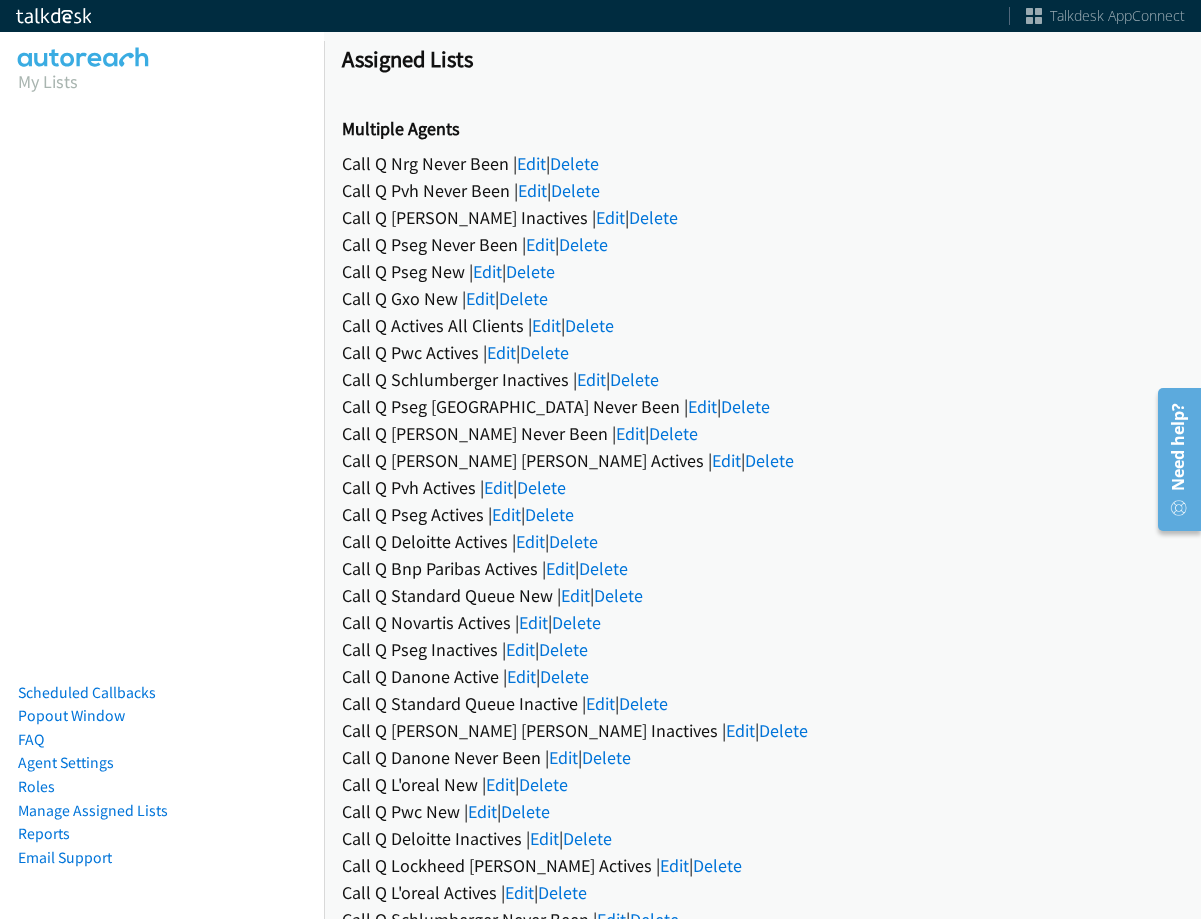 drag, startPoint x: 1111, startPoint y: 891, endPoint x: 1190, endPoint y: 876, distance: 80.411446 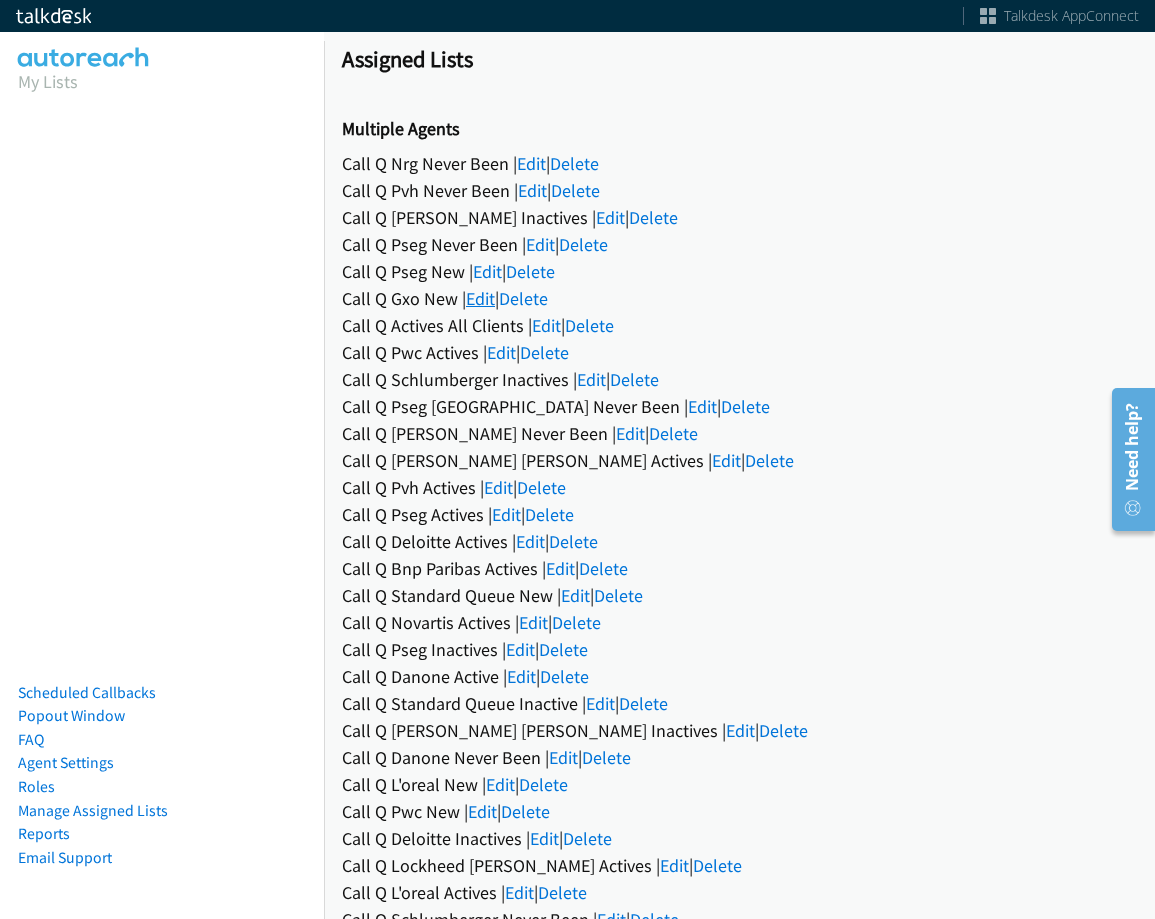 click on "Edit" at bounding box center (480, 298) 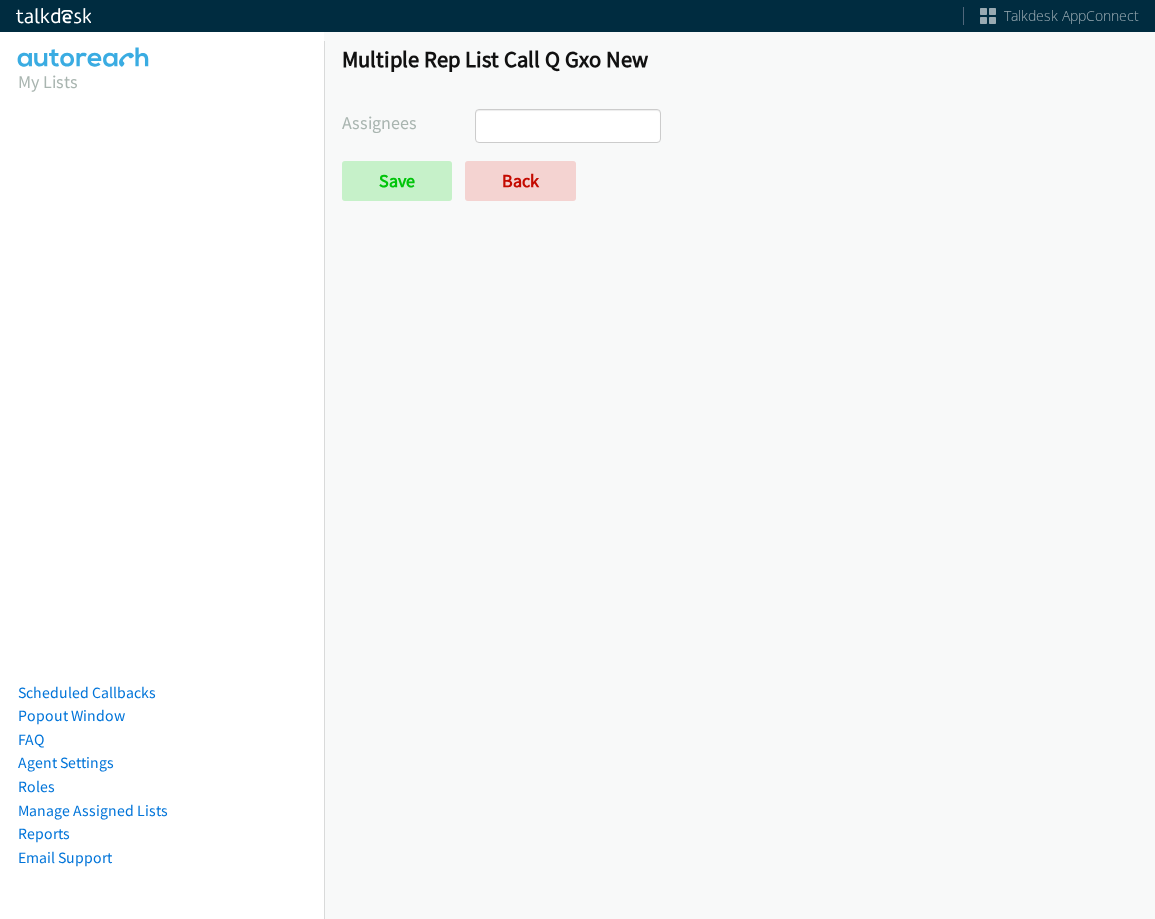 select 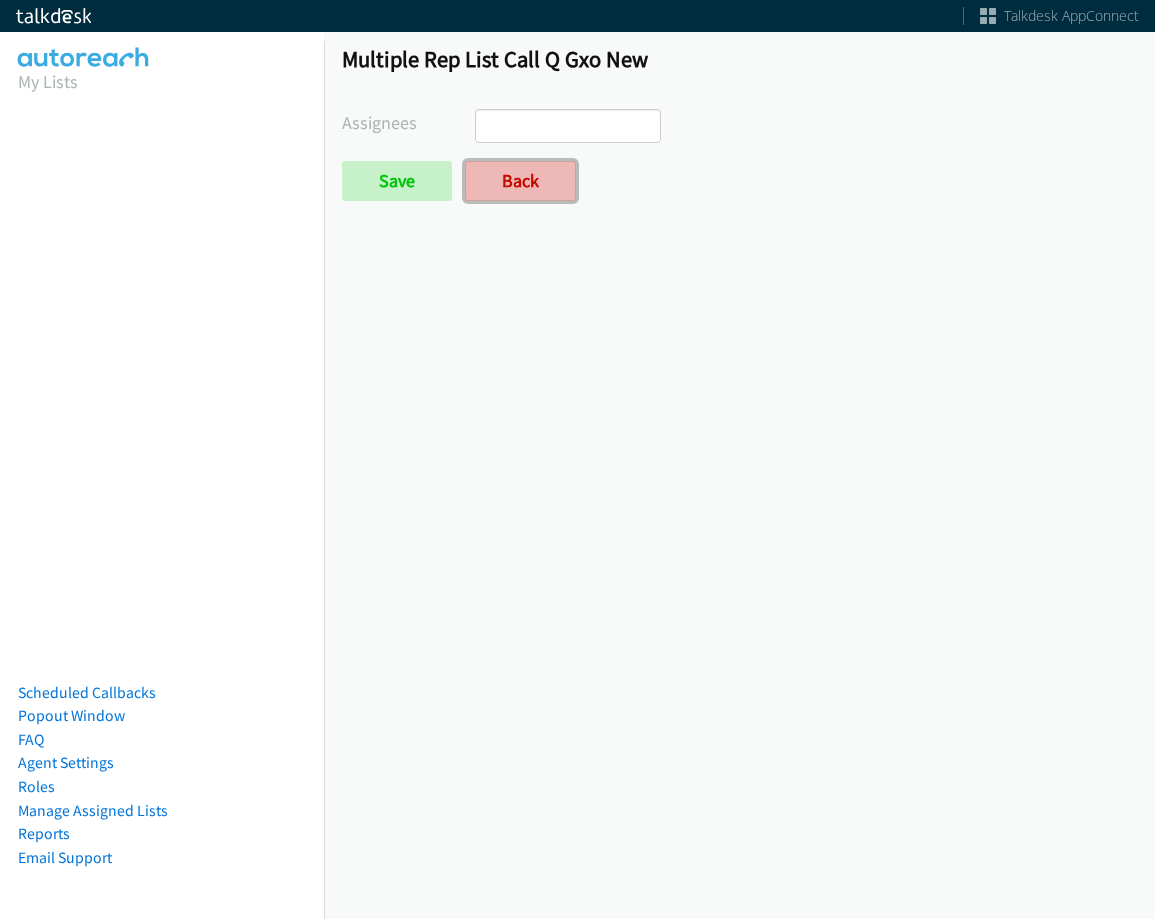 click on "Back" at bounding box center [520, 181] 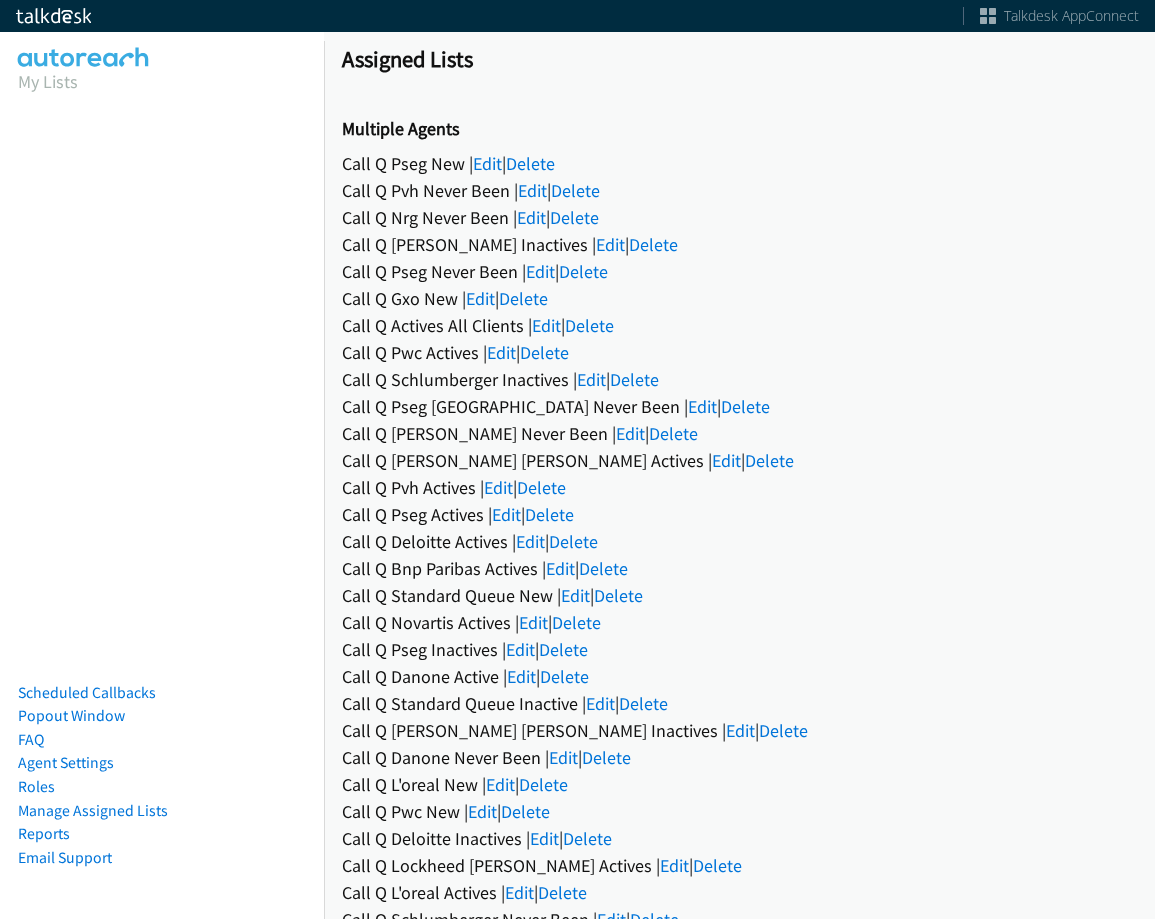 scroll, scrollTop: 0, scrollLeft: 0, axis: both 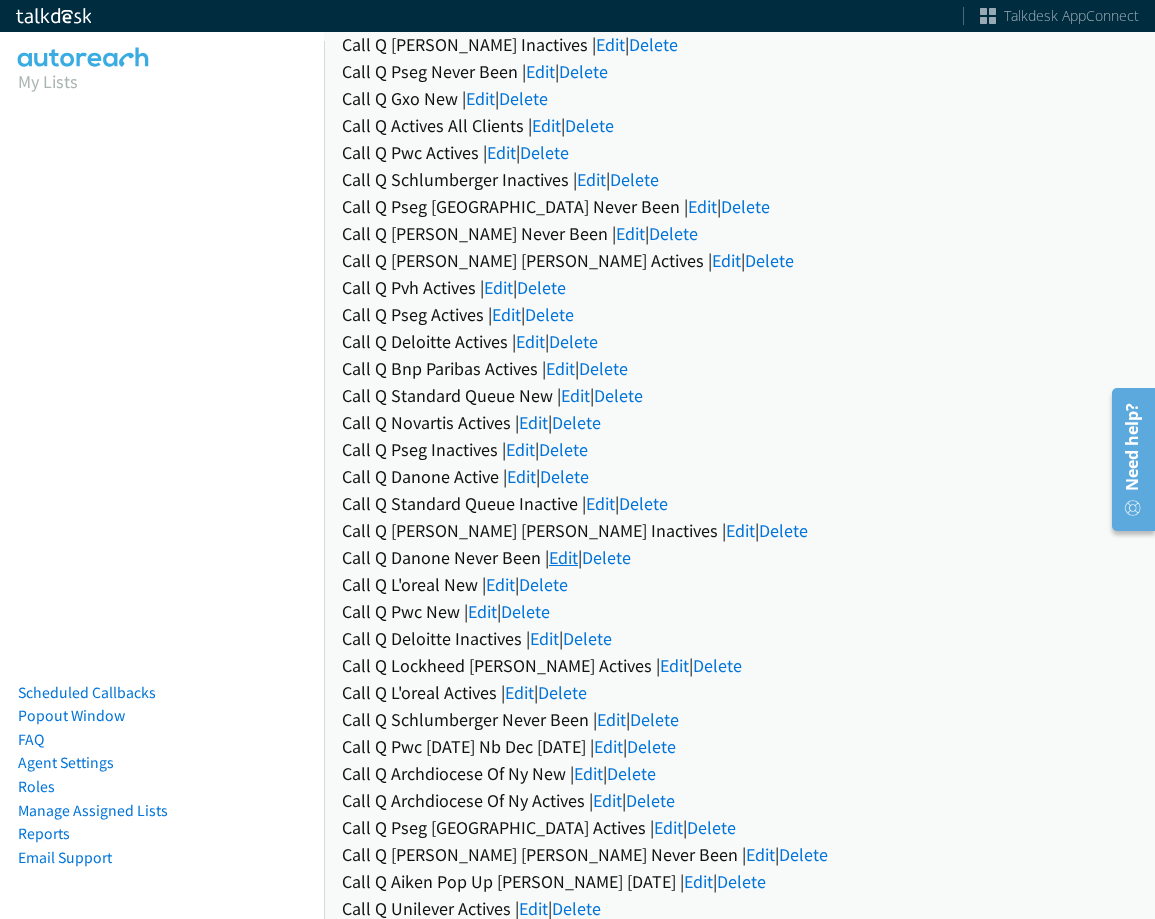 click on "Edit" at bounding box center (563, 557) 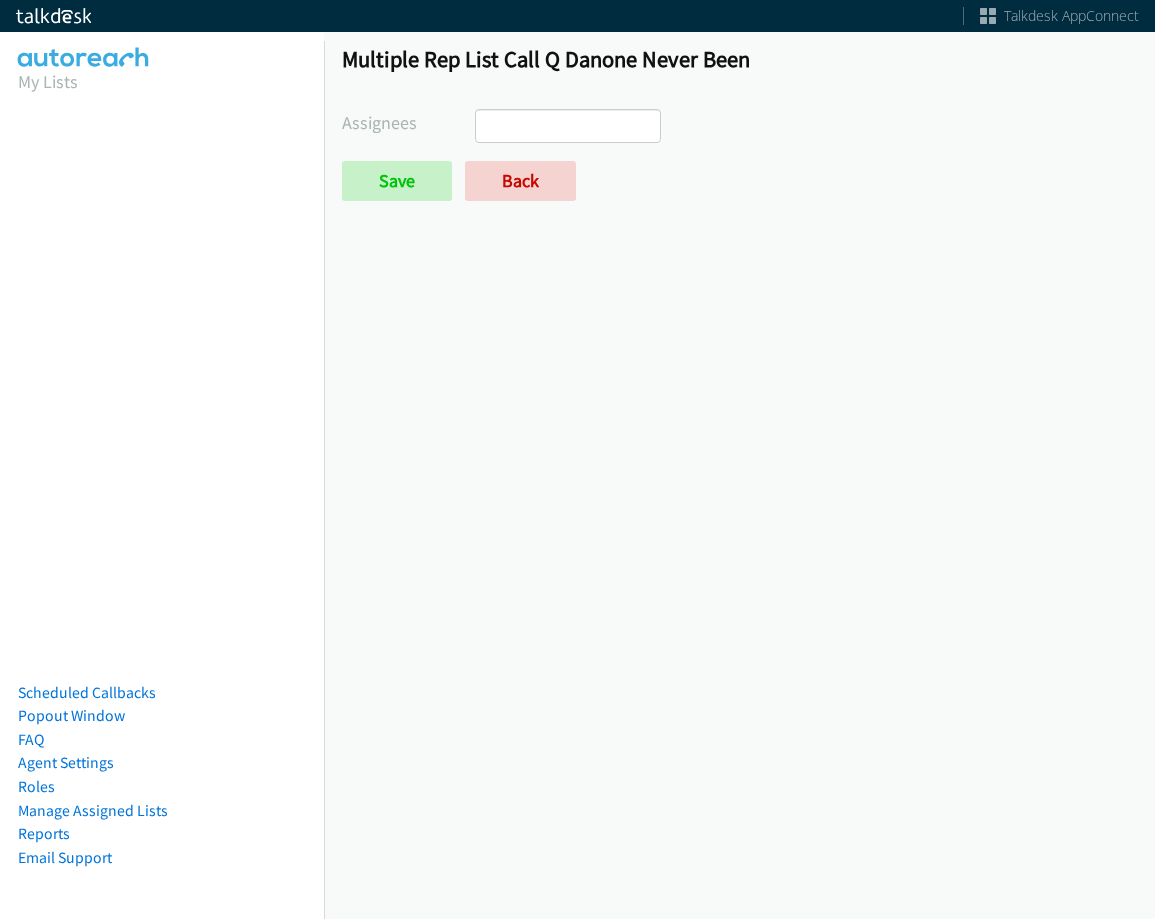 scroll, scrollTop: 0, scrollLeft: 0, axis: both 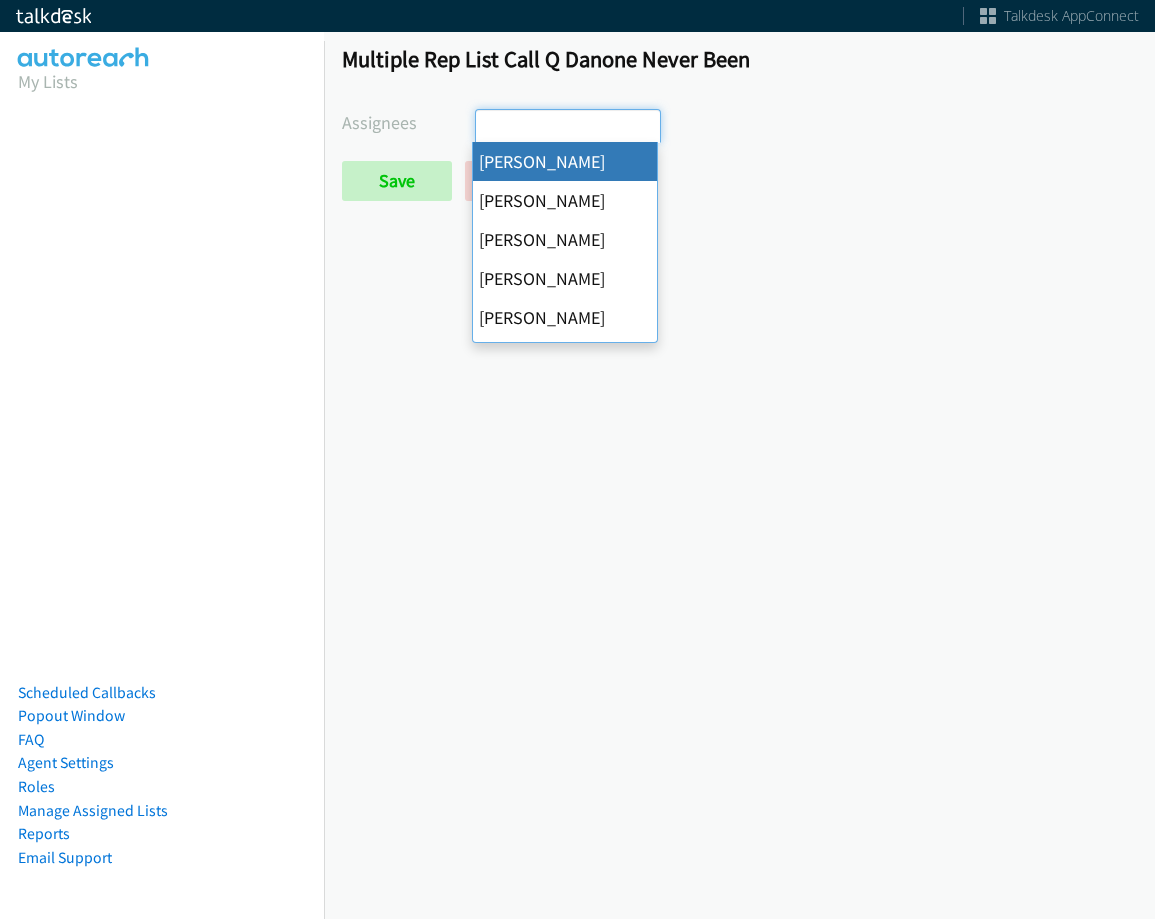 select on "cb11e729-9a1d-44de-9b38-0f5a50c7e01c" 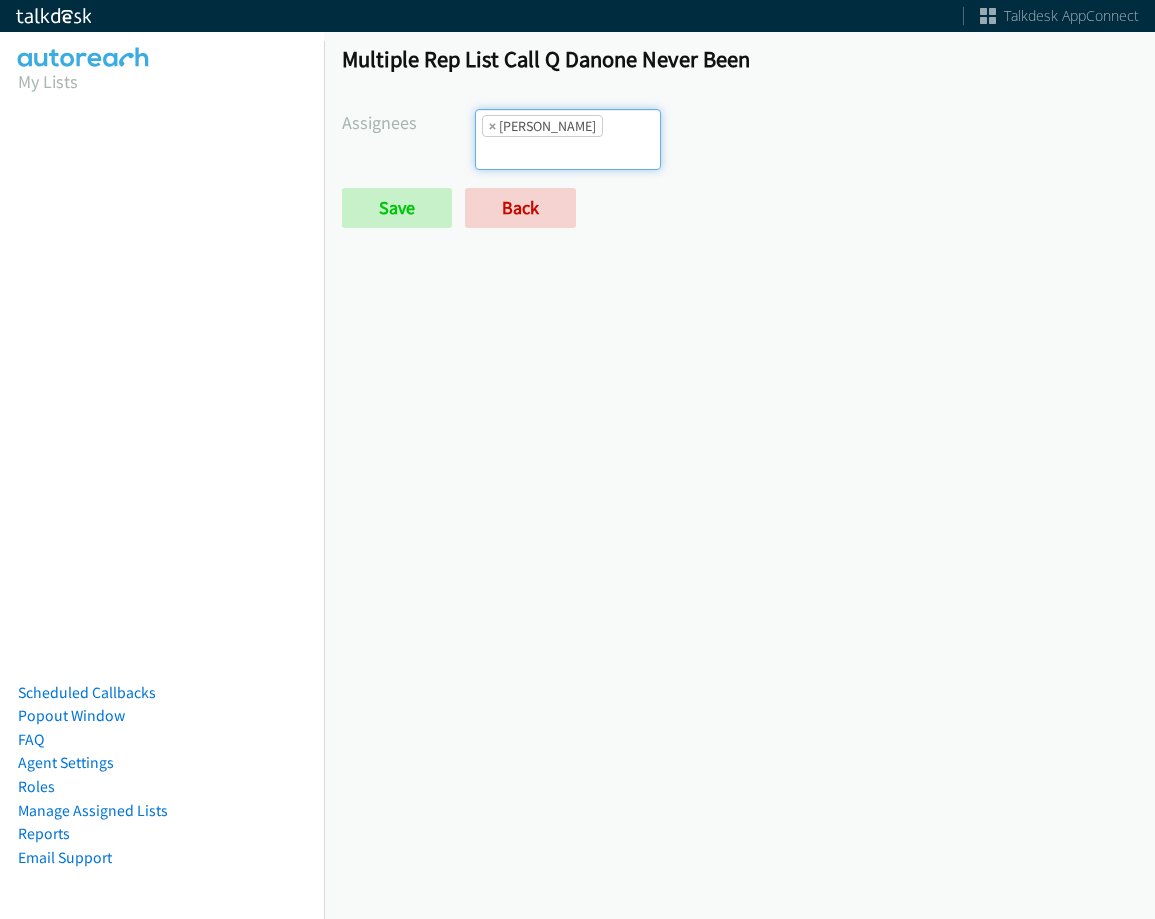 click on "× Abigail Odhiambo" at bounding box center (568, 139) 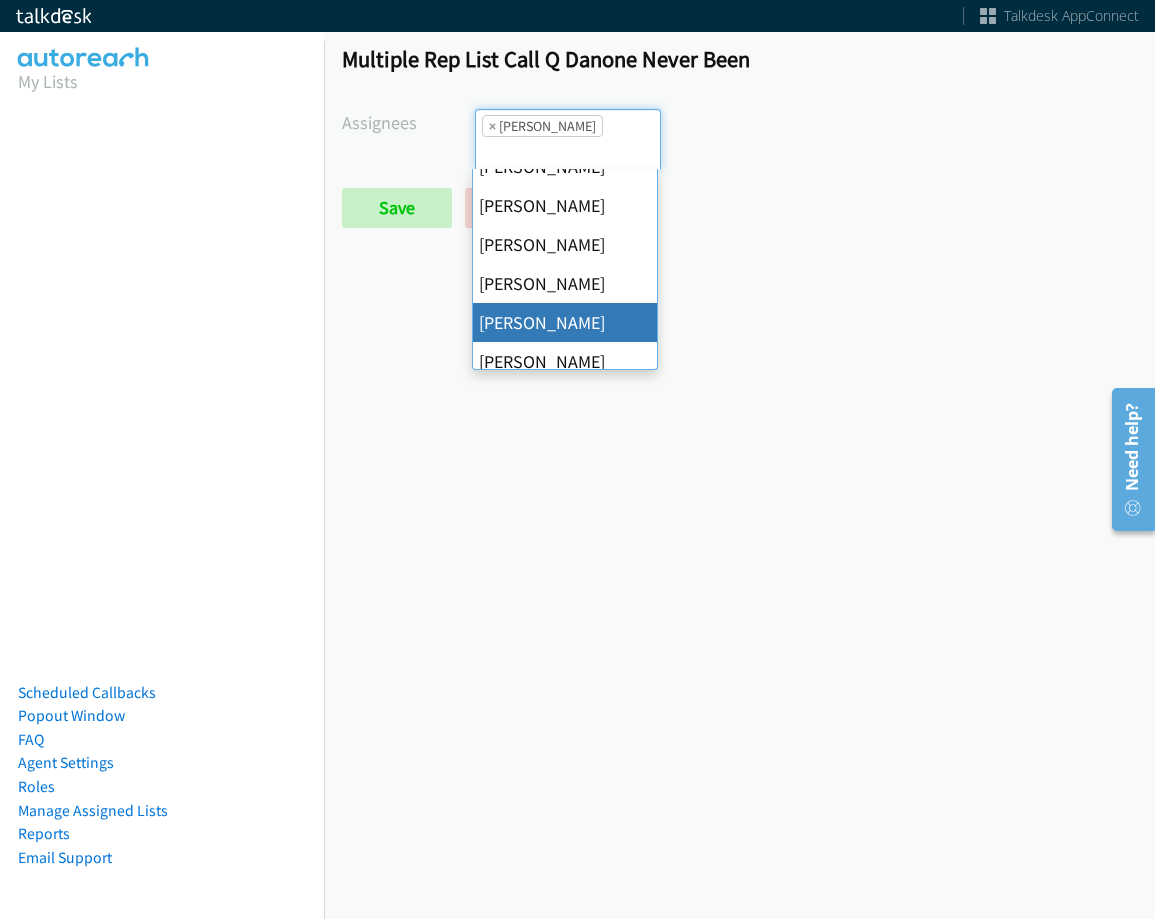 scroll, scrollTop: 200, scrollLeft: 0, axis: vertical 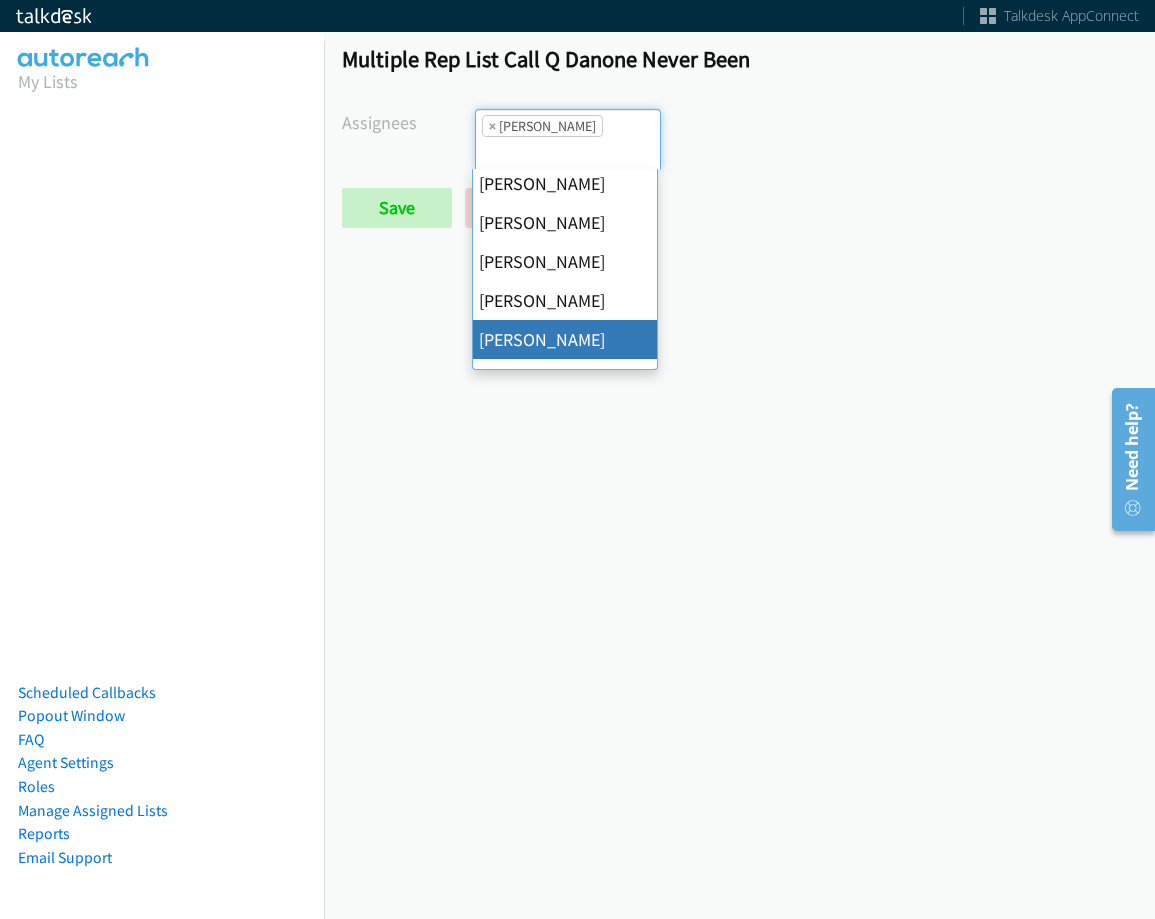 drag, startPoint x: 567, startPoint y: 334, endPoint x: 585, endPoint y: 218, distance: 117.388245 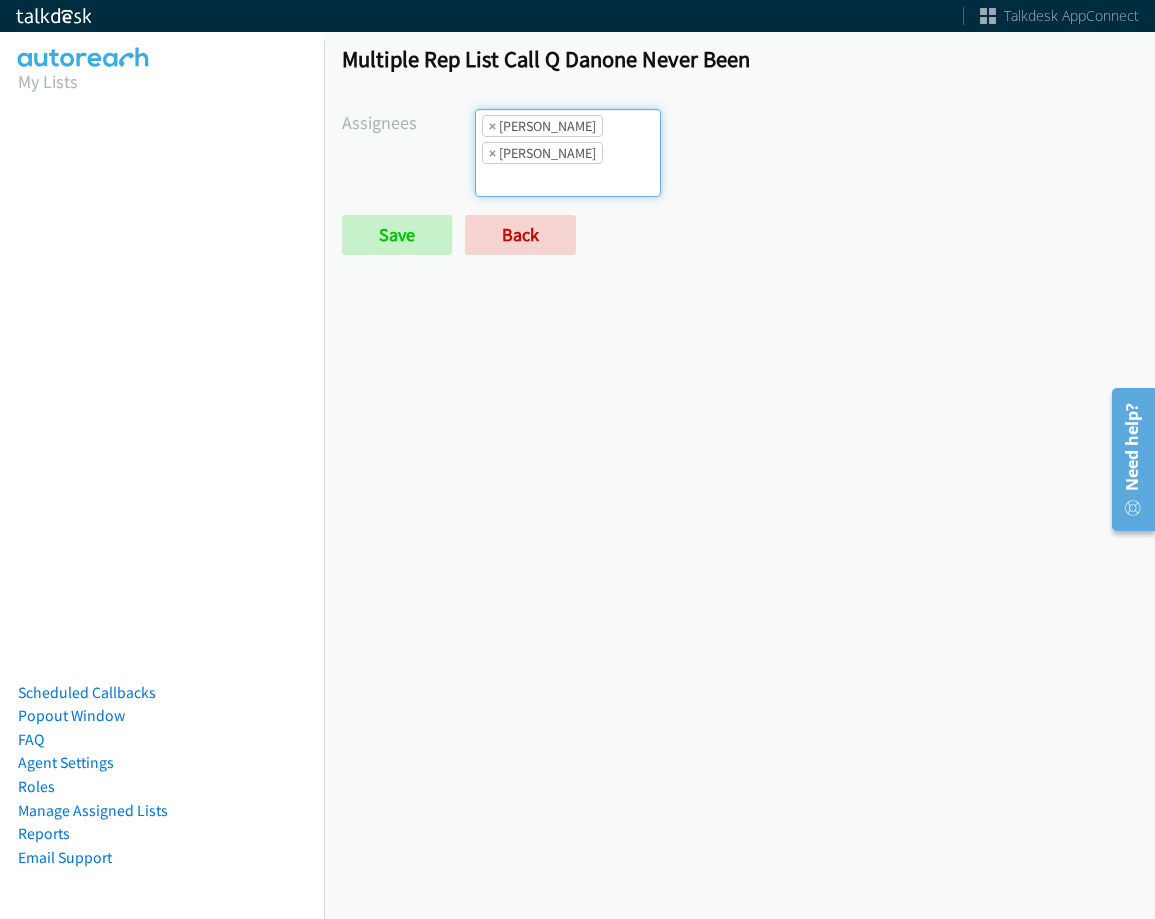 click on "× Abigail Odhiambo × Jasmin Martinez" at bounding box center [568, 153] 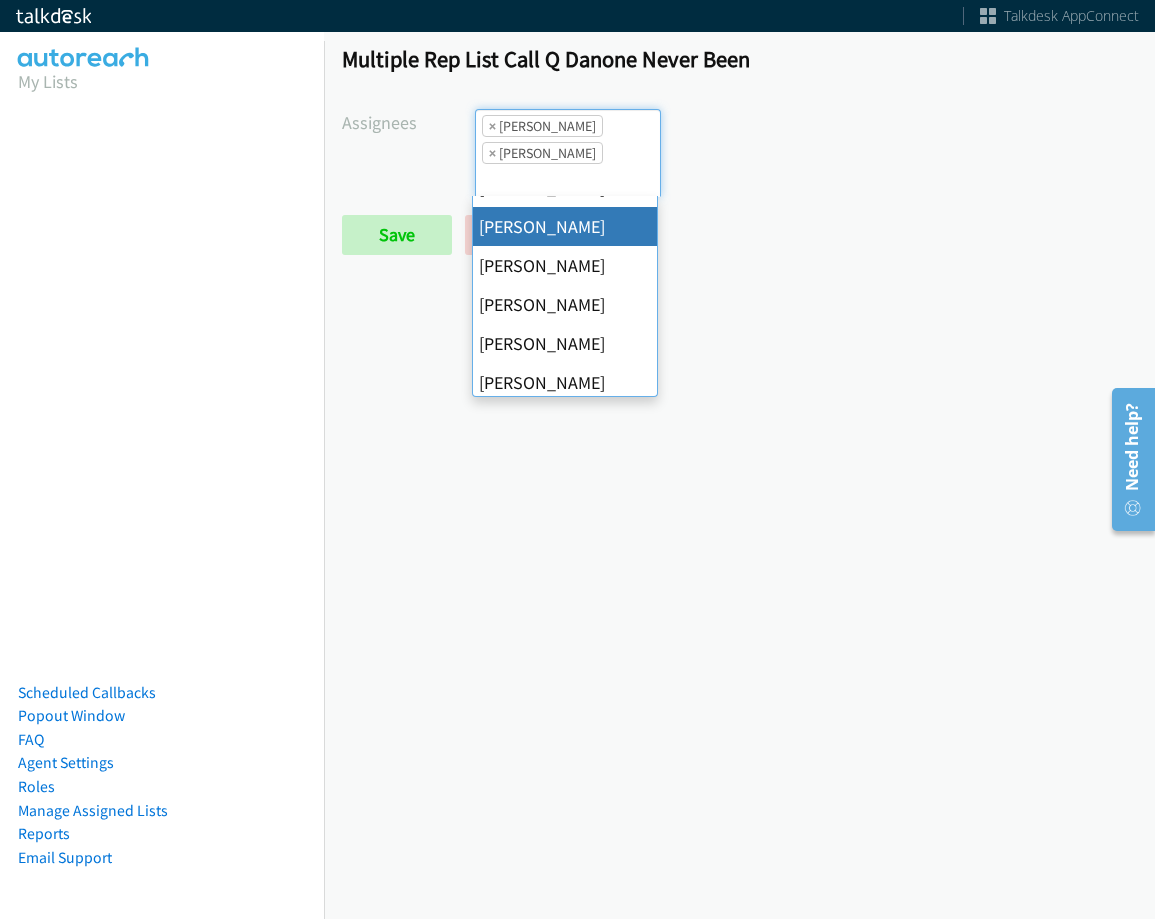 scroll, scrollTop: 200, scrollLeft: 0, axis: vertical 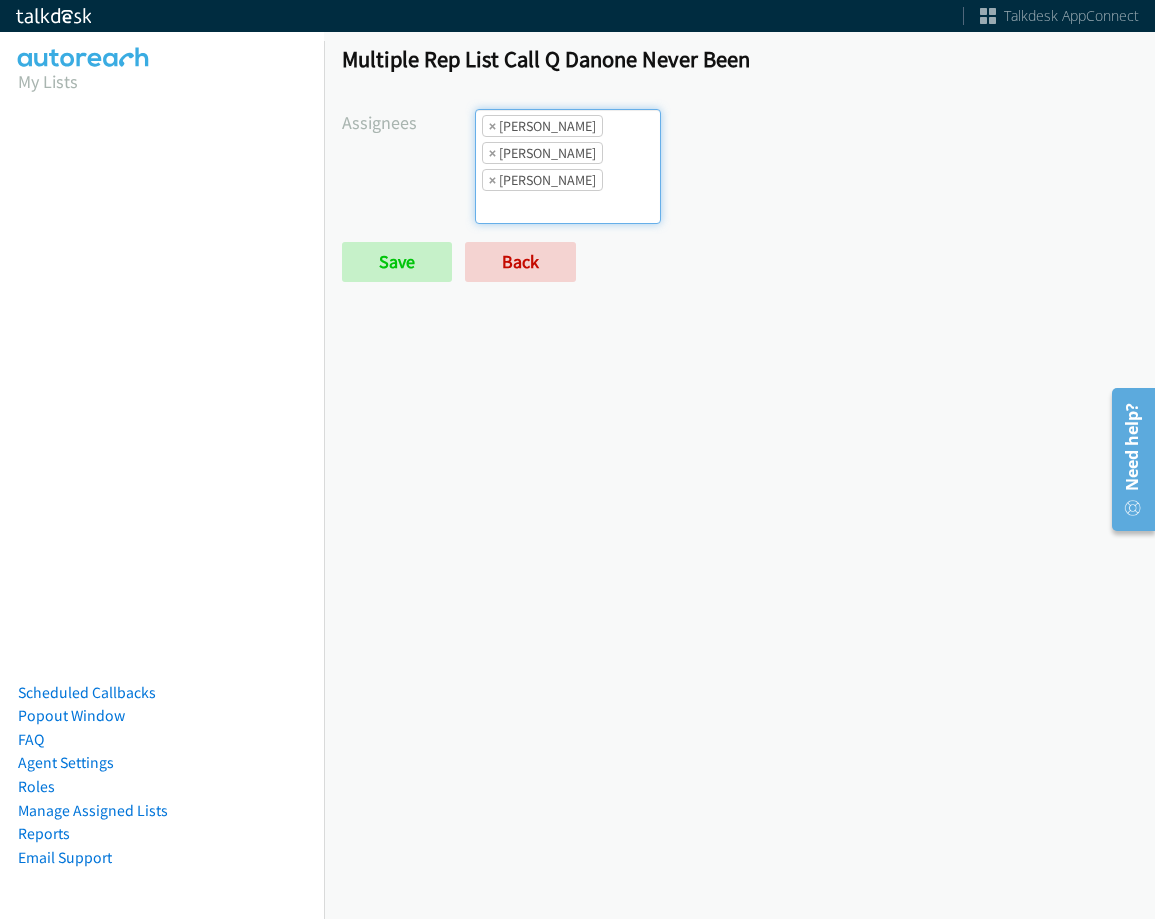 click on "× Jasmin Martinez" at bounding box center [542, 180] 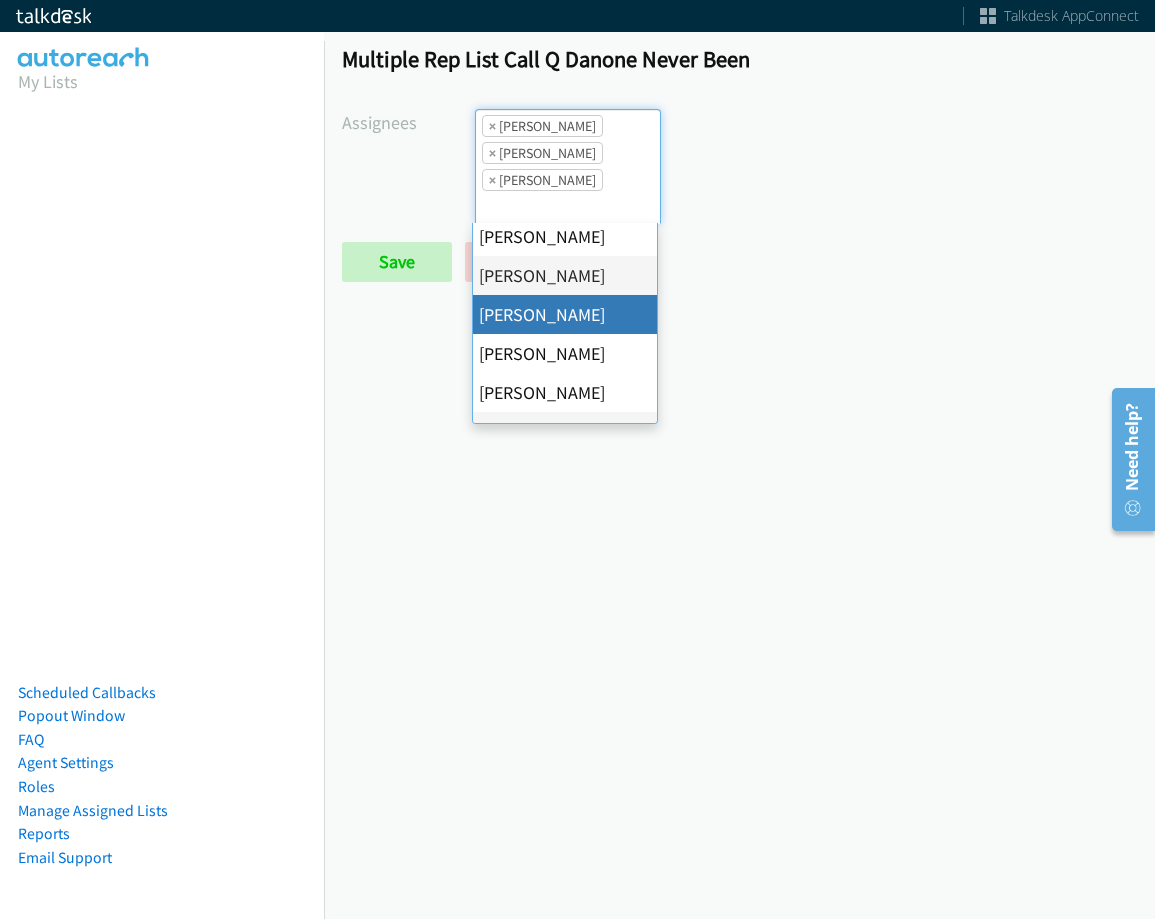 scroll, scrollTop: 0, scrollLeft: 0, axis: both 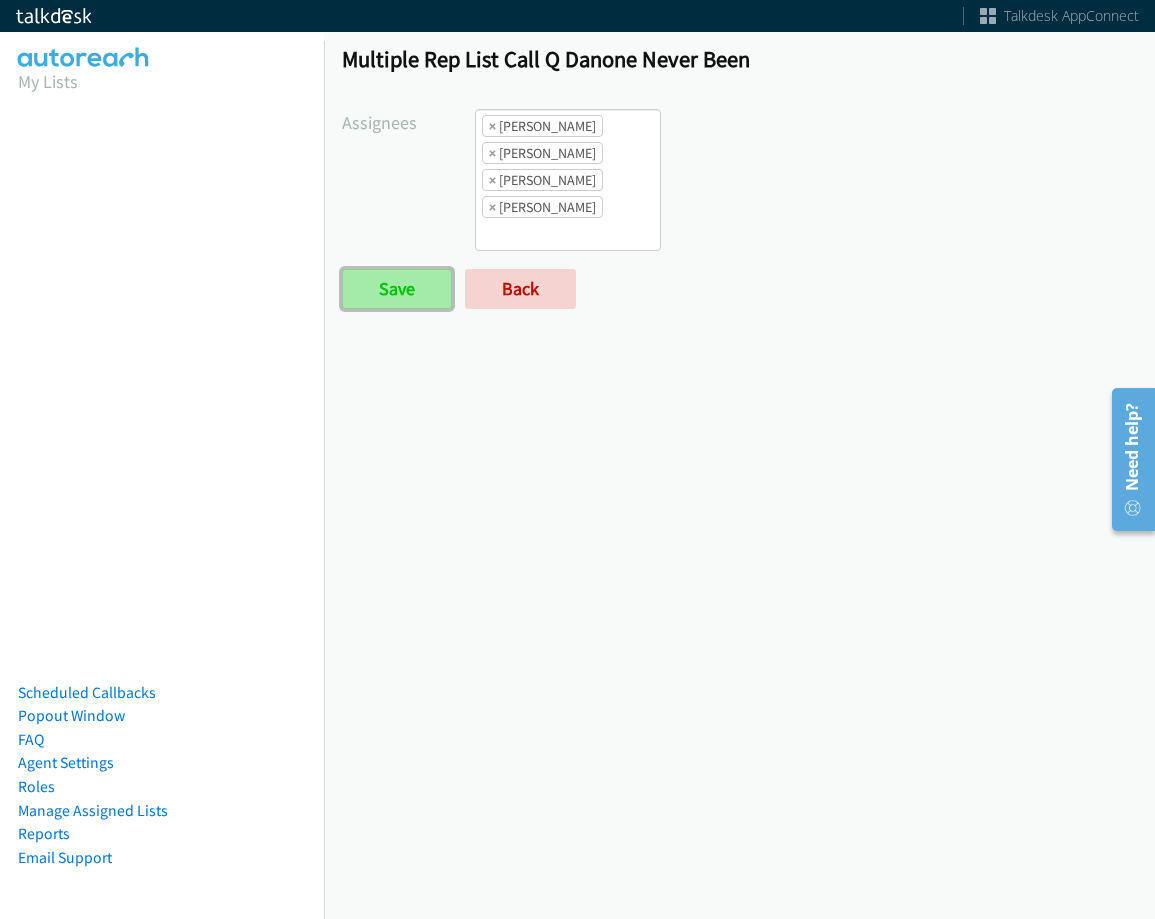 click on "Save" at bounding box center (397, 289) 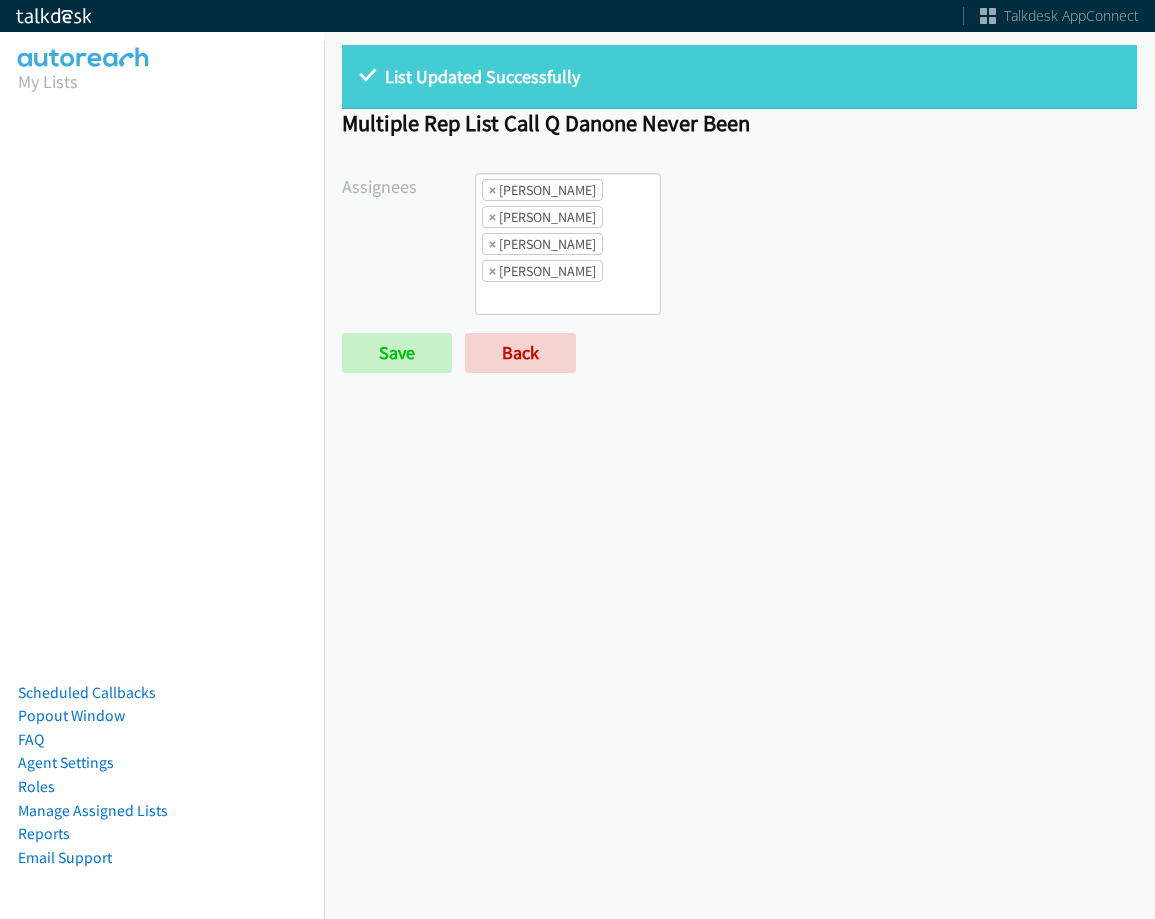 scroll, scrollTop: 0, scrollLeft: 0, axis: both 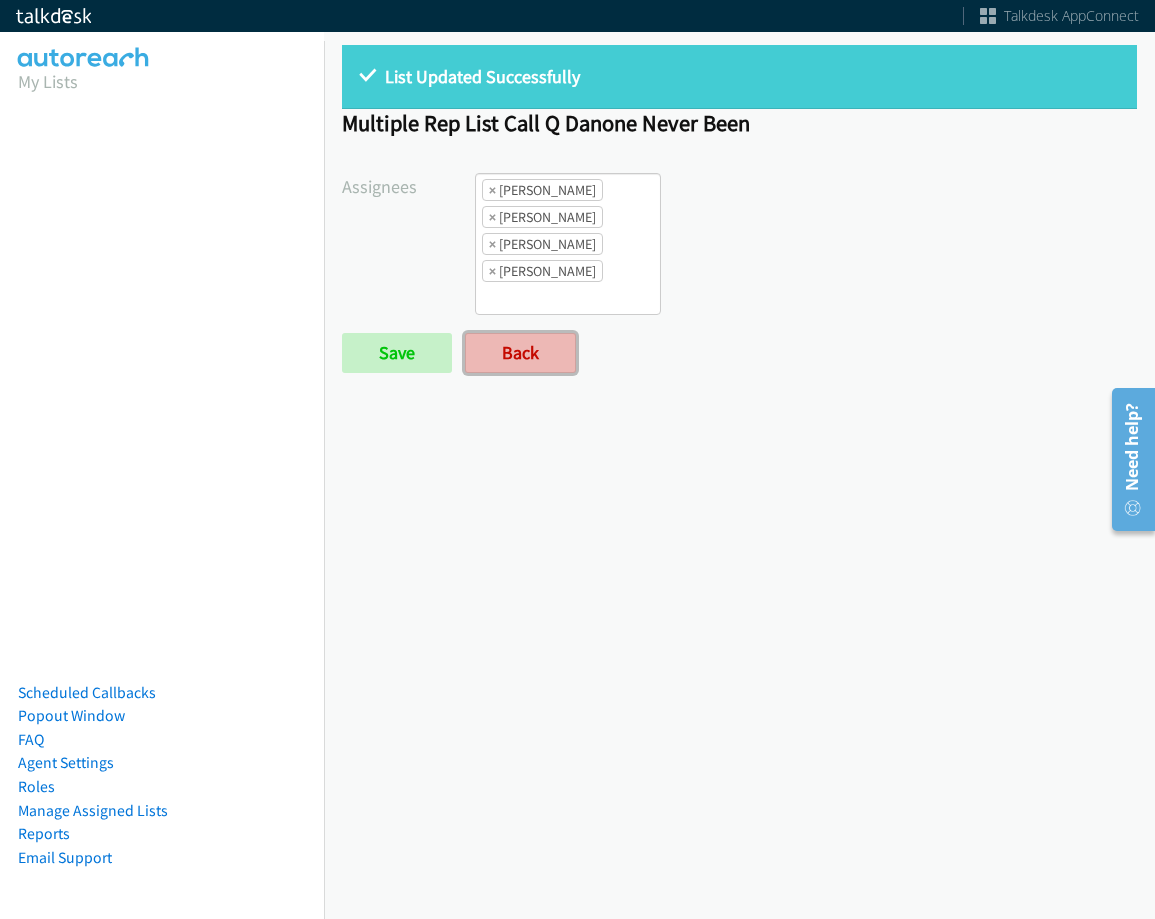 click on "Back" at bounding box center [520, 353] 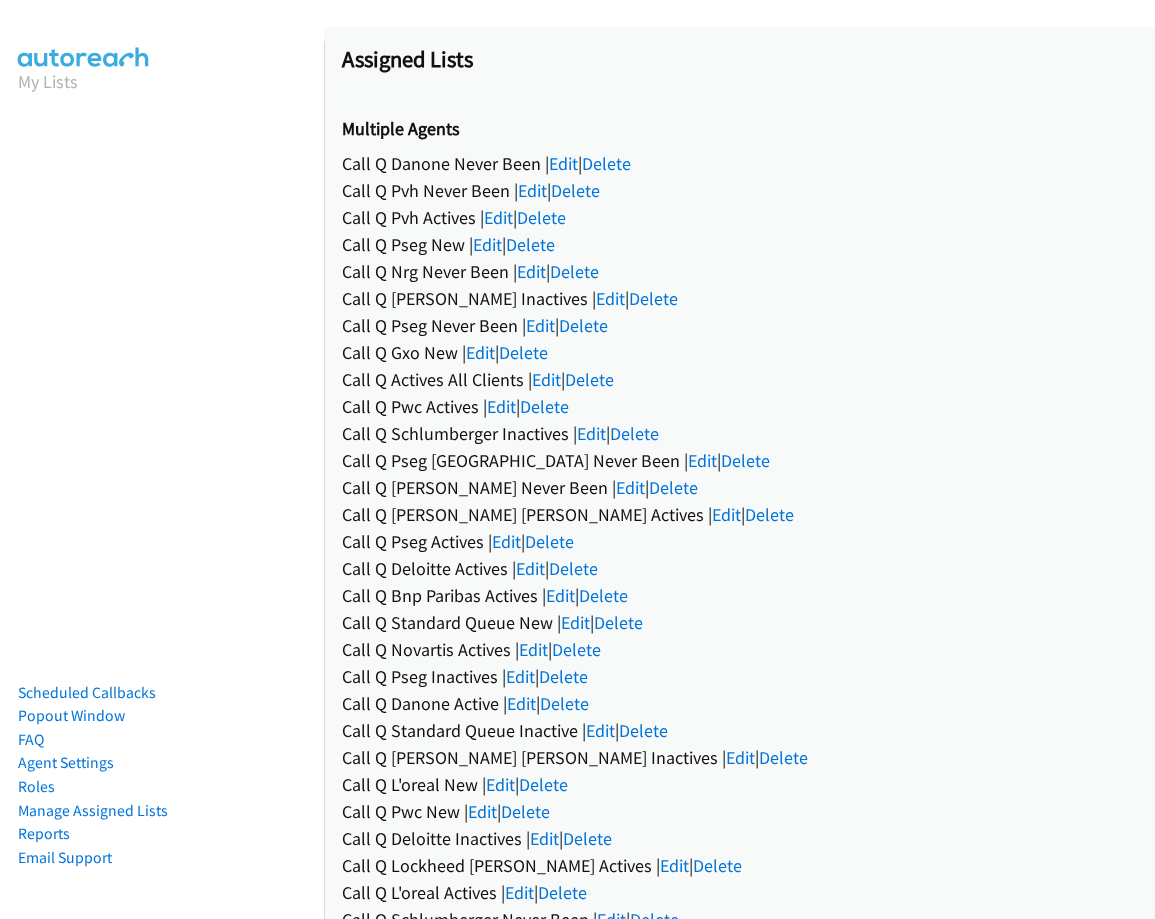 scroll, scrollTop: 0, scrollLeft: 0, axis: both 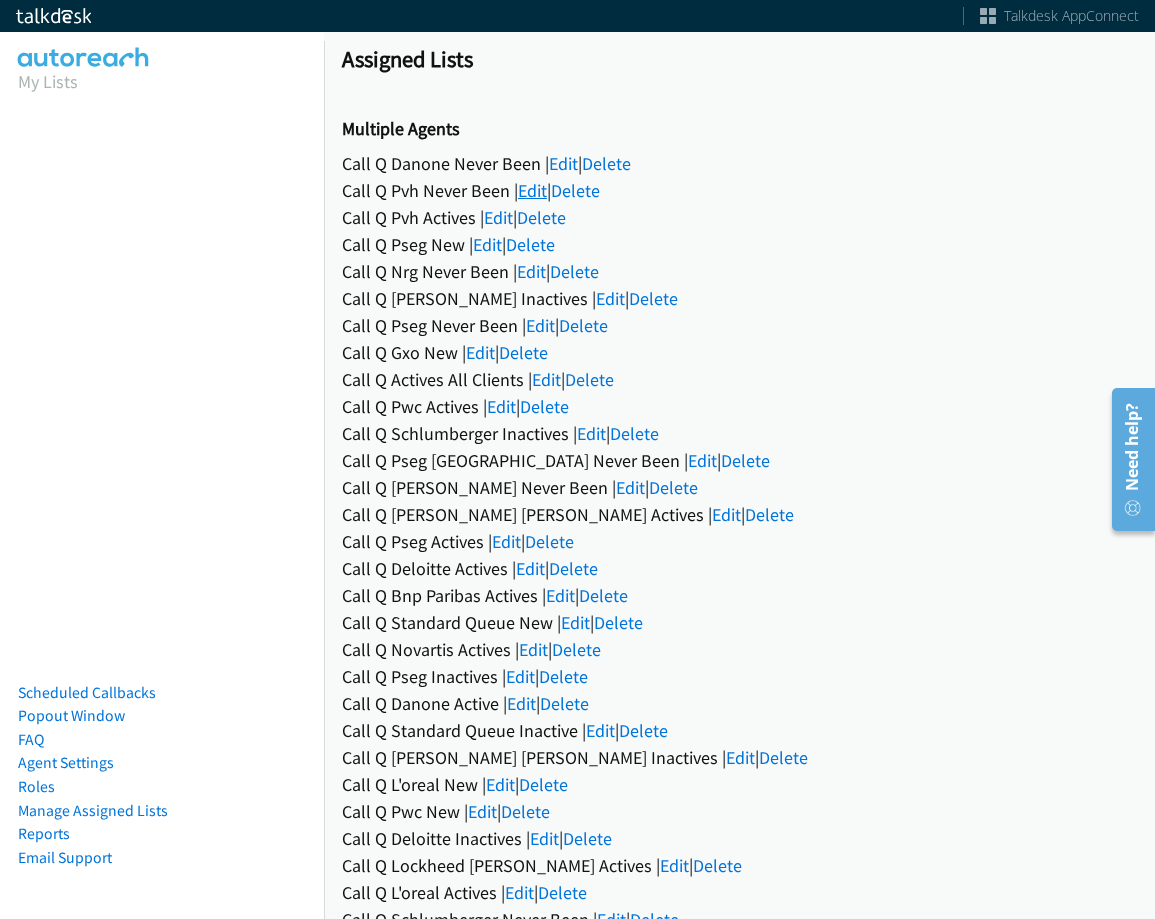 click on "Edit" at bounding box center [532, 190] 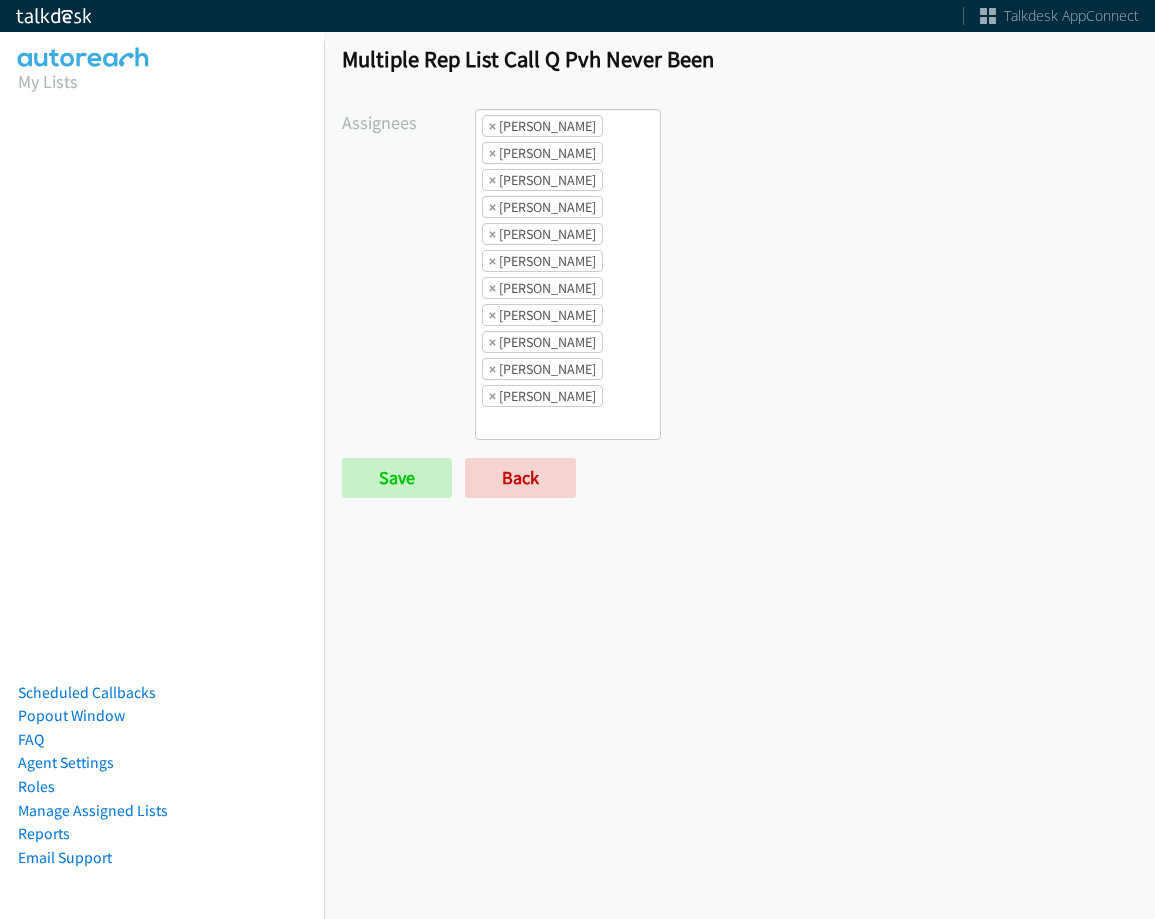 scroll, scrollTop: 0, scrollLeft: 0, axis: both 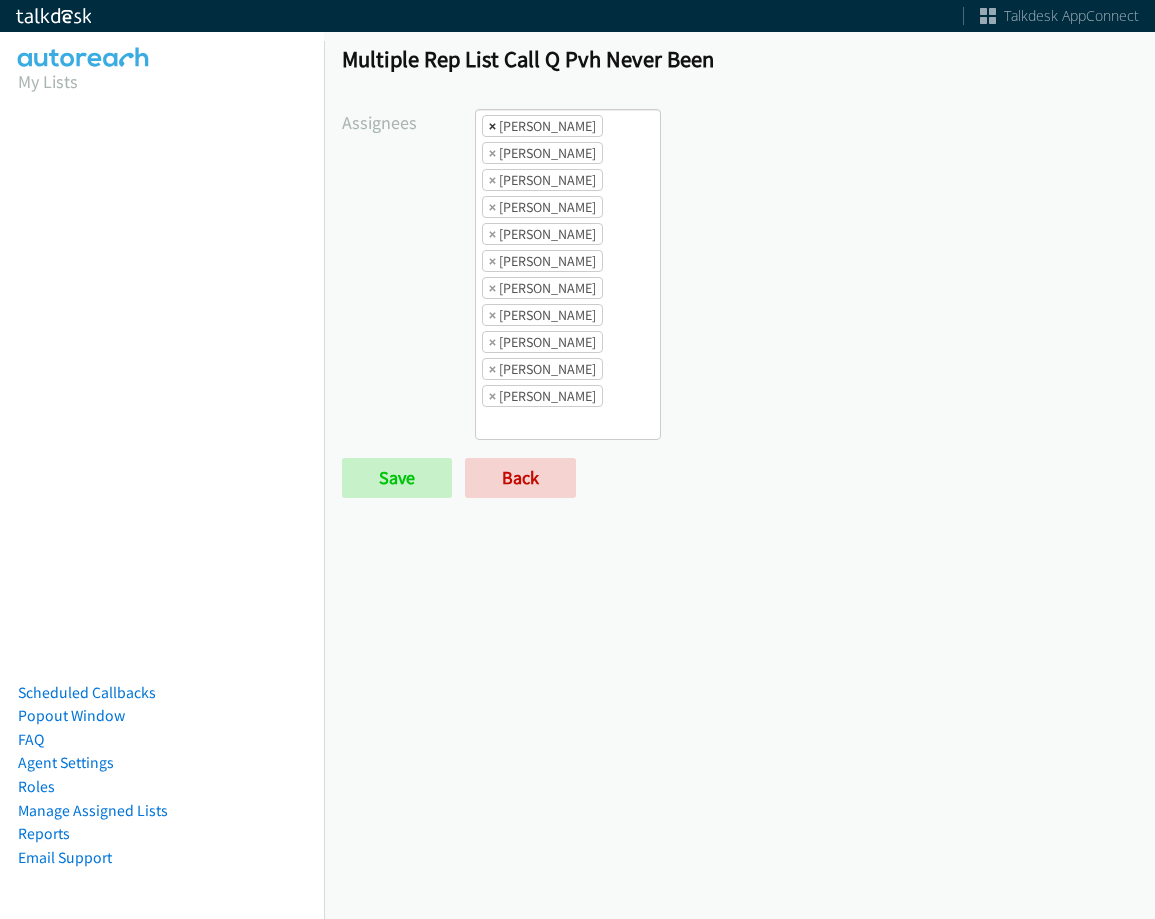 click on "×" at bounding box center (492, 126) 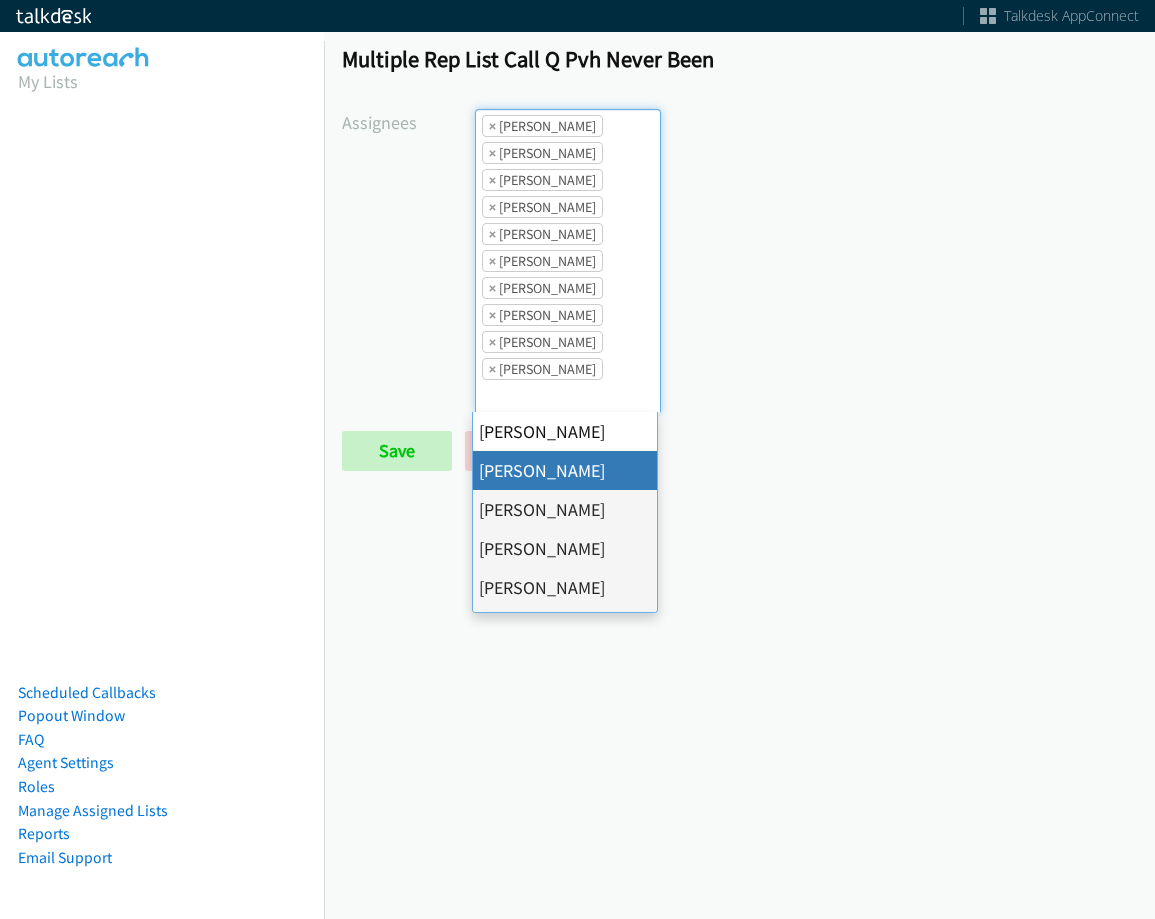 click on "×" at bounding box center (492, 126) 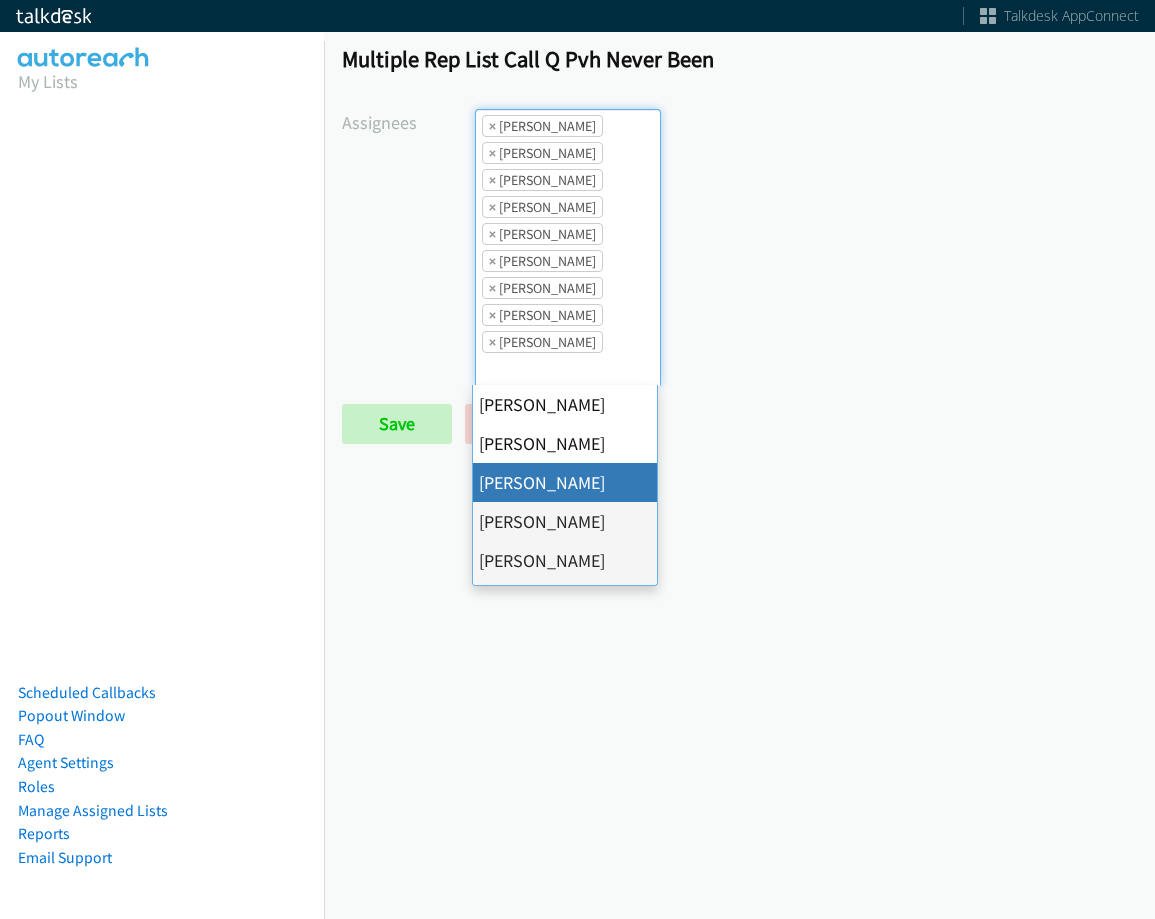 scroll, scrollTop: 0, scrollLeft: 0, axis: both 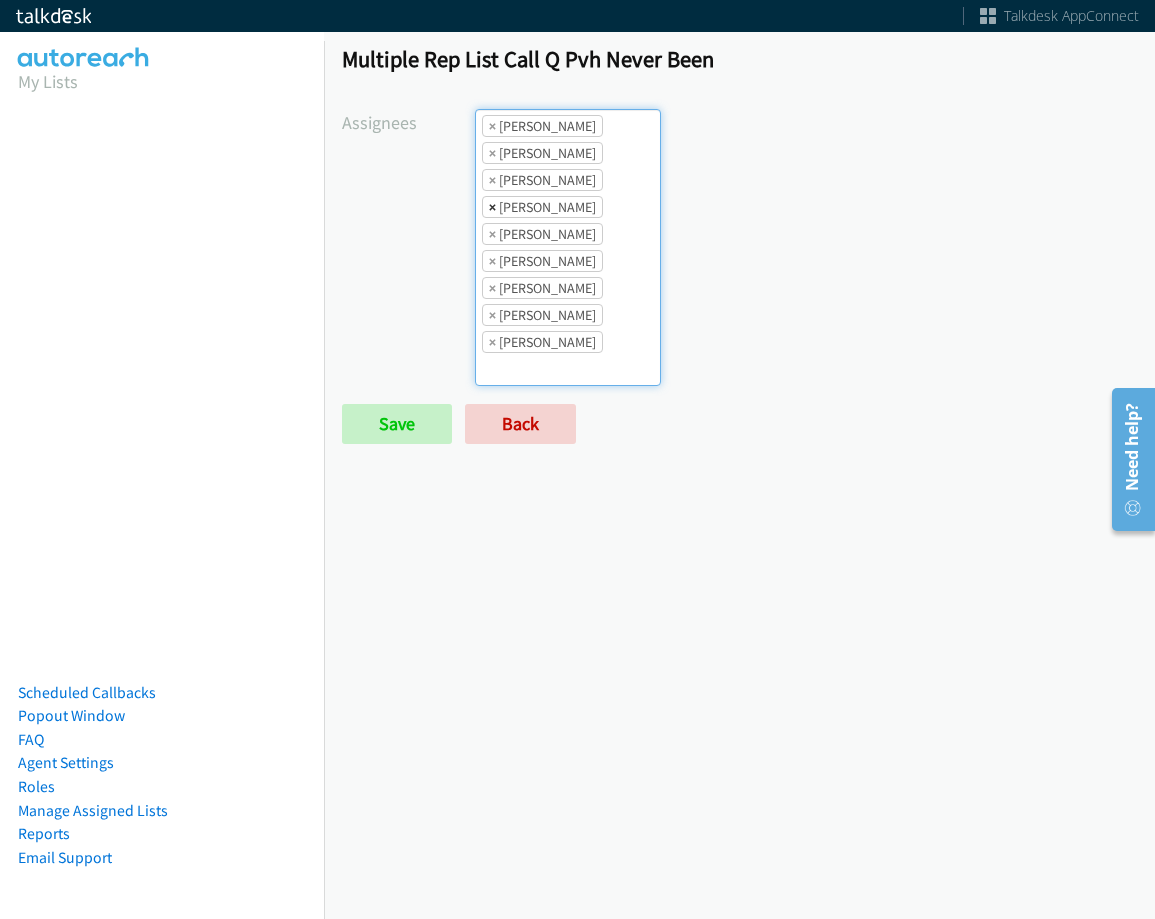 click on "×" at bounding box center (492, 207) 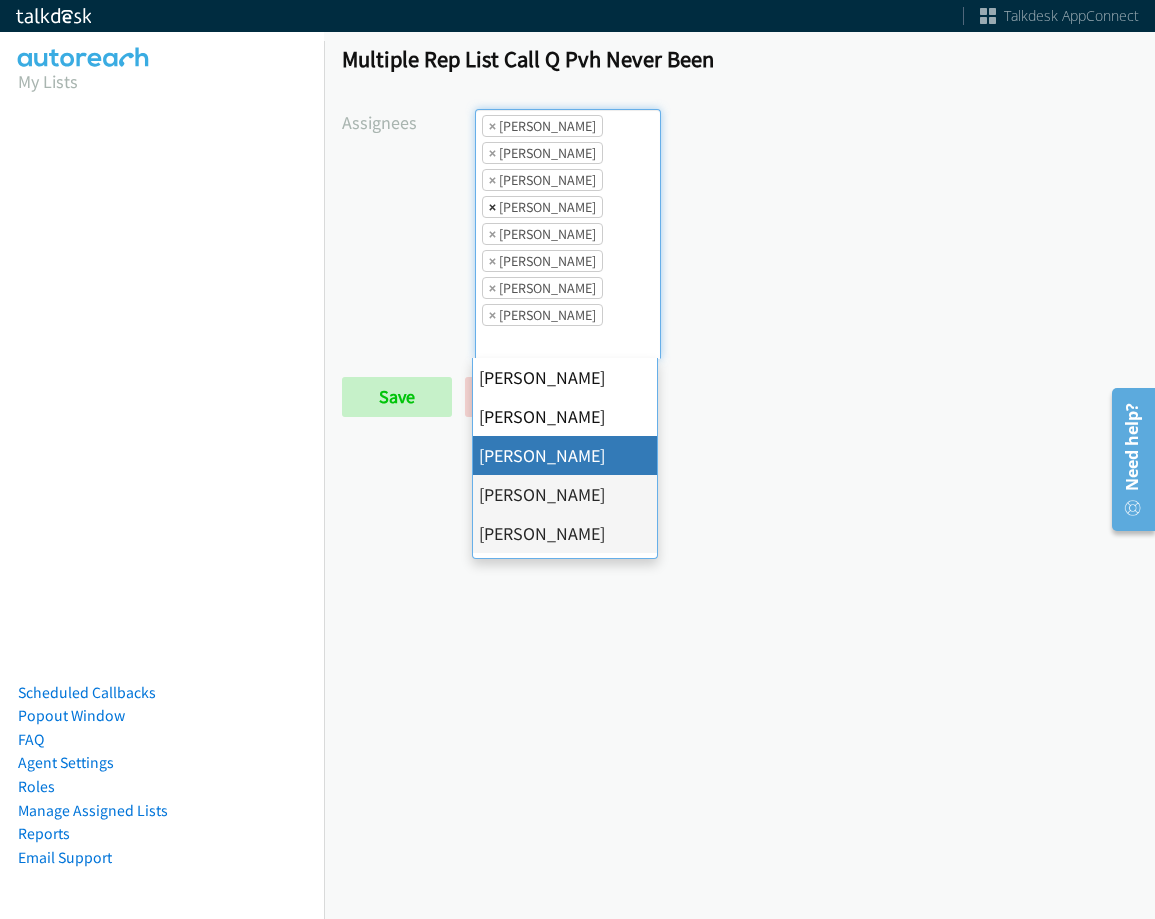 click on "×" at bounding box center [492, 207] 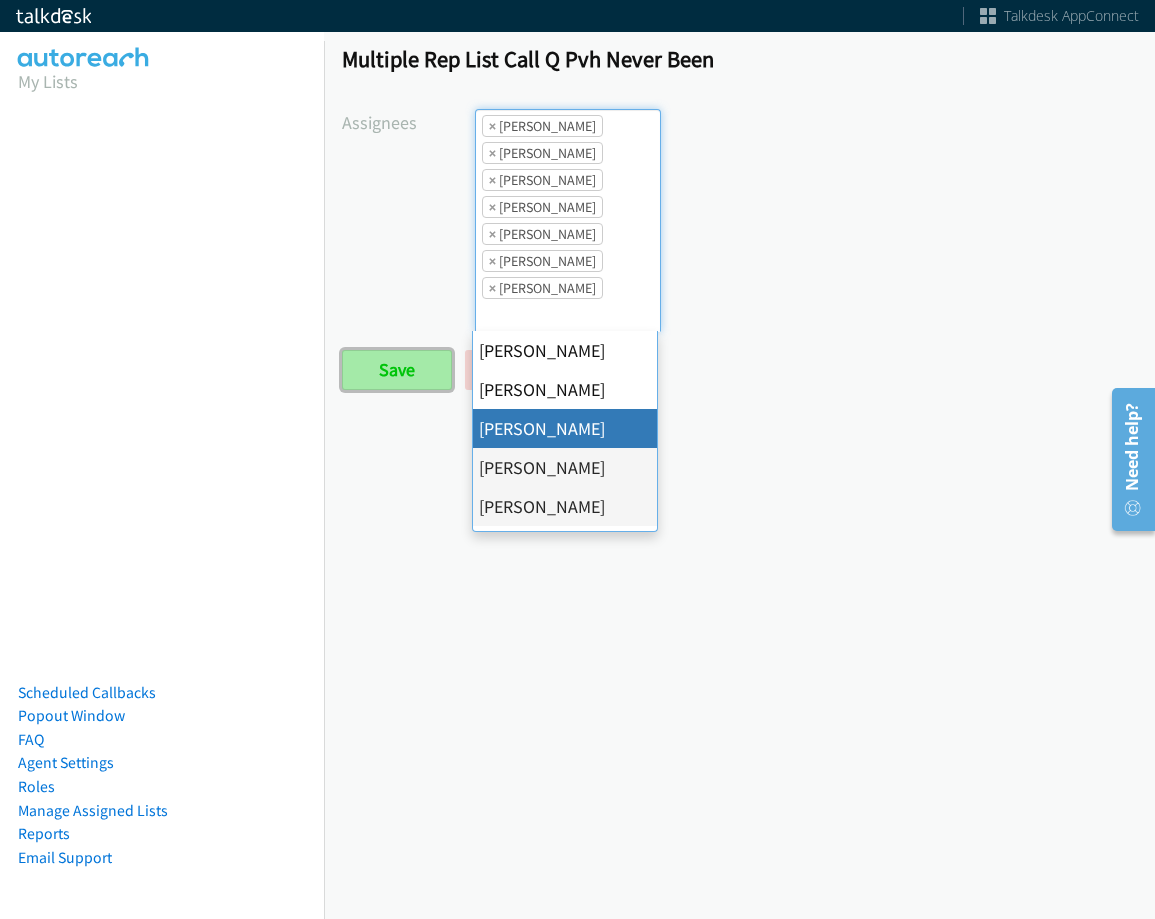 click on "Save" at bounding box center [397, 370] 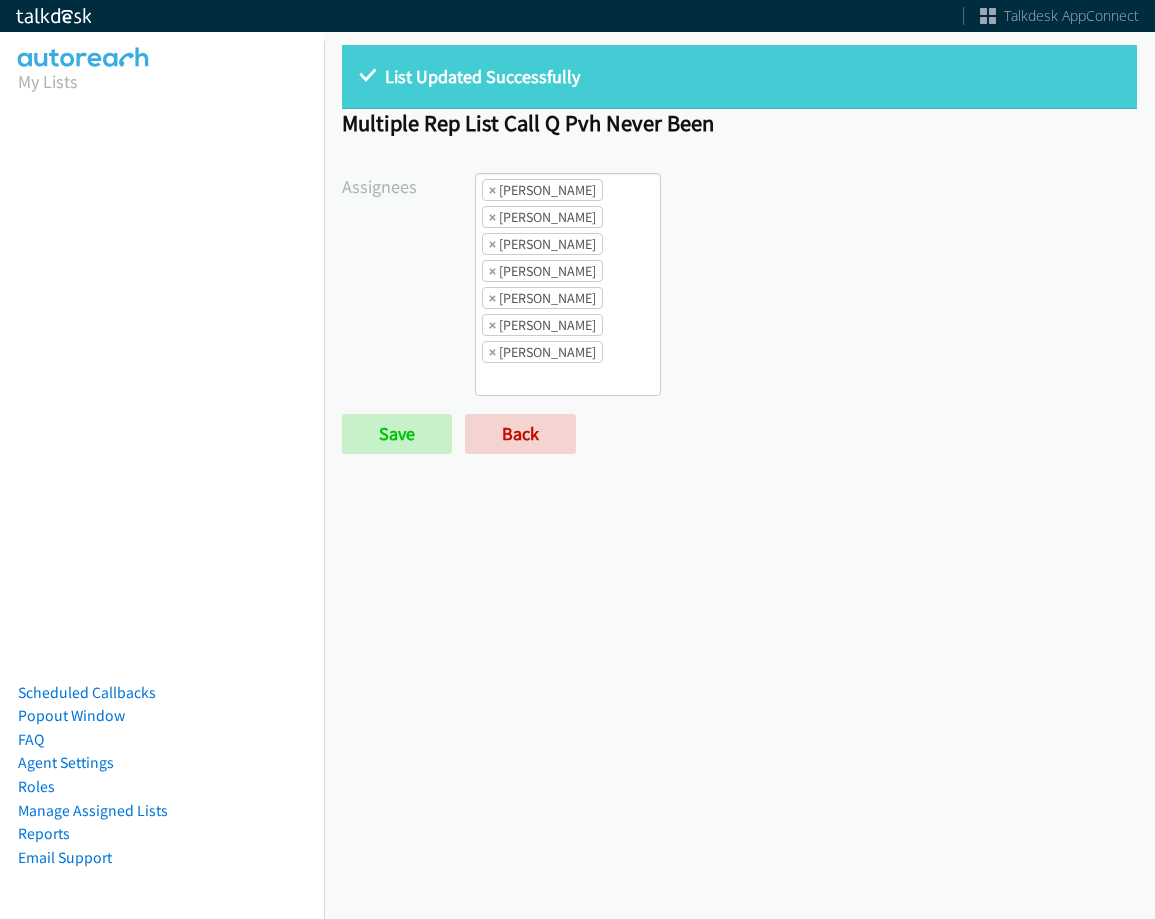 scroll, scrollTop: 0, scrollLeft: 0, axis: both 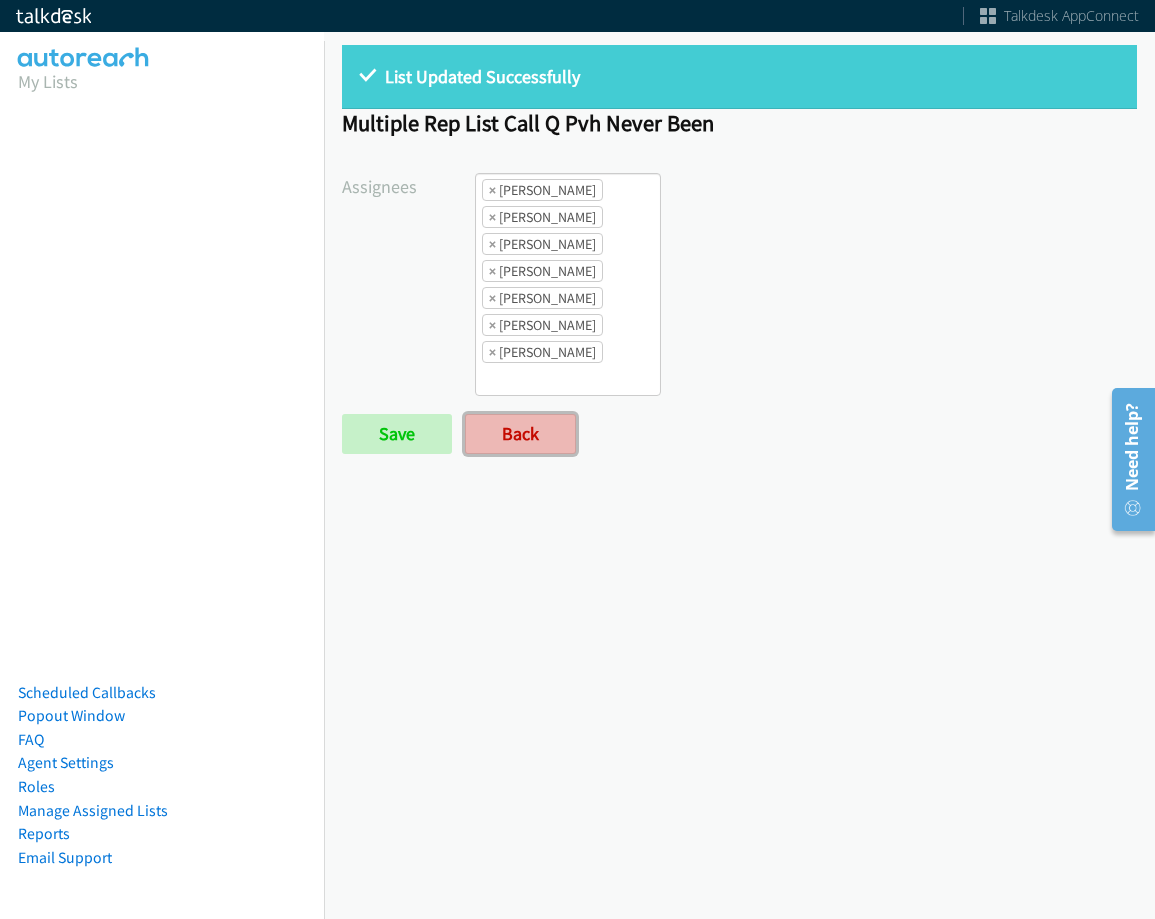 click on "Back" at bounding box center [520, 434] 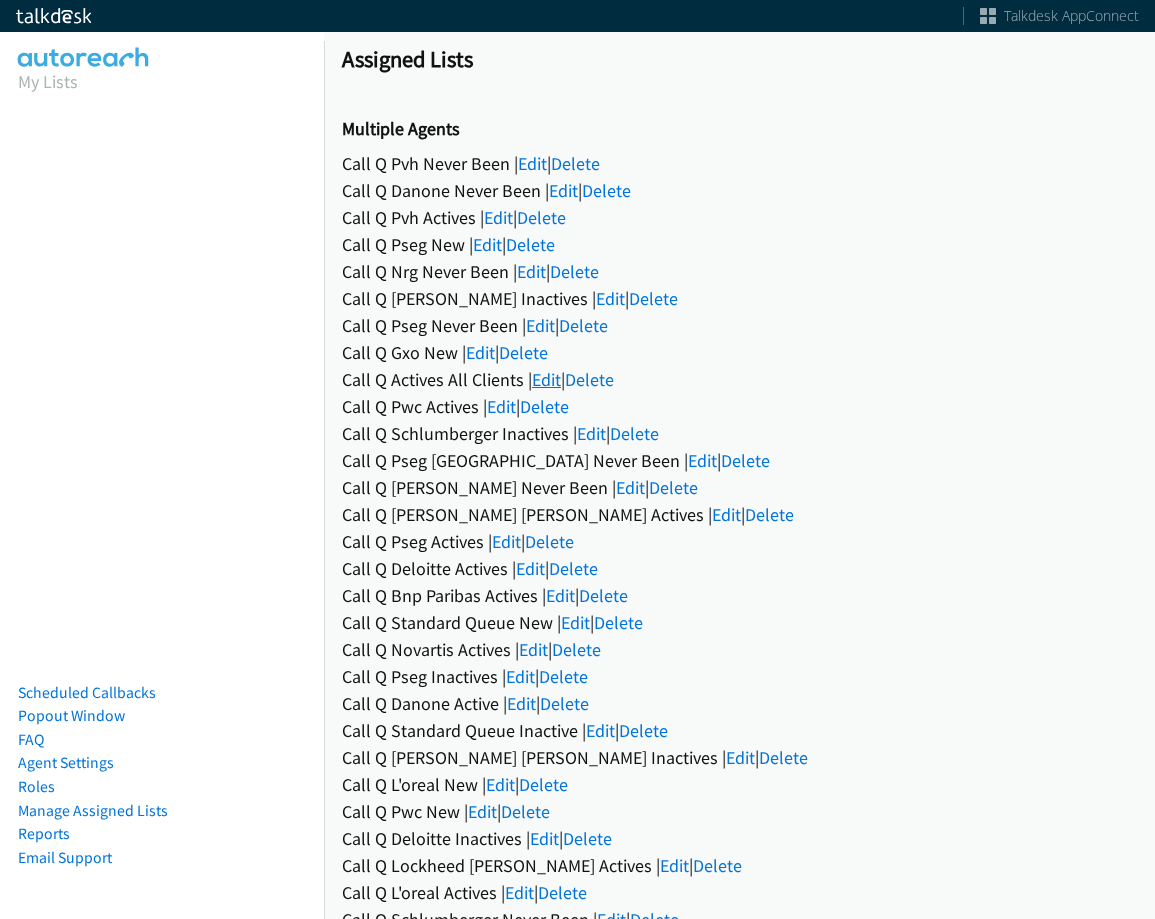 scroll, scrollTop: 0, scrollLeft: 0, axis: both 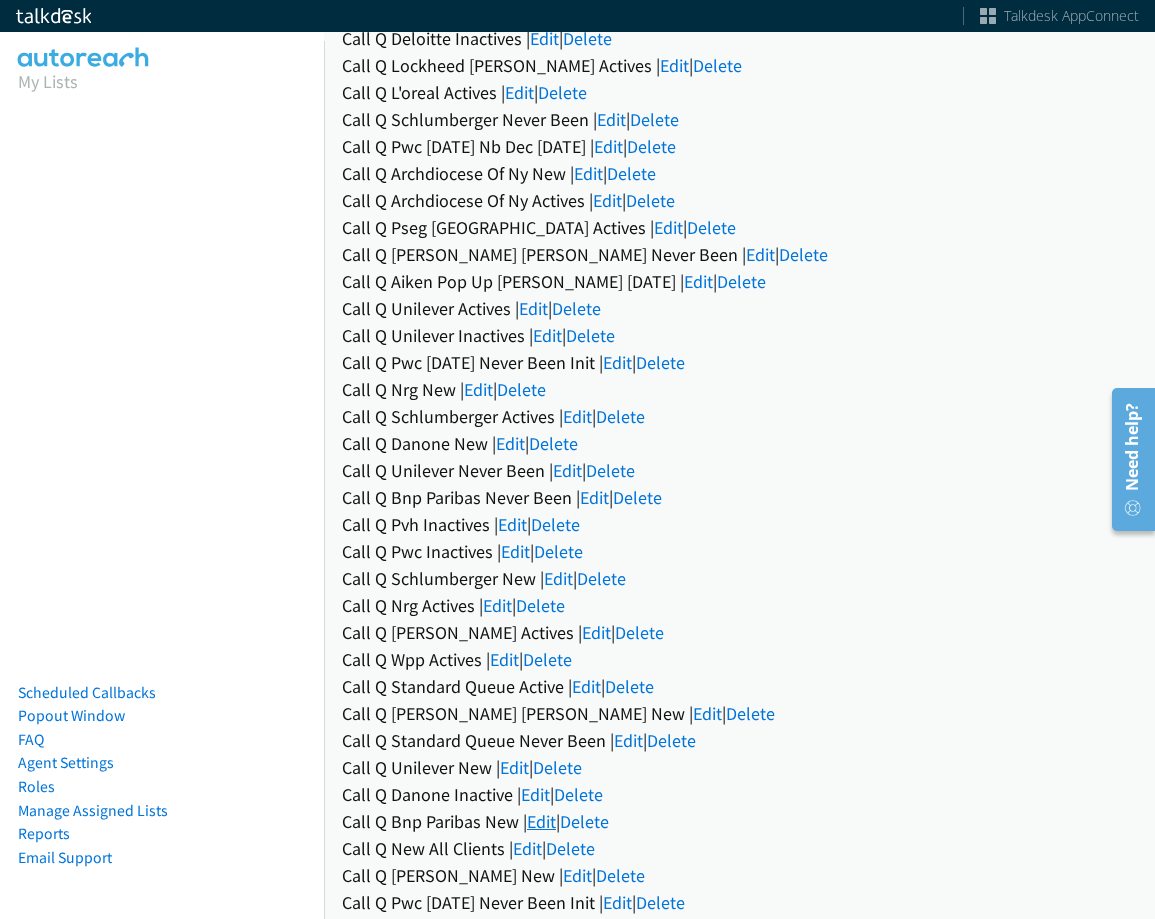 click on "Edit" at bounding box center [541, 821] 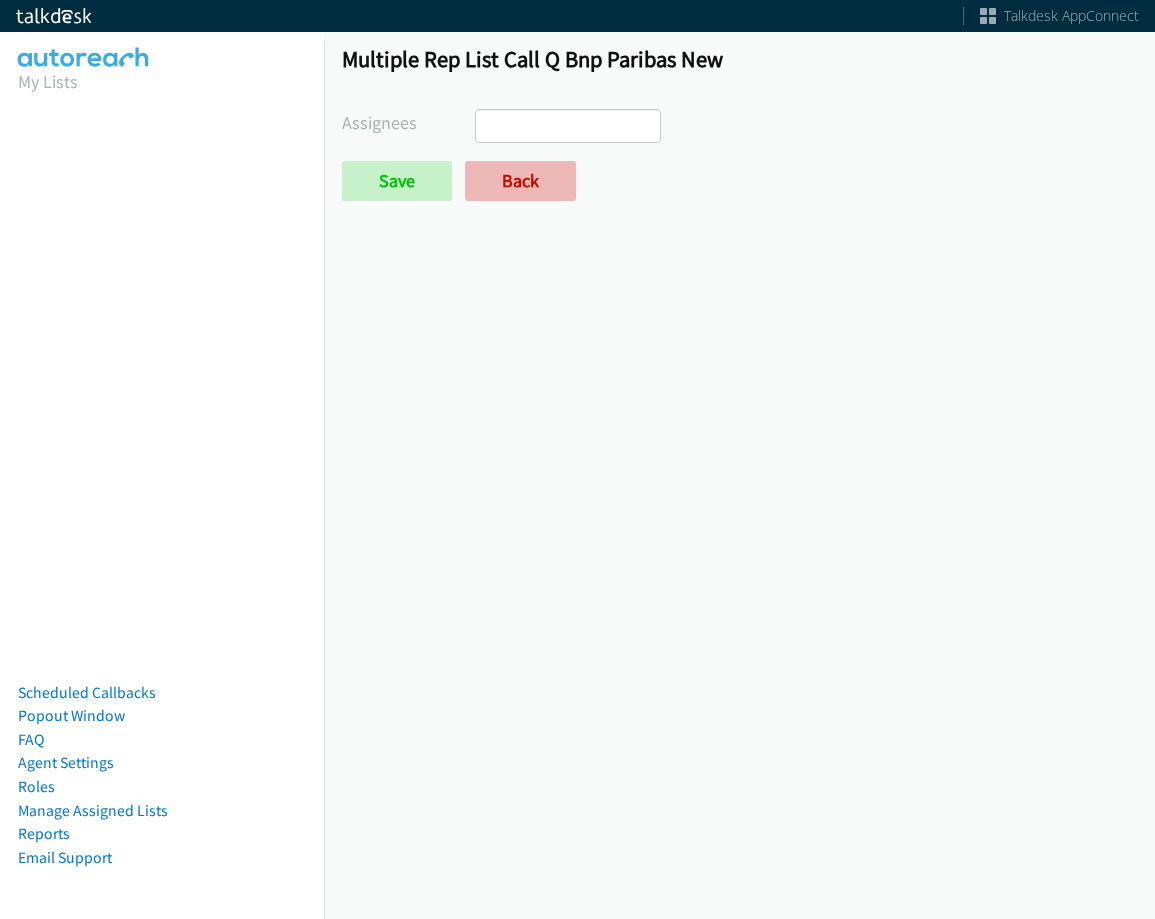 scroll, scrollTop: 0, scrollLeft: 0, axis: both 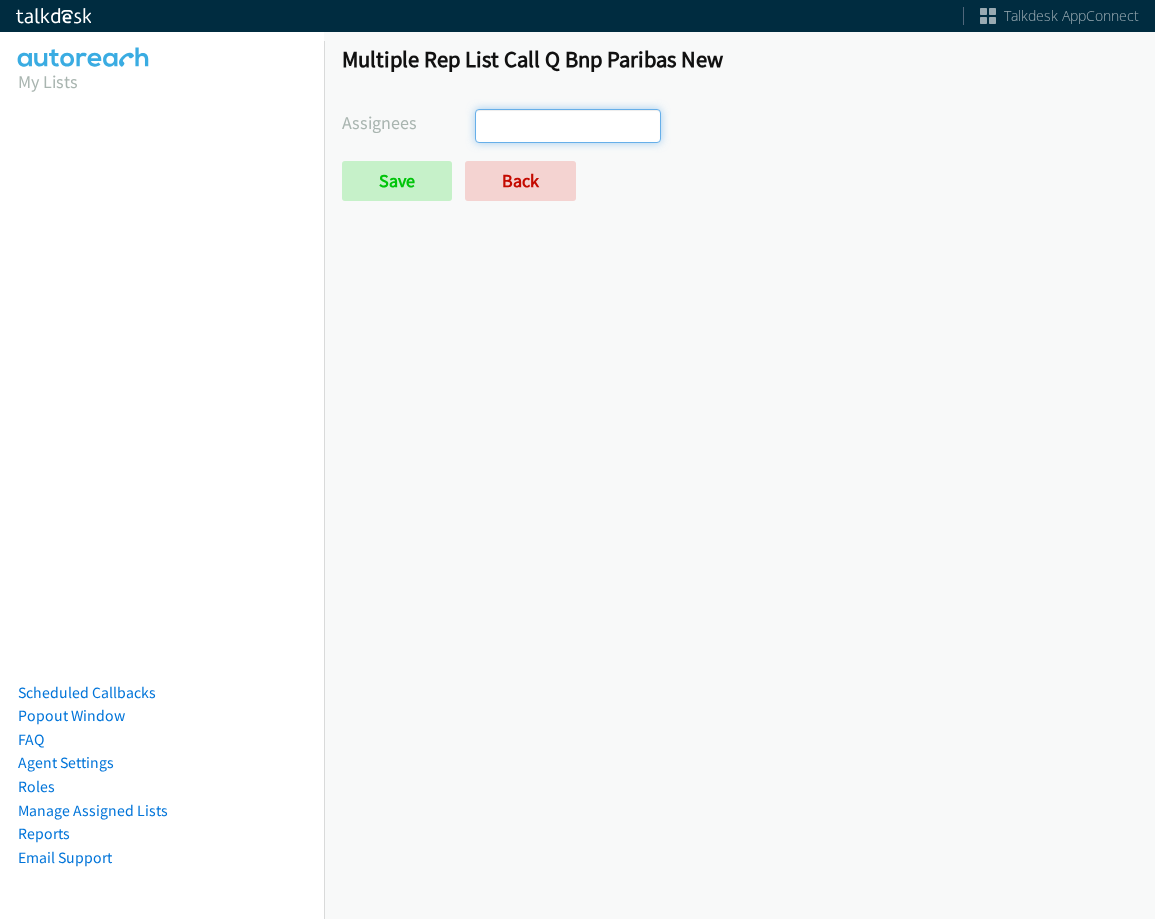 click at bounding box center [568, 126] 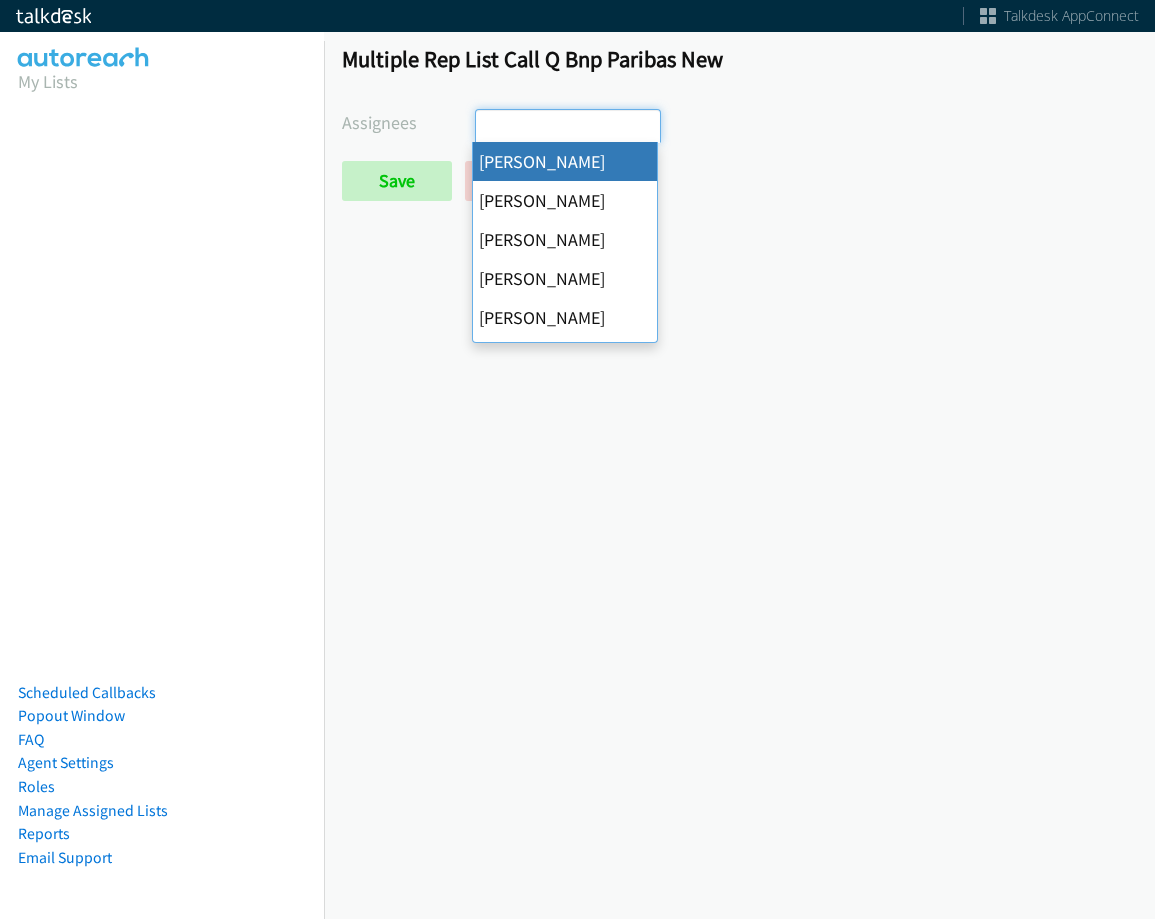 scroll, scrollTop: 0, scrollLeft: 0, axis: both 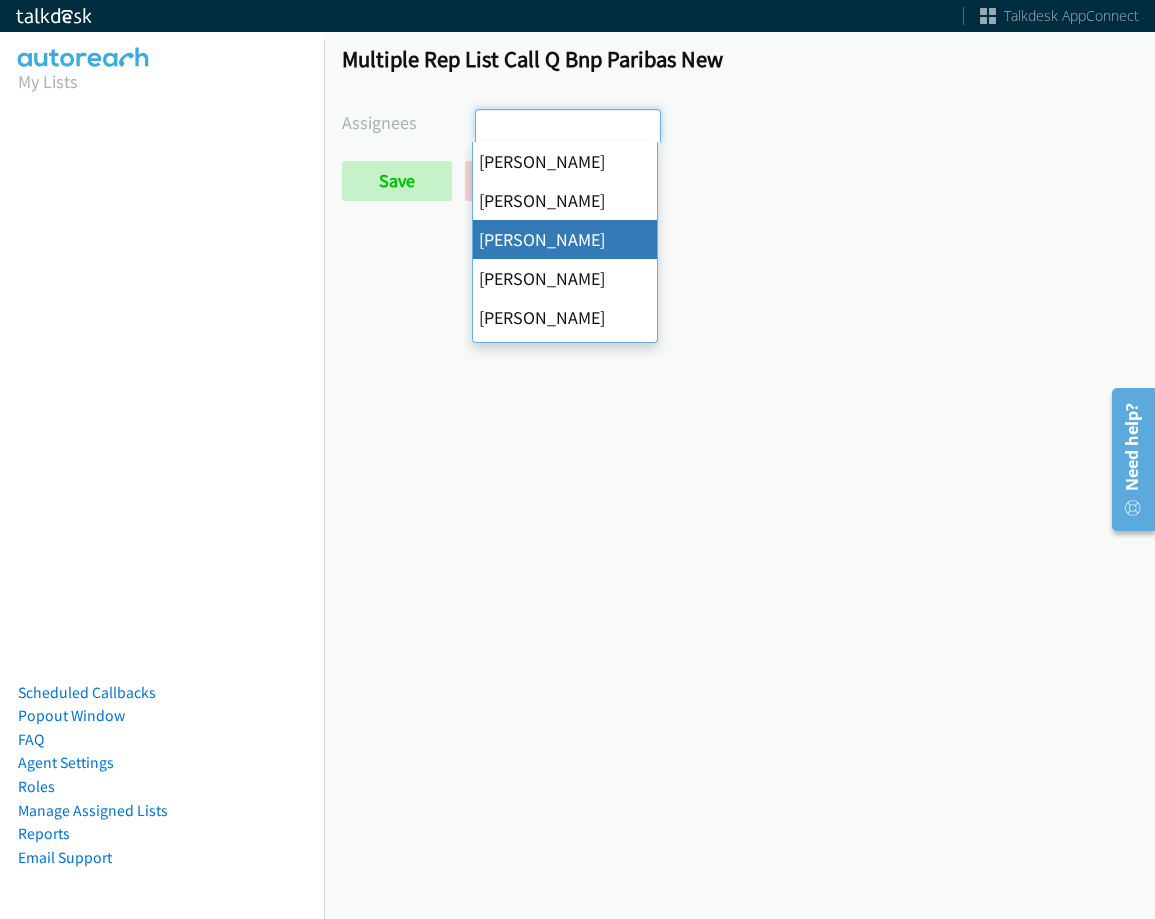 drag, startPoint x: 520, startPoint y: 233, endPoint x: 553, endPoint y: 153, distance: 86.53901 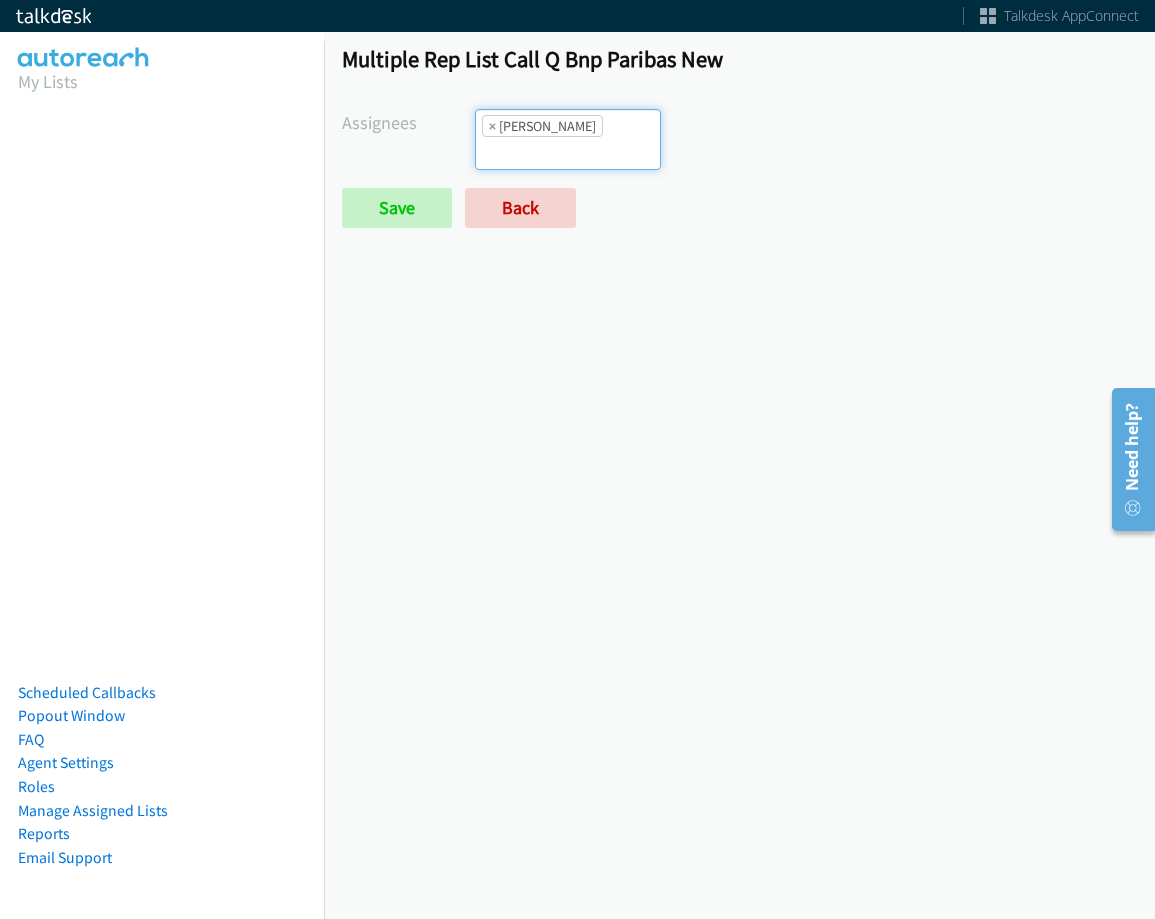 click on "× [PERSON_NAME]" at bounding box center (568, 139) 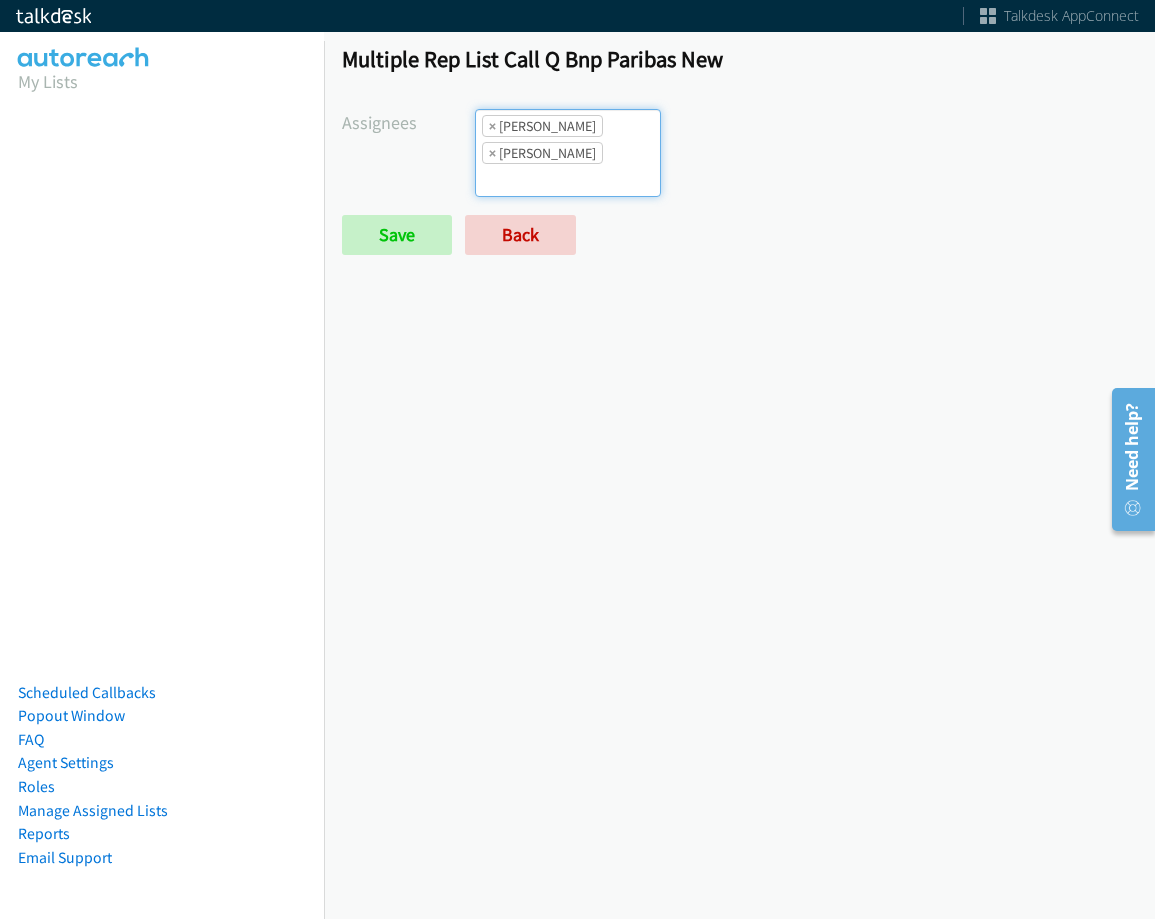 click at bounding box center (511, 180) 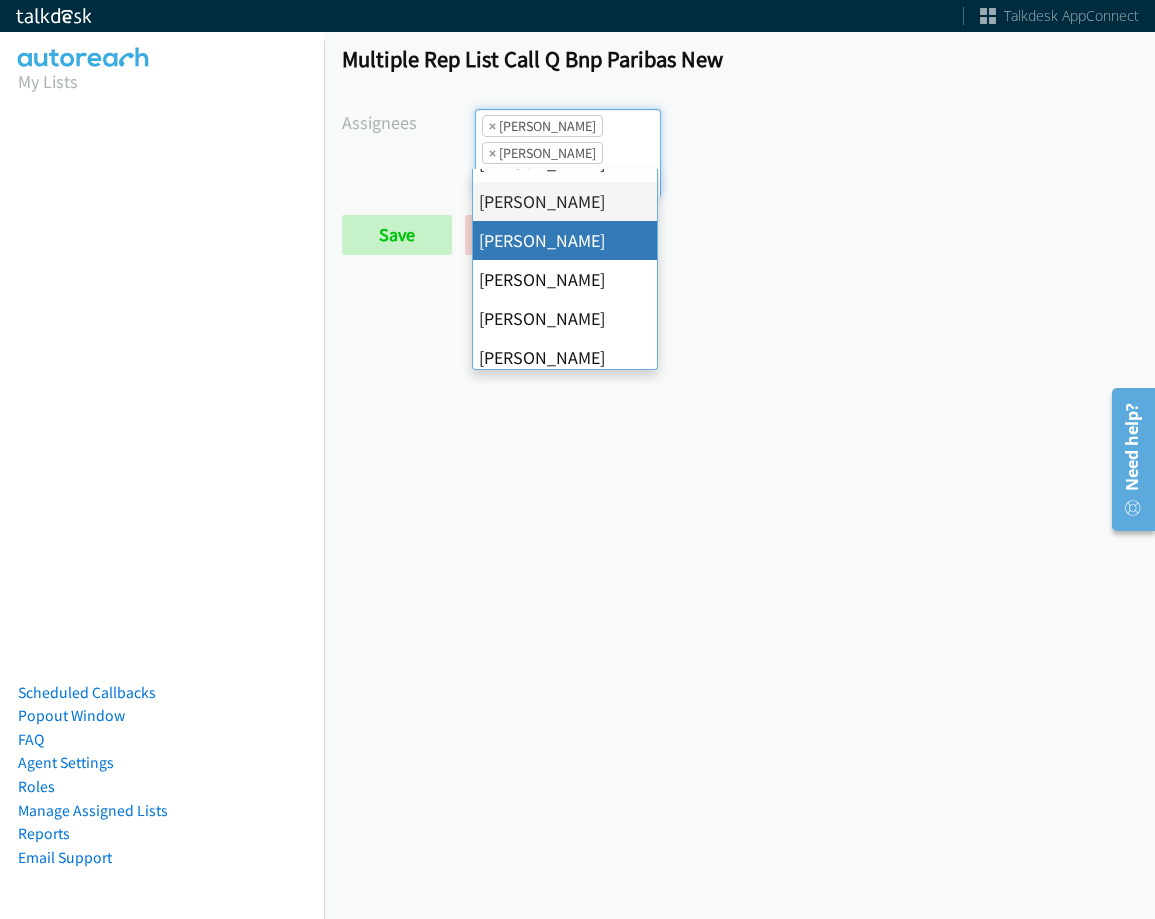 scroll, scrollTop: 100, scrollLeft: 0, axis: vertical 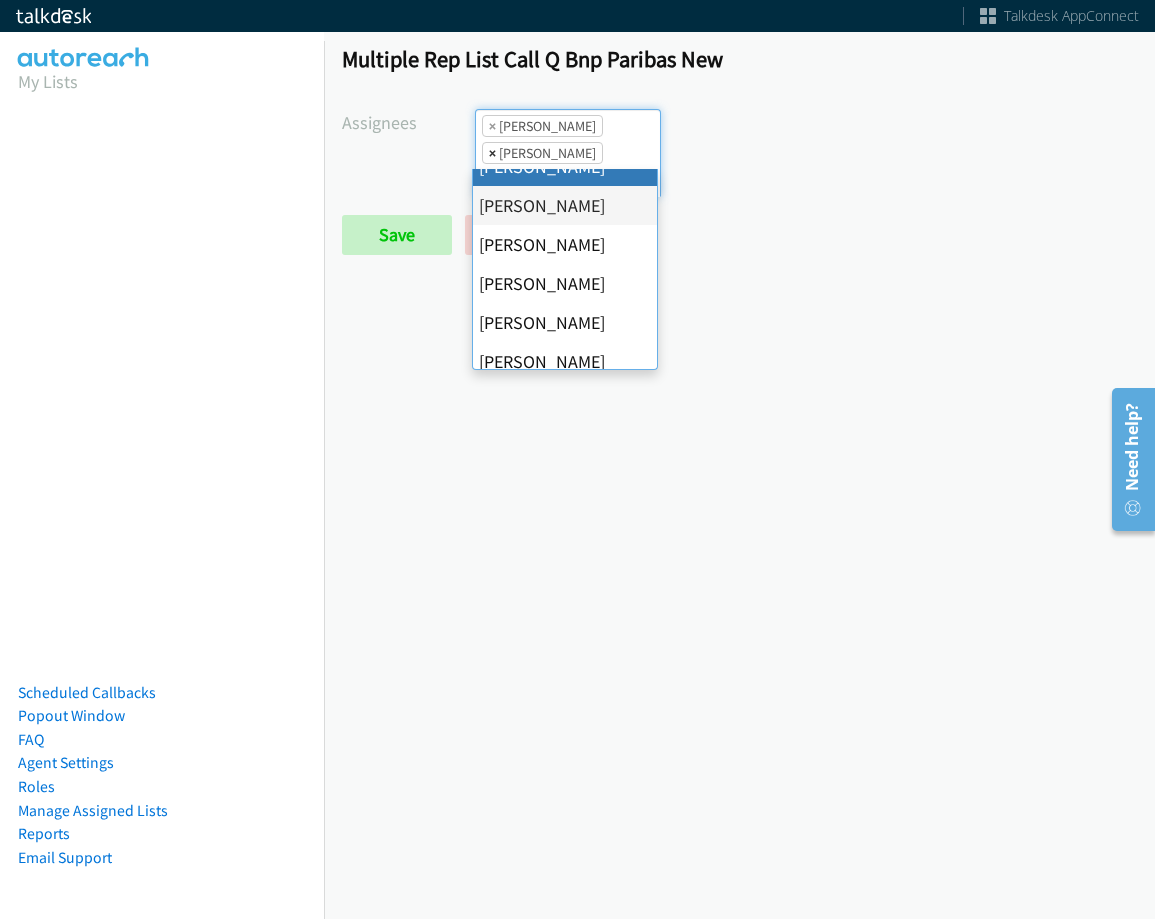 click on "×" at bounding box center (492, 153) 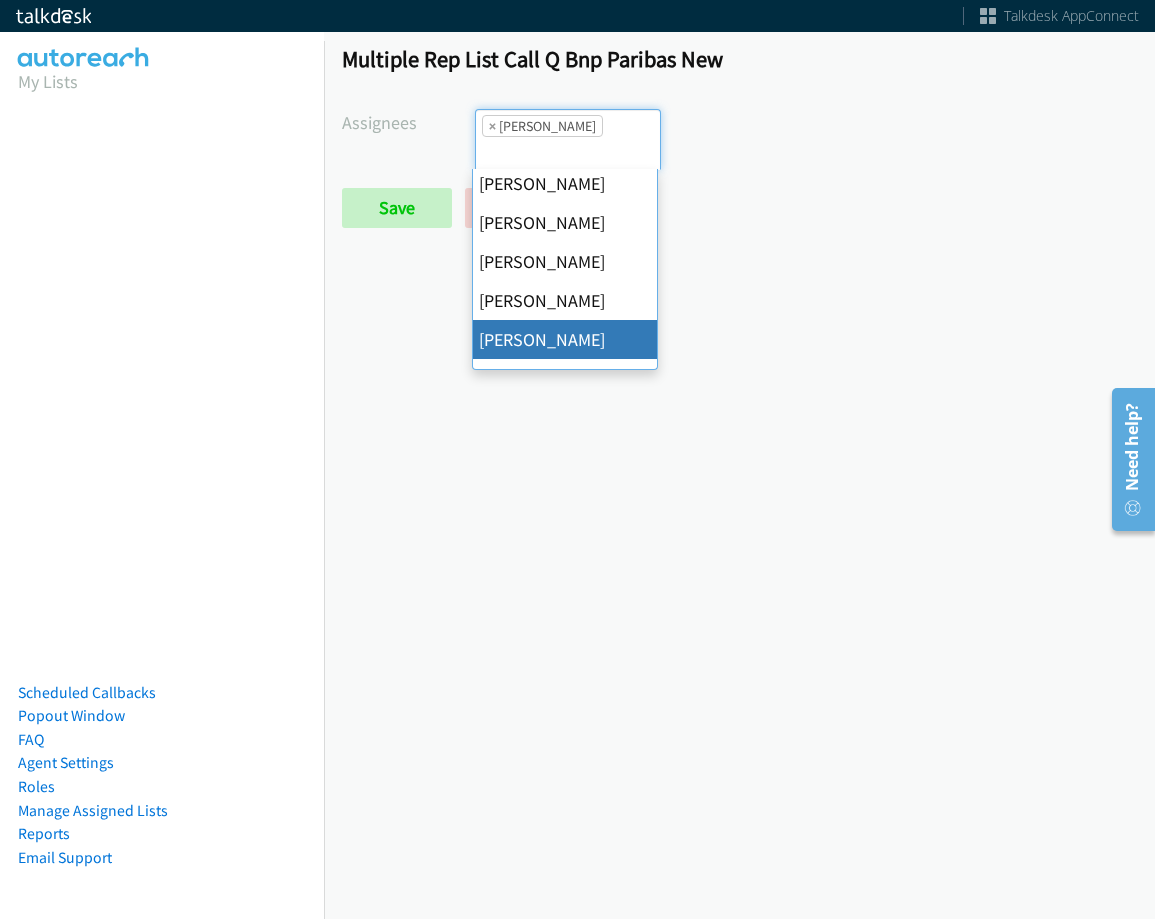 scroll, scrollTop: 300, scrollLeft: 0, axis: vertical 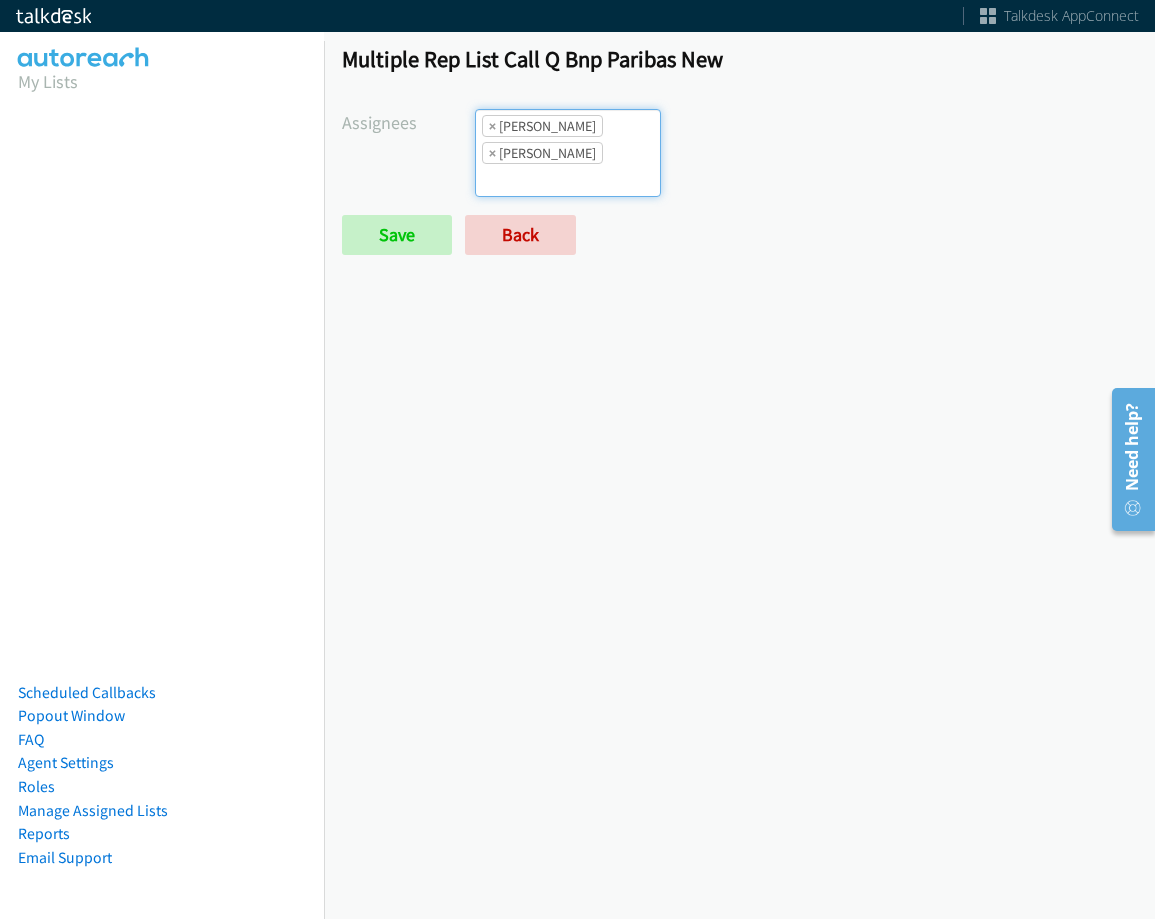 click on "× Ariel Thompson × Jordan Stehlik" at bounding box center [568, 153] 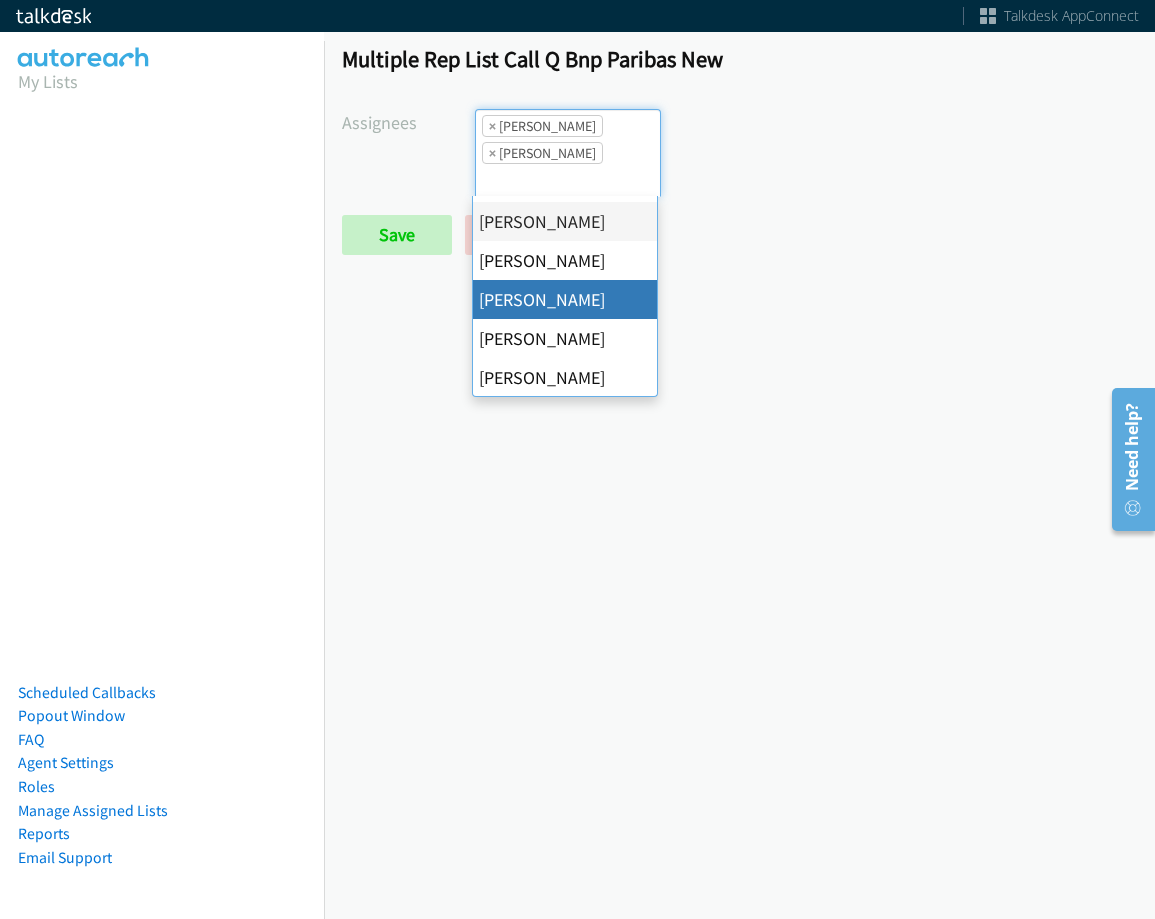 scroll, scrollTop: 100, scrollLeft: 0, axis: vertical 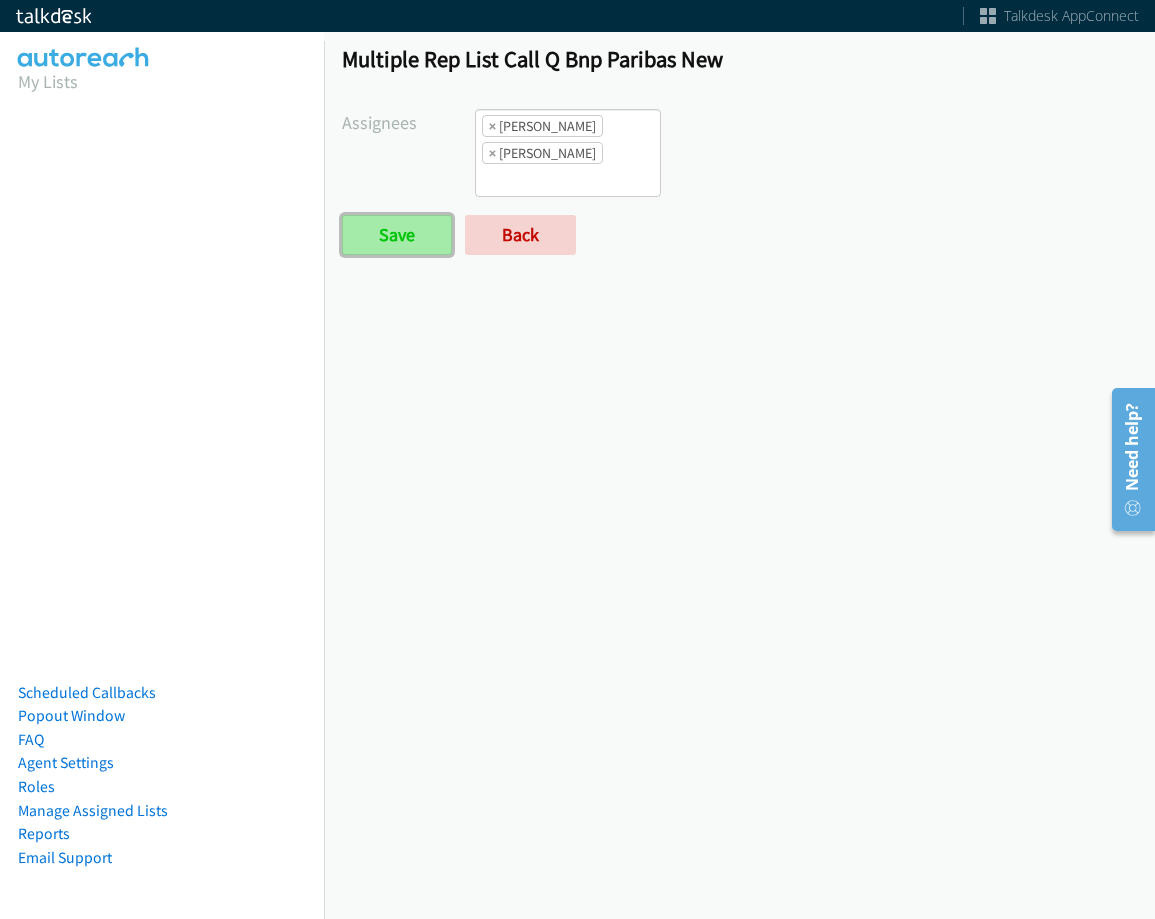 click on "Save" at bounding box center [397, 235] 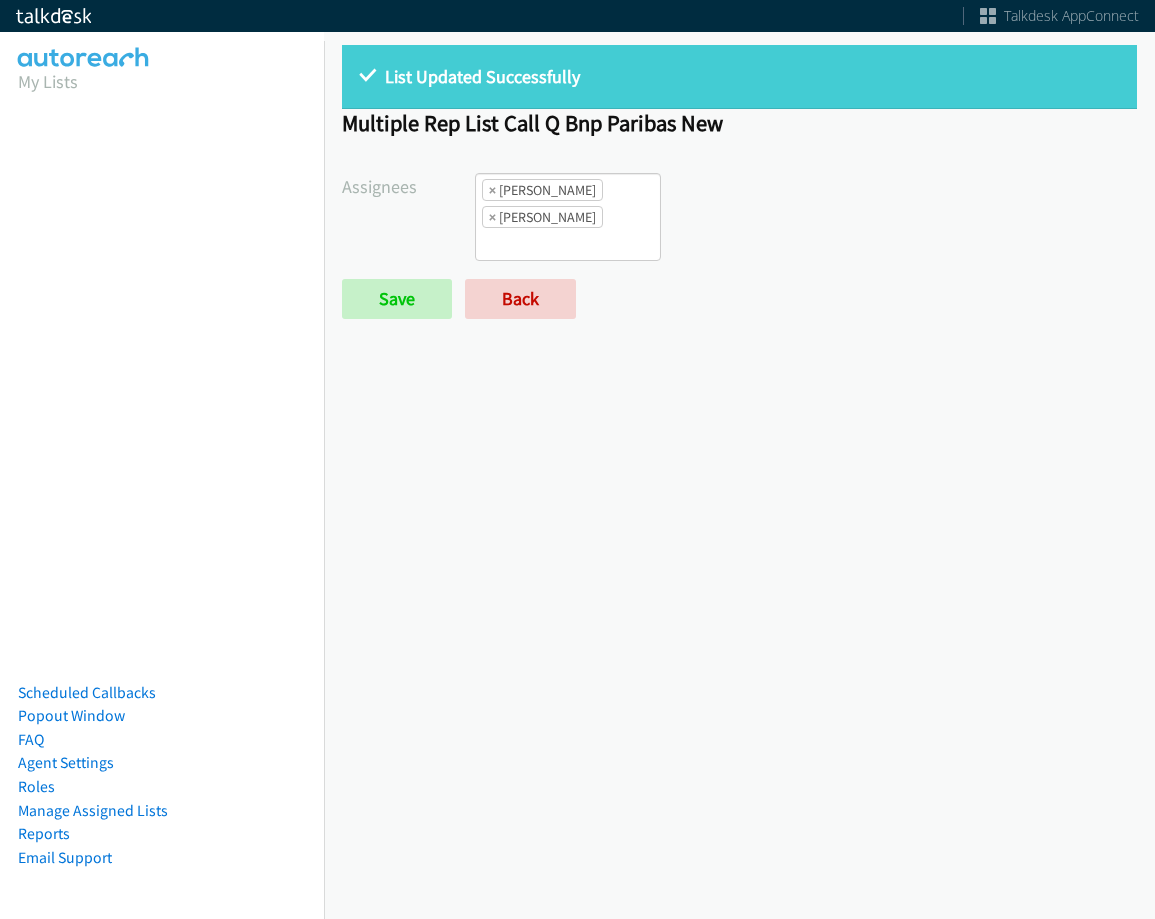 scroll, scrollTop: 0, scrollLeft: 0, axis: both 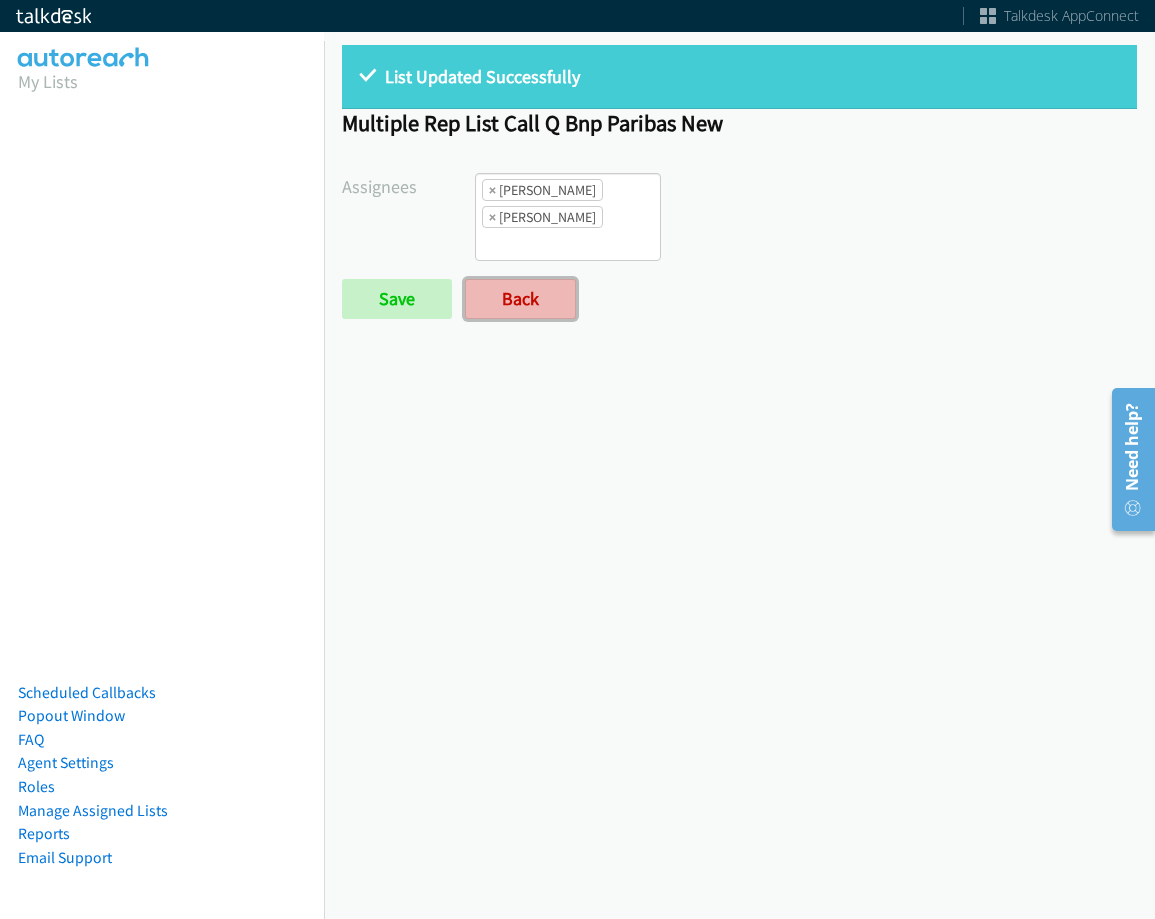 click on "Back" at bounding box center (520, 299) 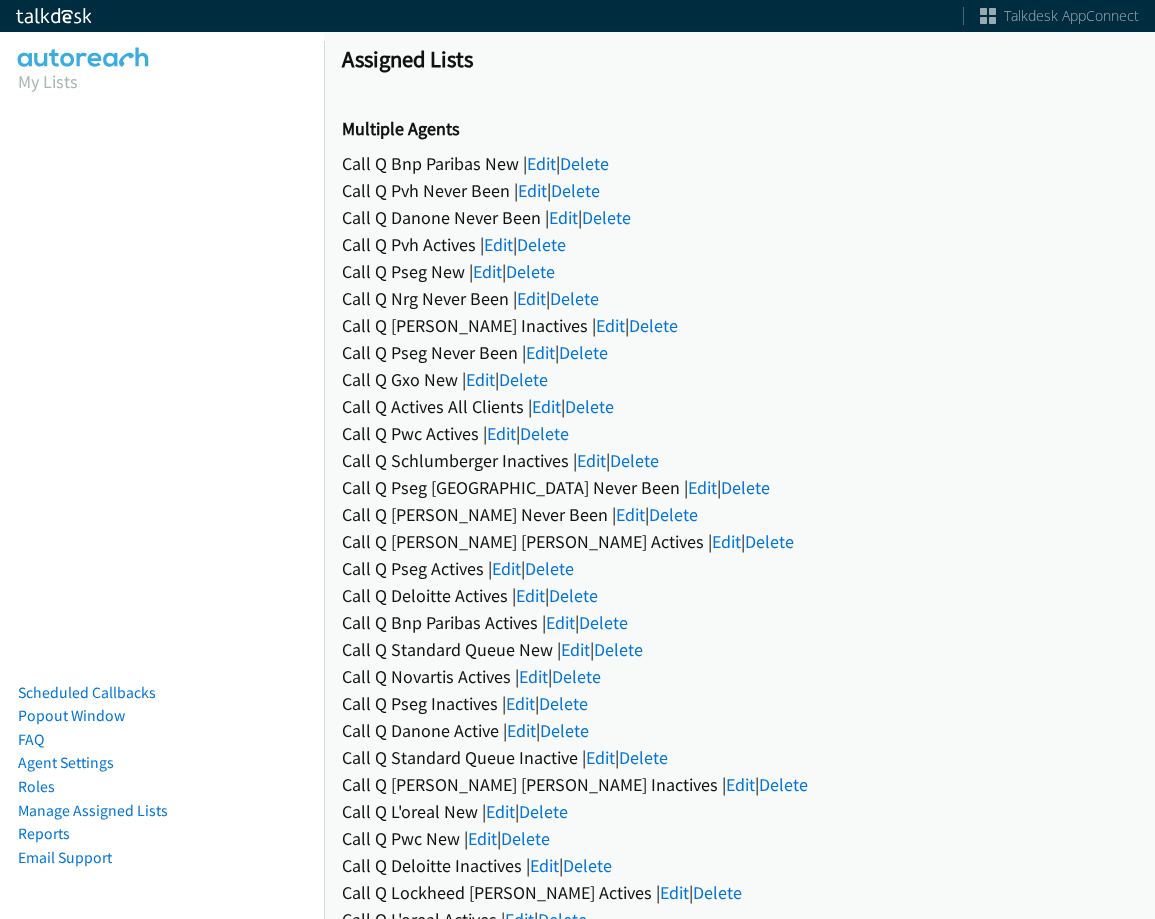 scroll, scrollTop: 0, scrollLeft: 0, axis: both 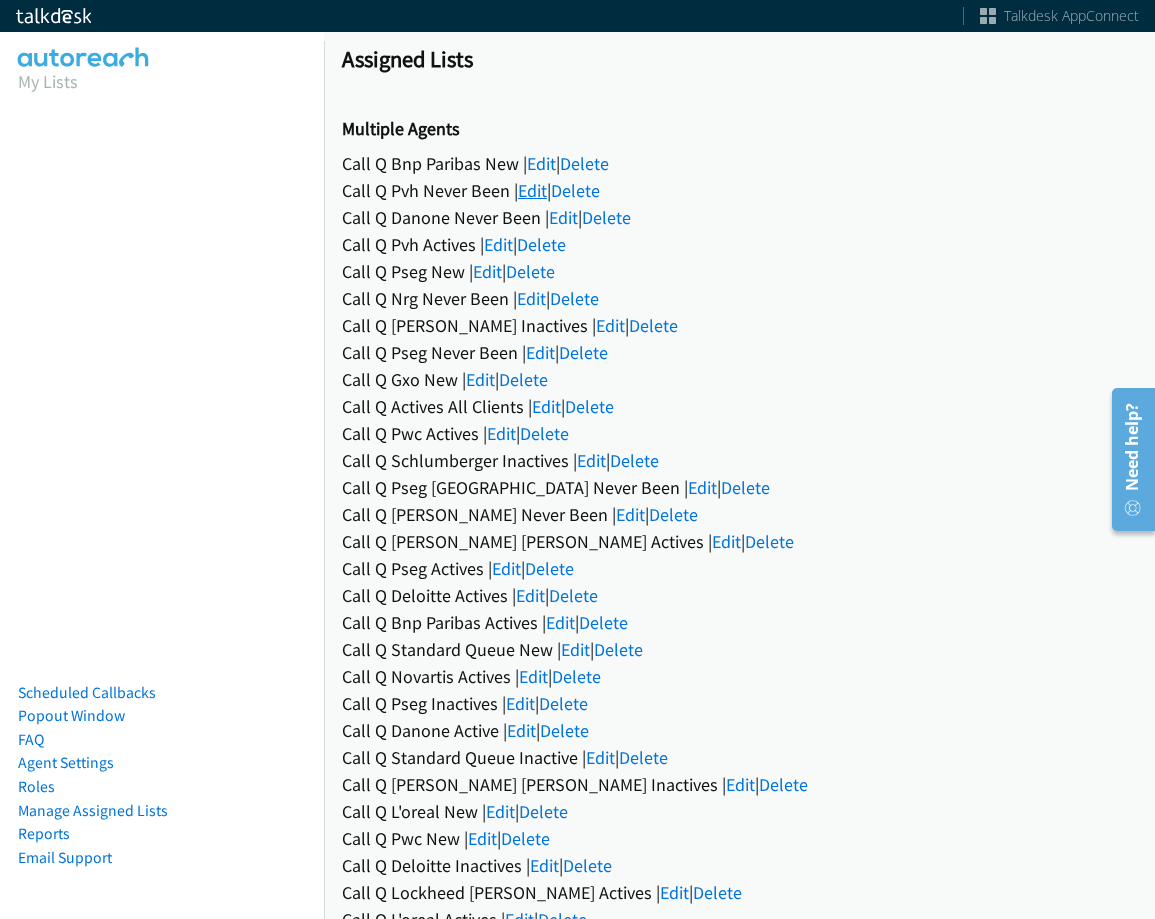 click on "Edit" at bounding box center (532, 190) 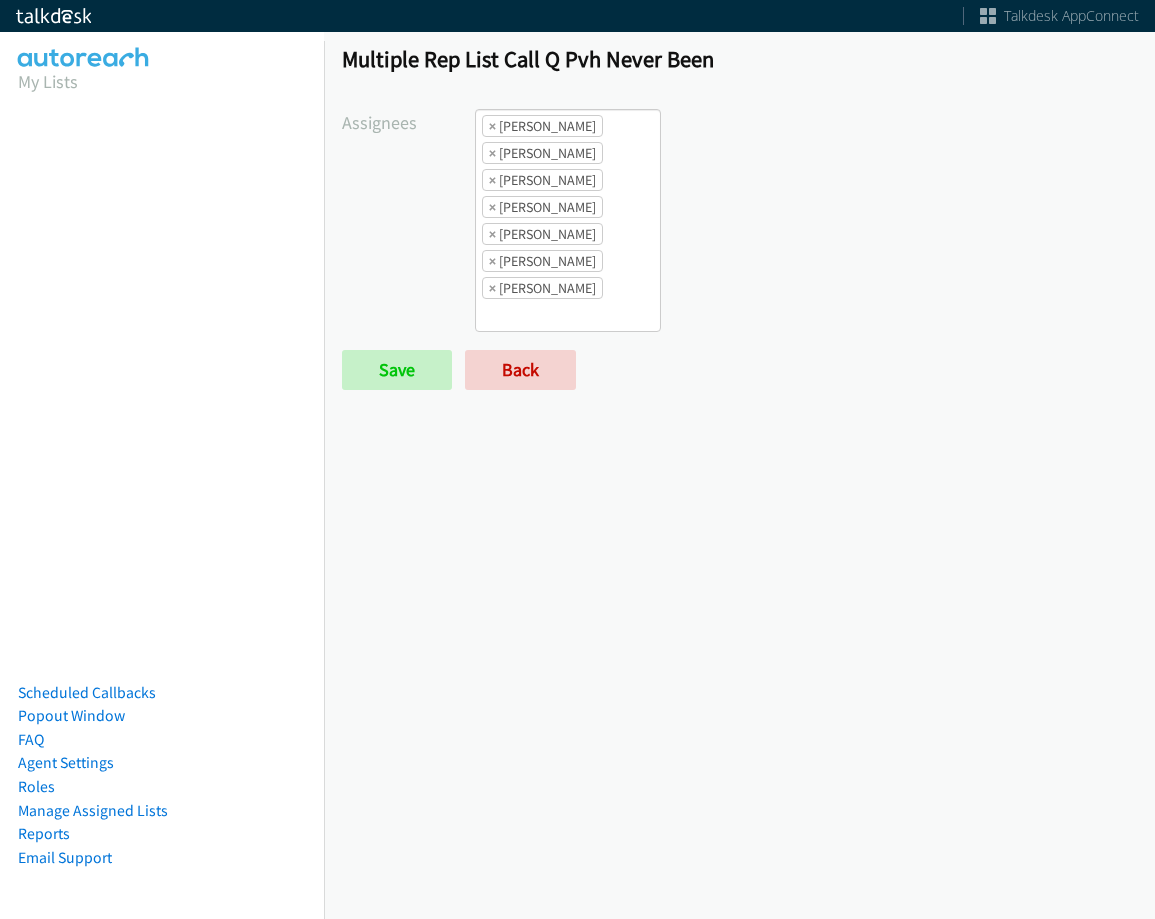 scroll, scrollTop: 0, scrollLeft: 0, axis: both 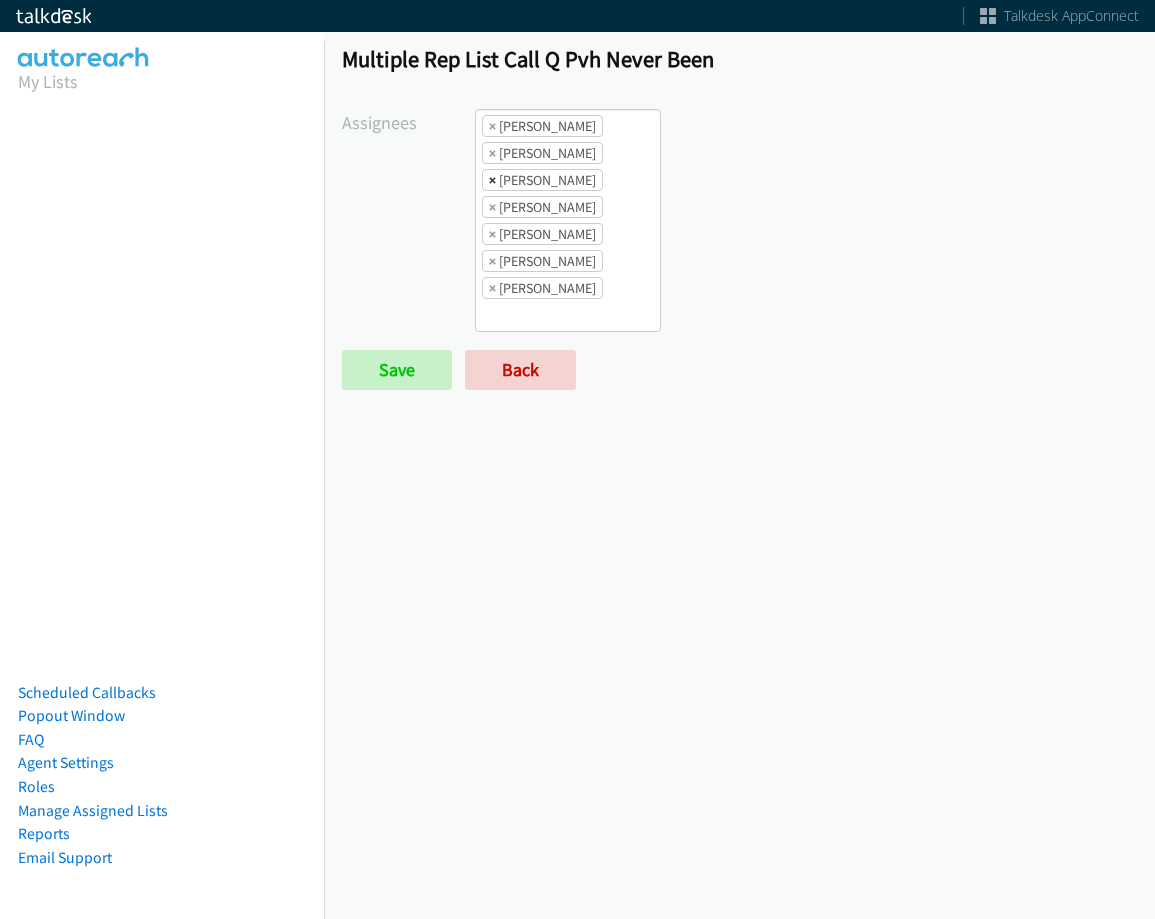 click on "×" at bounding box center [492, 180] 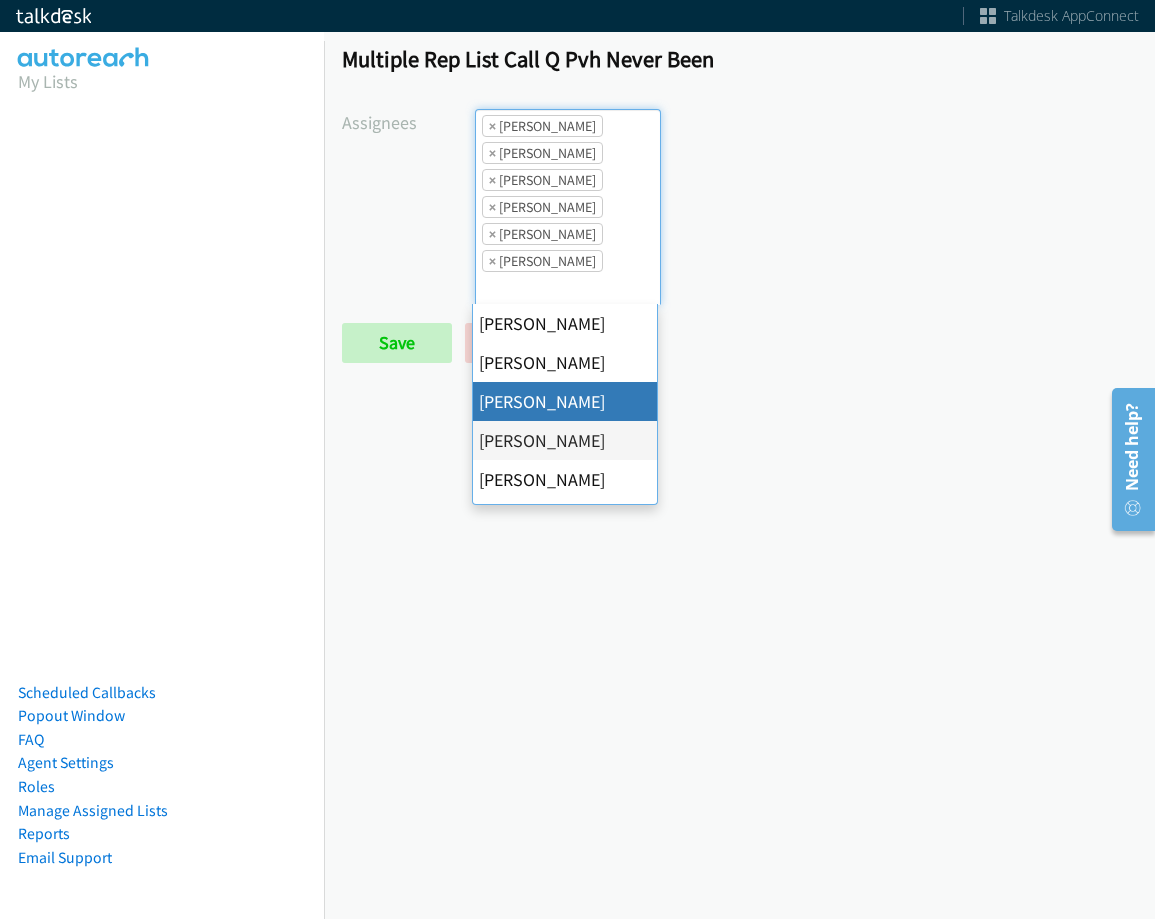 click on "× Ariel Thompson" at bounding box center (542, 126) 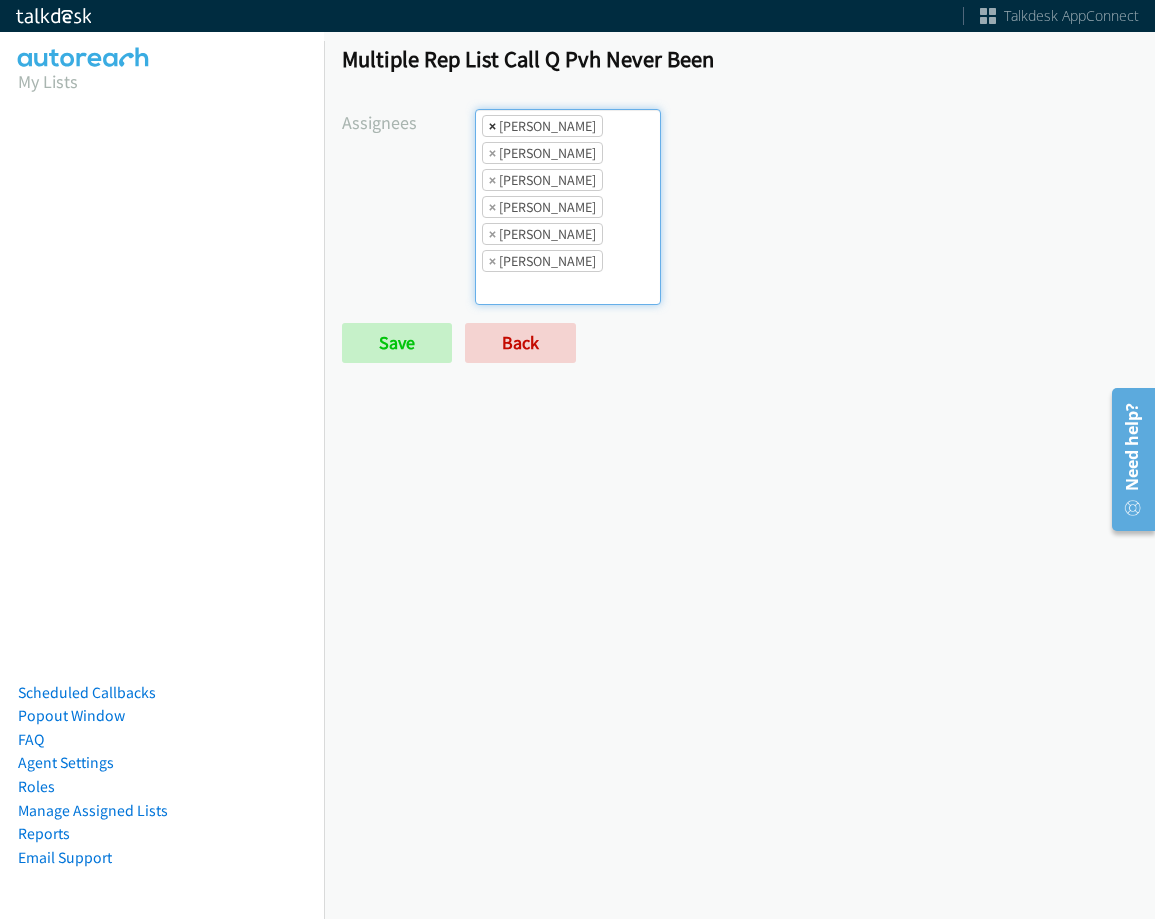 click on "×" at bounding box center [492, 126] 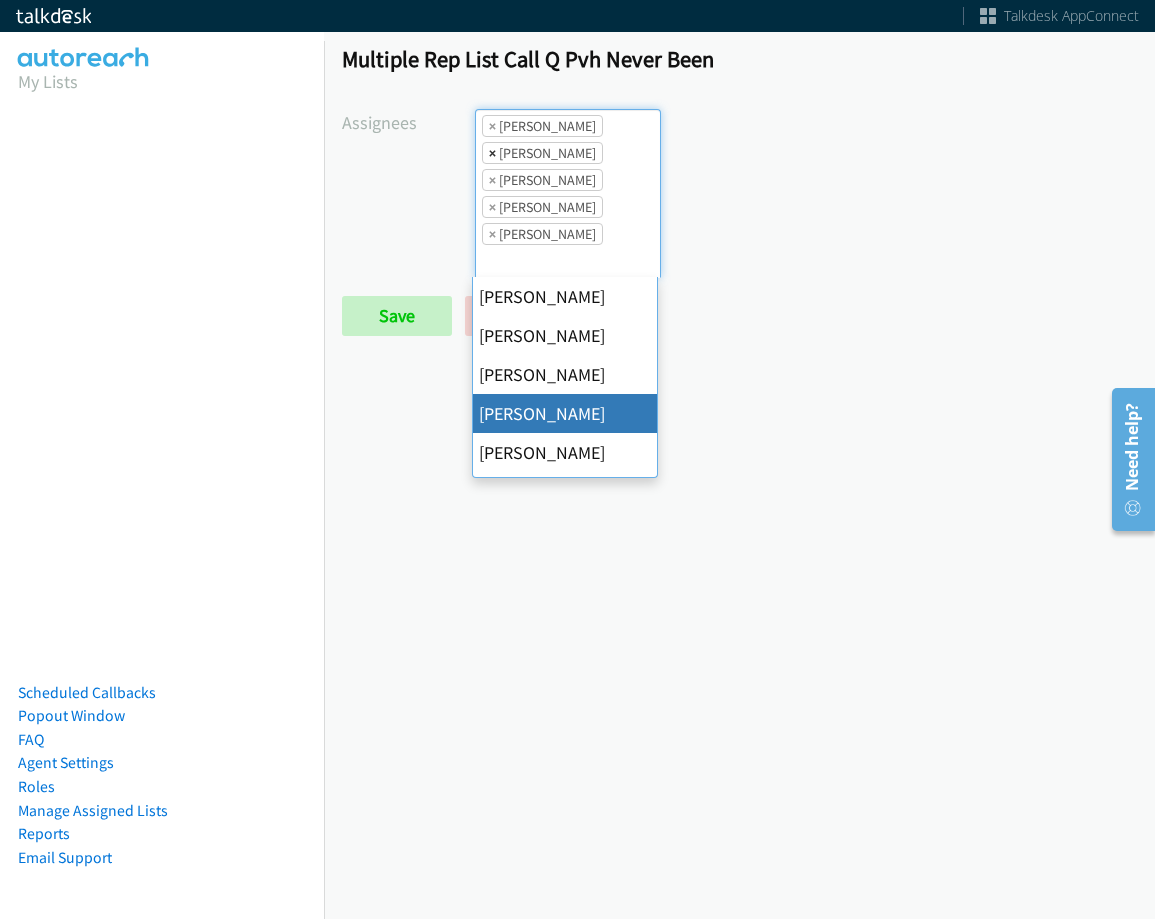 click on "×" at bounding box center (492, 153) 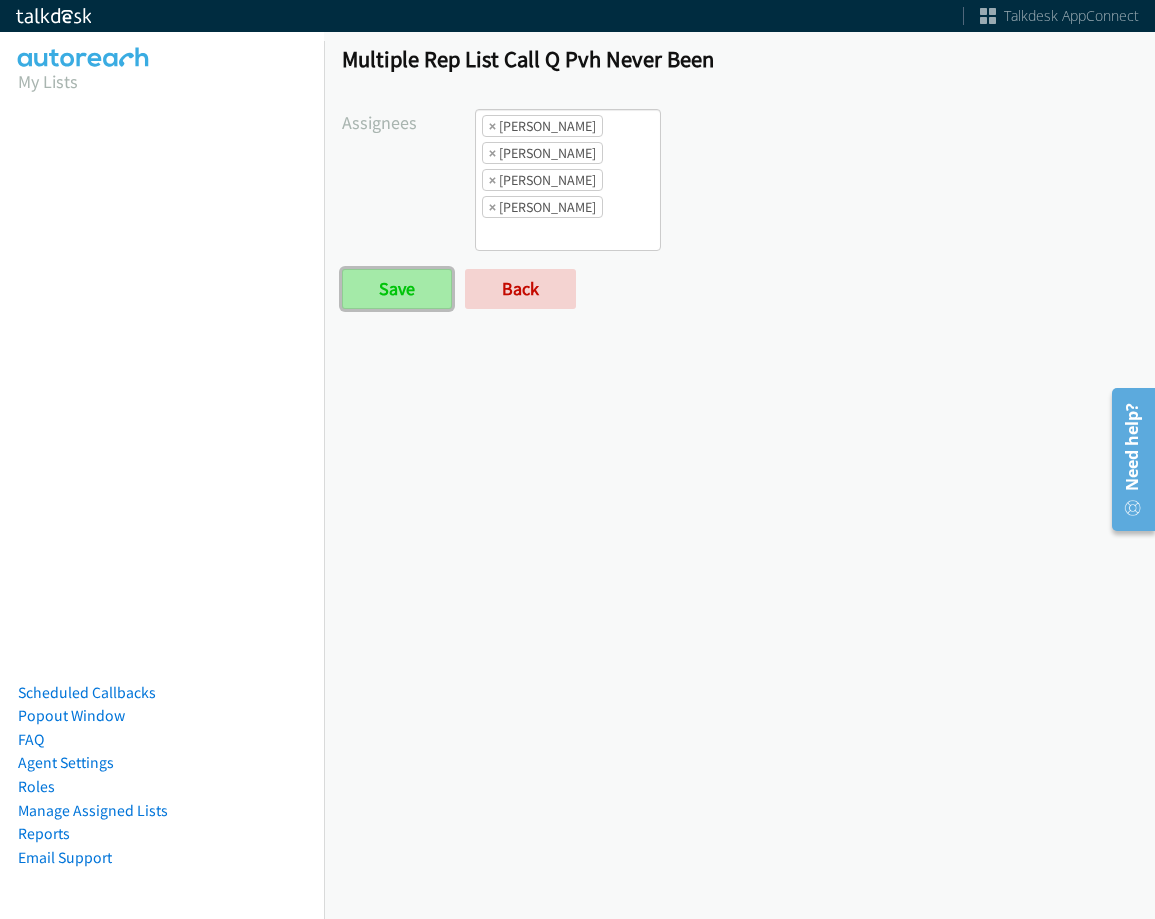 click on "Save" at bounding box center [397, 289] 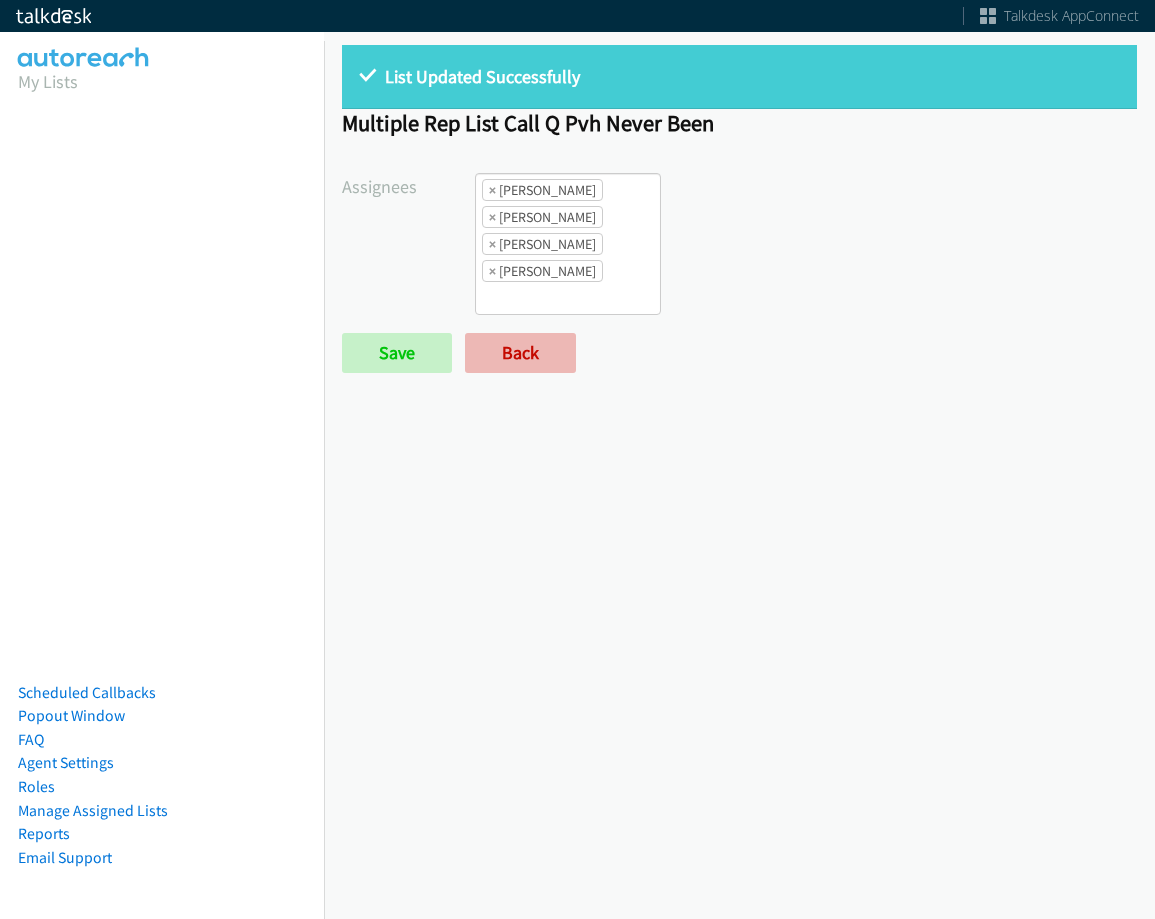 scroll, scrollTop: 0, scrollLeft: 0, axis: both 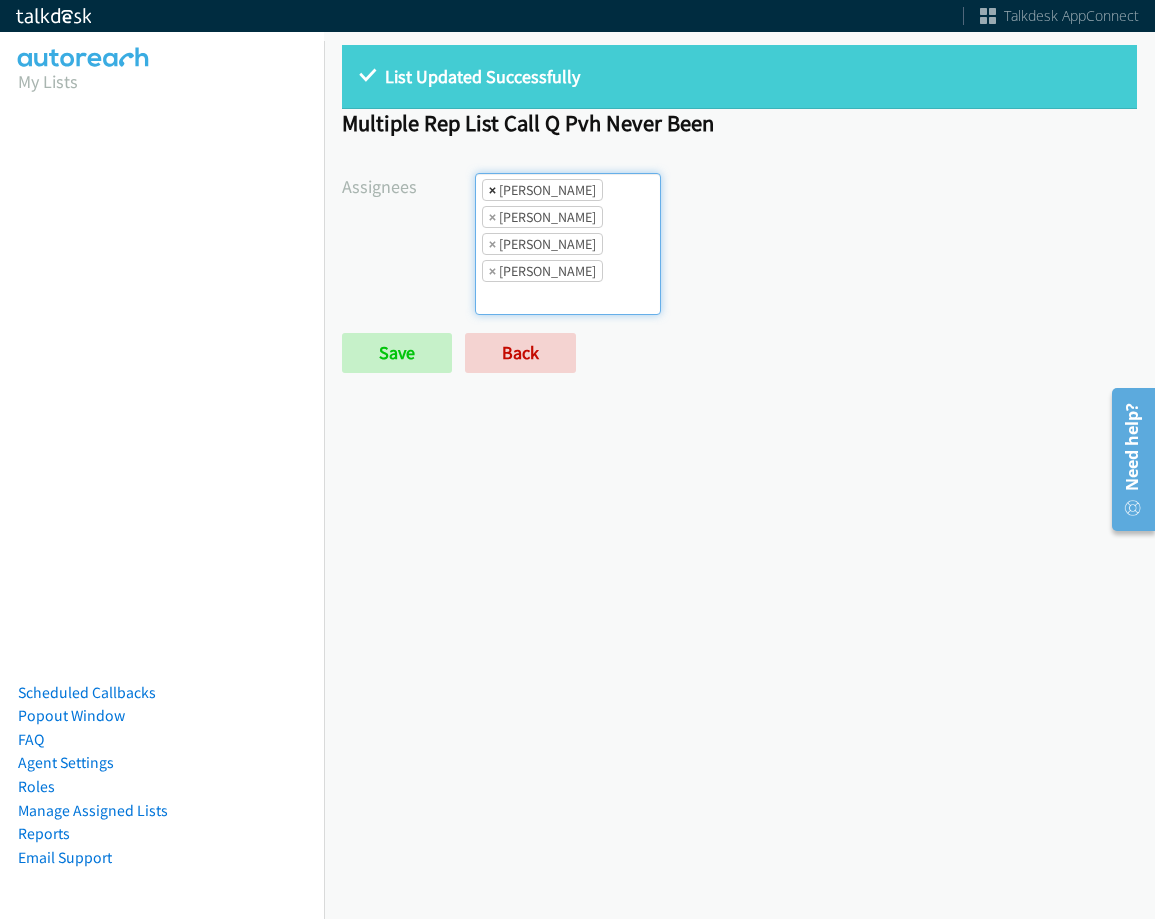 click on "×" at bounding box center (492, 190) 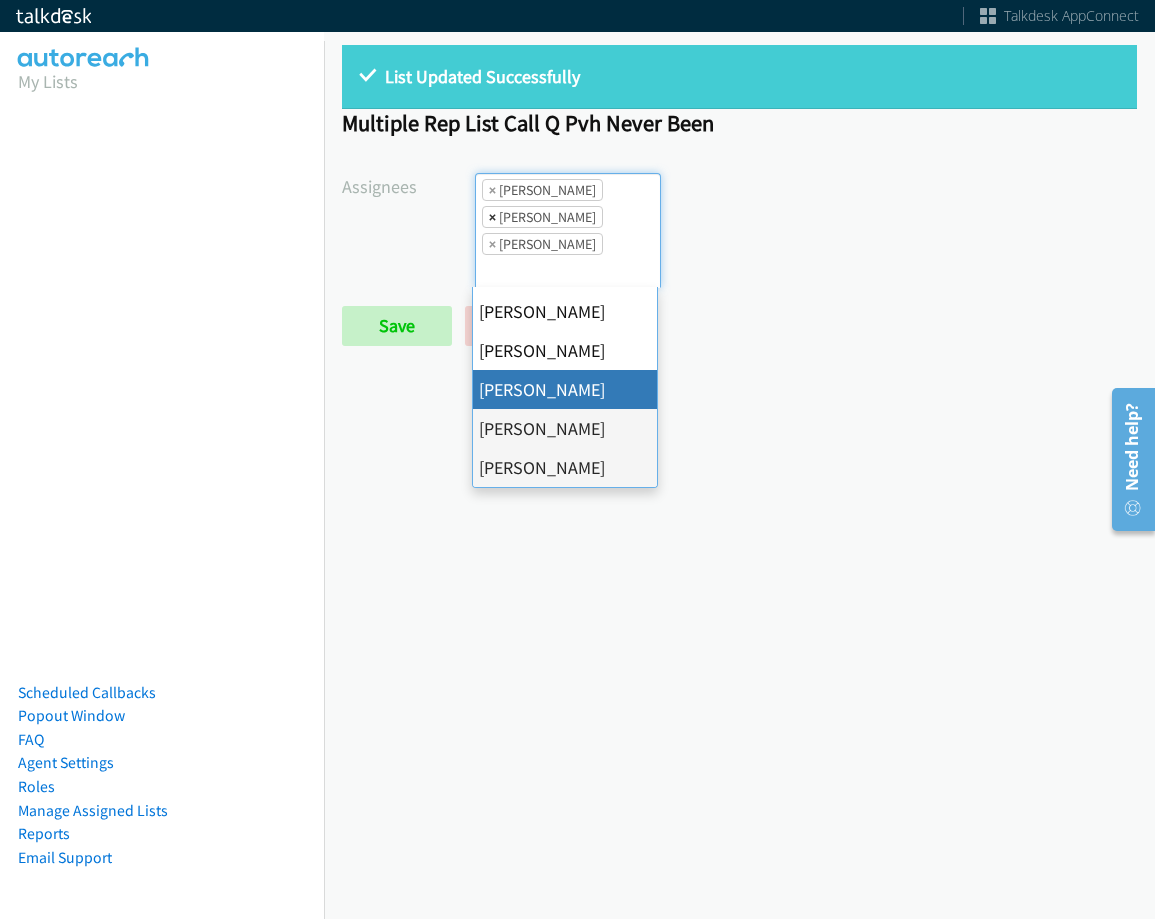 click on "×" at bounding box center (492, 217) 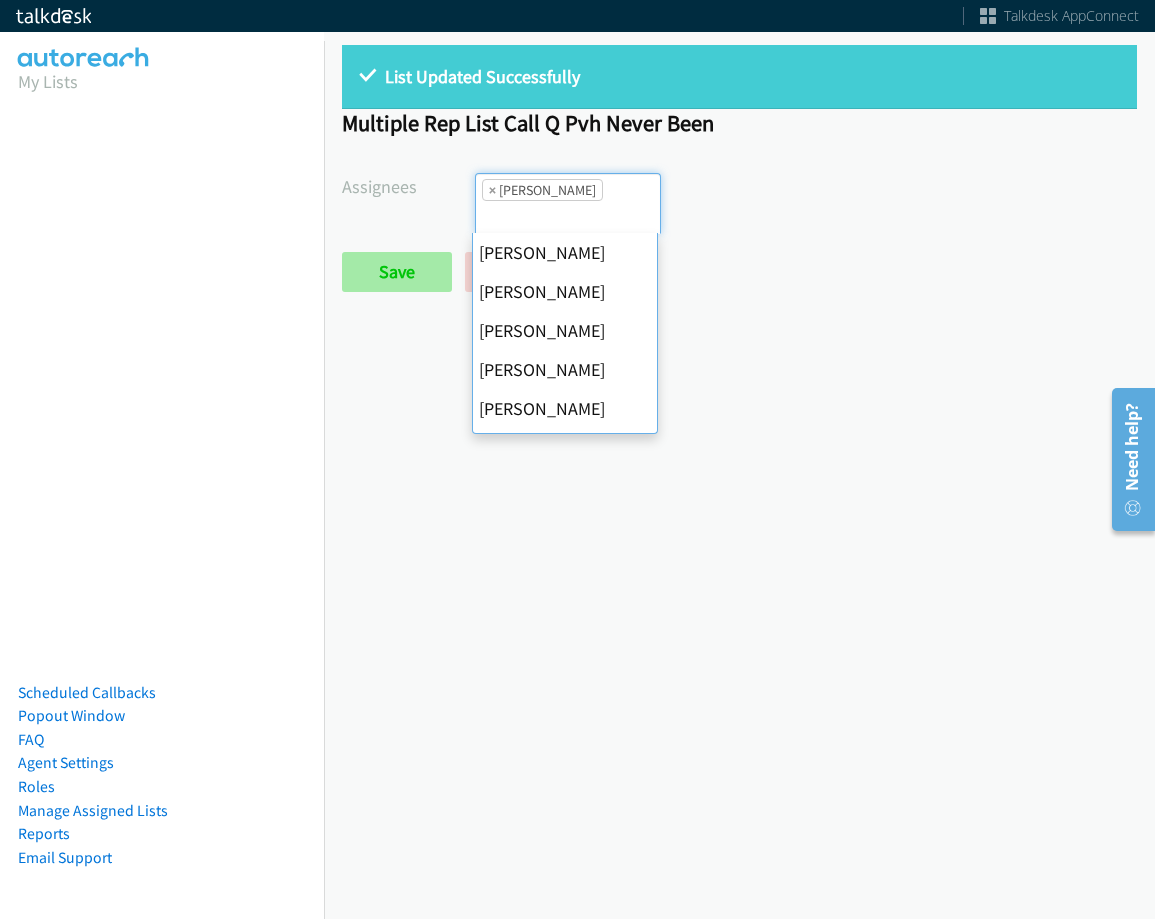 scroll, scrollTop: 385, scrollLeft: 0, axis: vertical 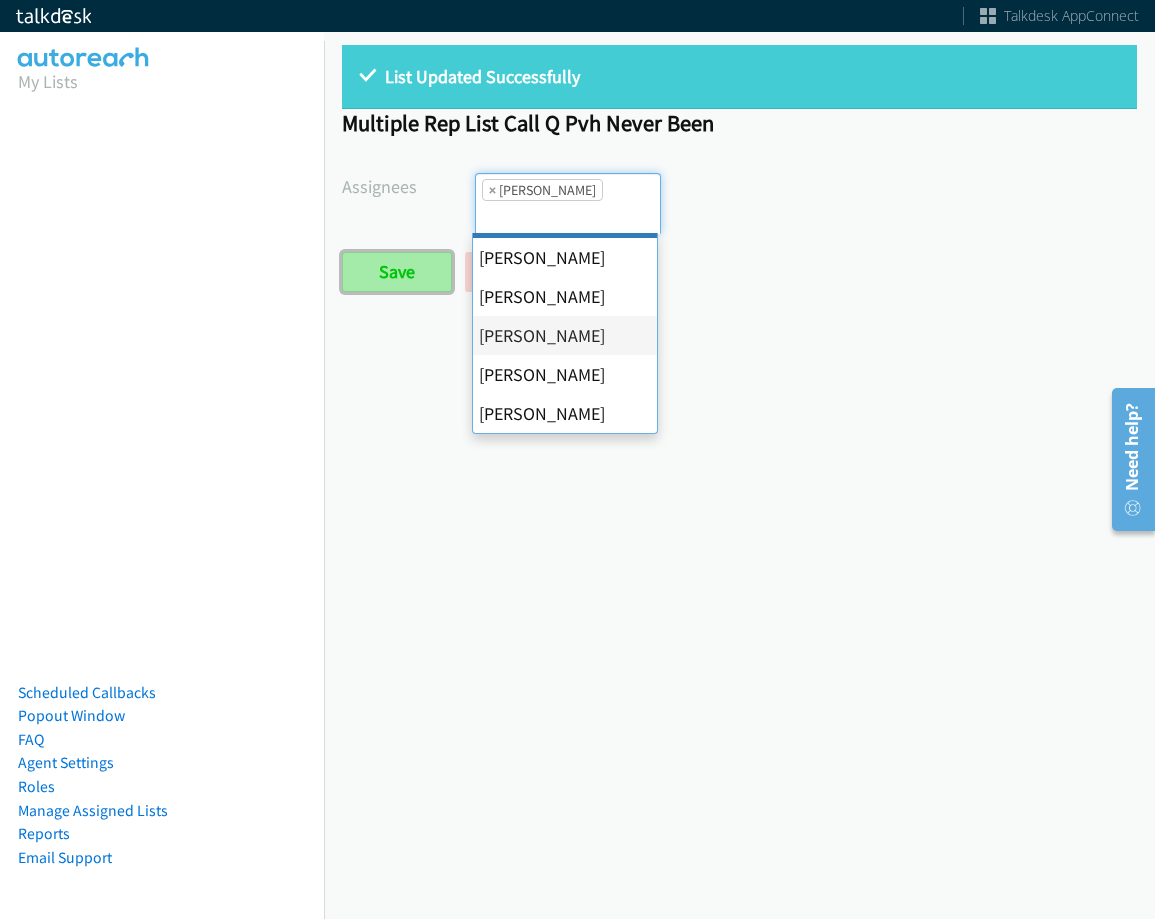click on "Save" at bounding box center (397, 272) 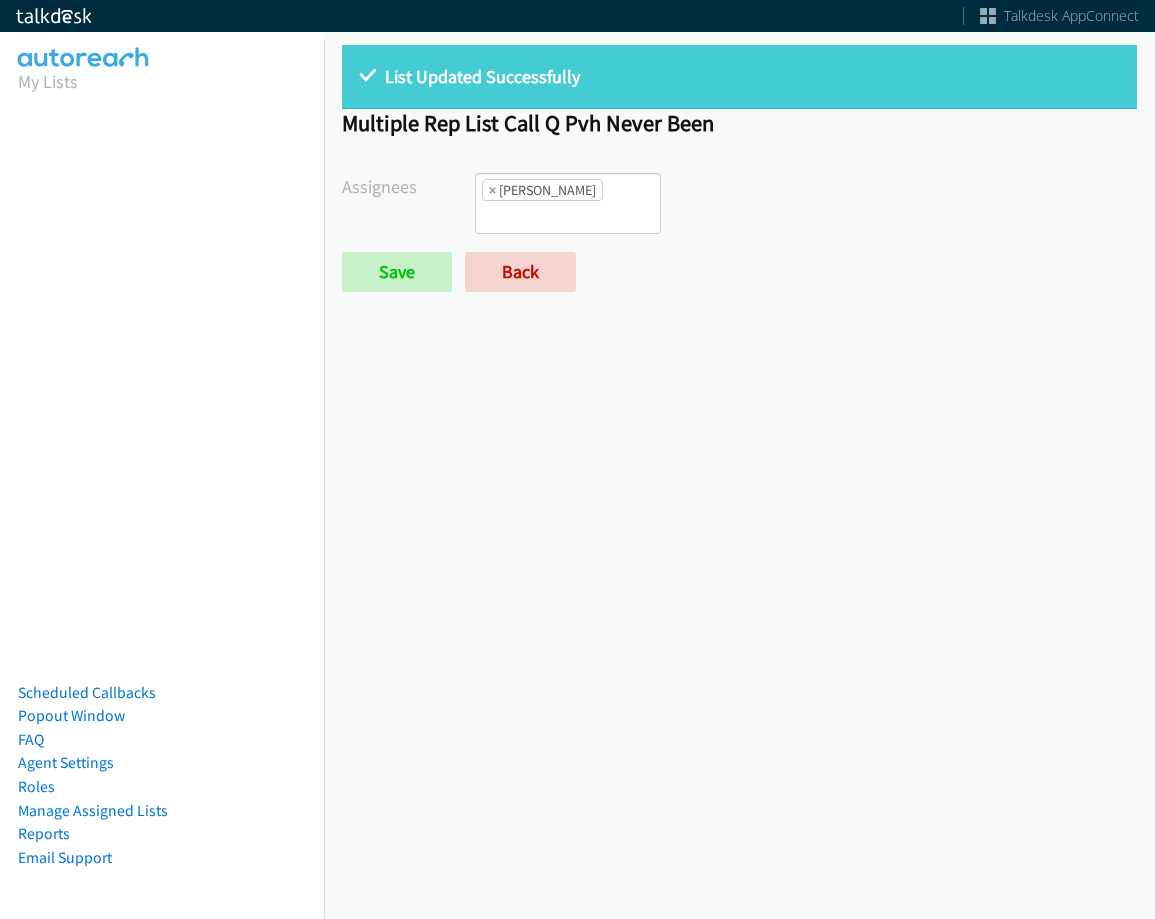 scroll, scrollTop: 0, scrollLeft: 0, axis: both 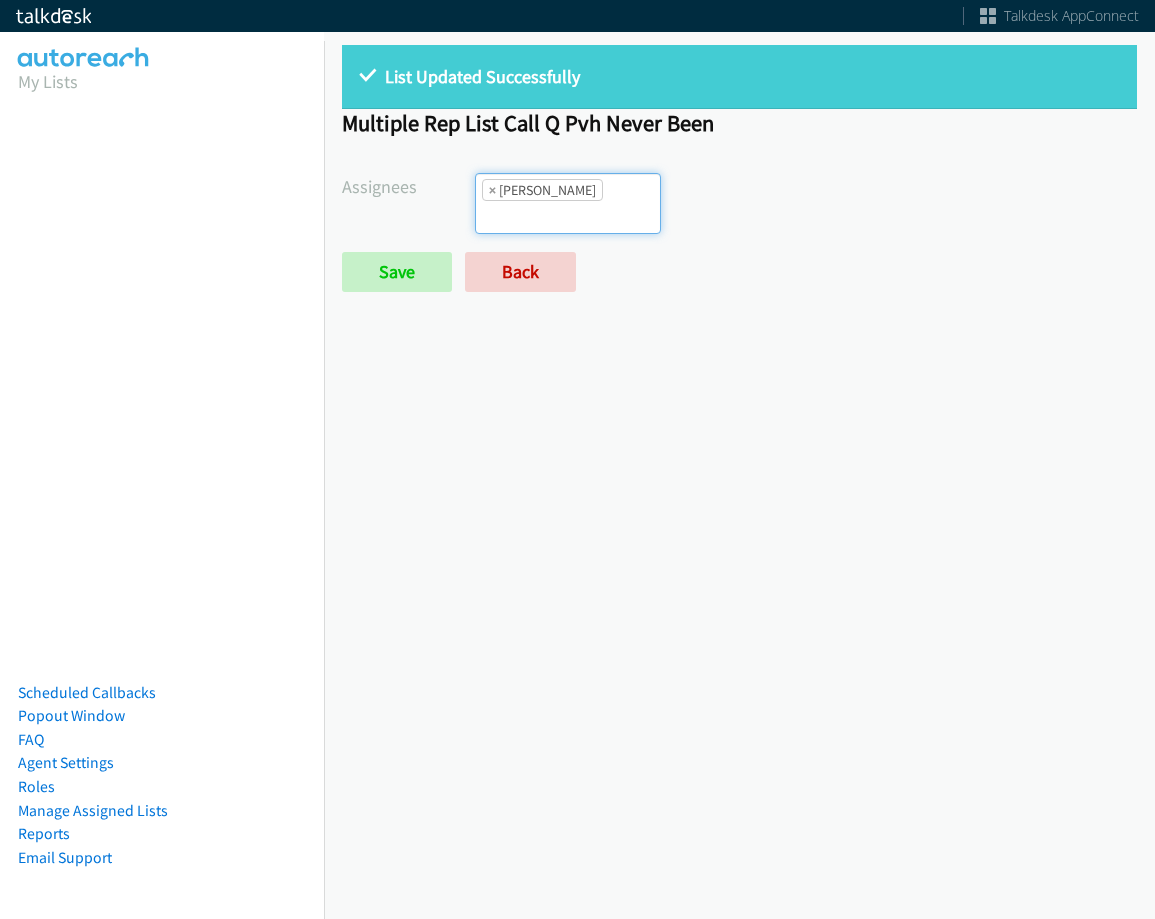 click on "× [PERSON_NAME]" at bounding box center [568, 203] 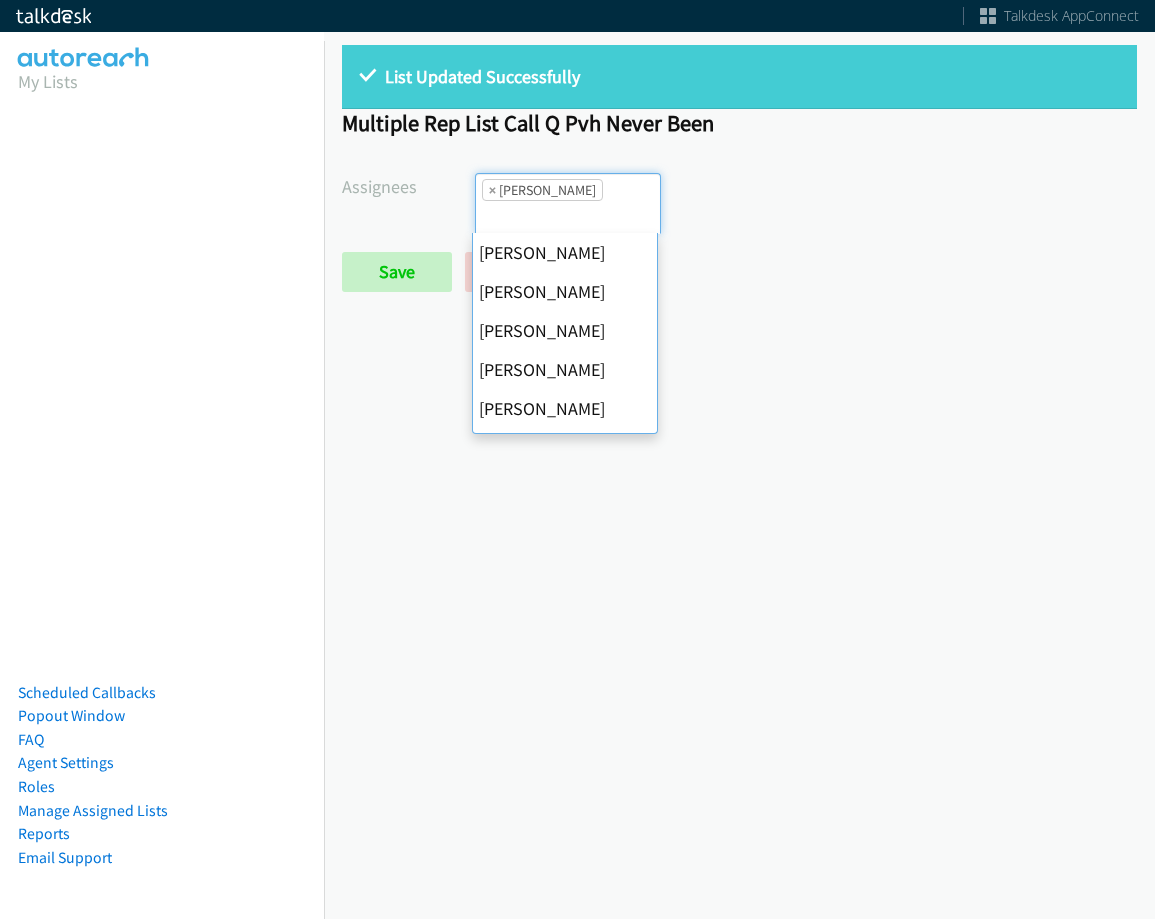 scroll, scrollTop: 385, scrollLeft: 0, axis: vertical 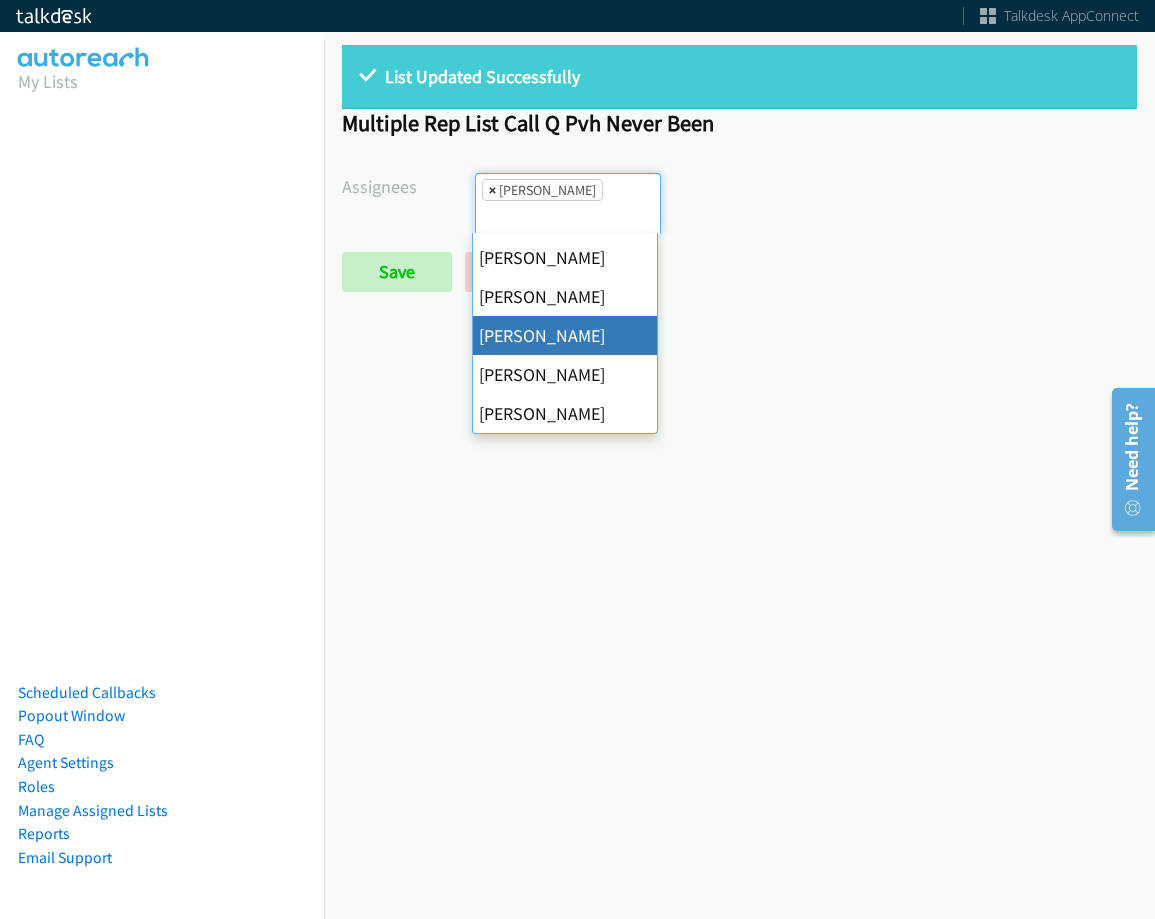 click on "×" at bounding box center (492, 190) 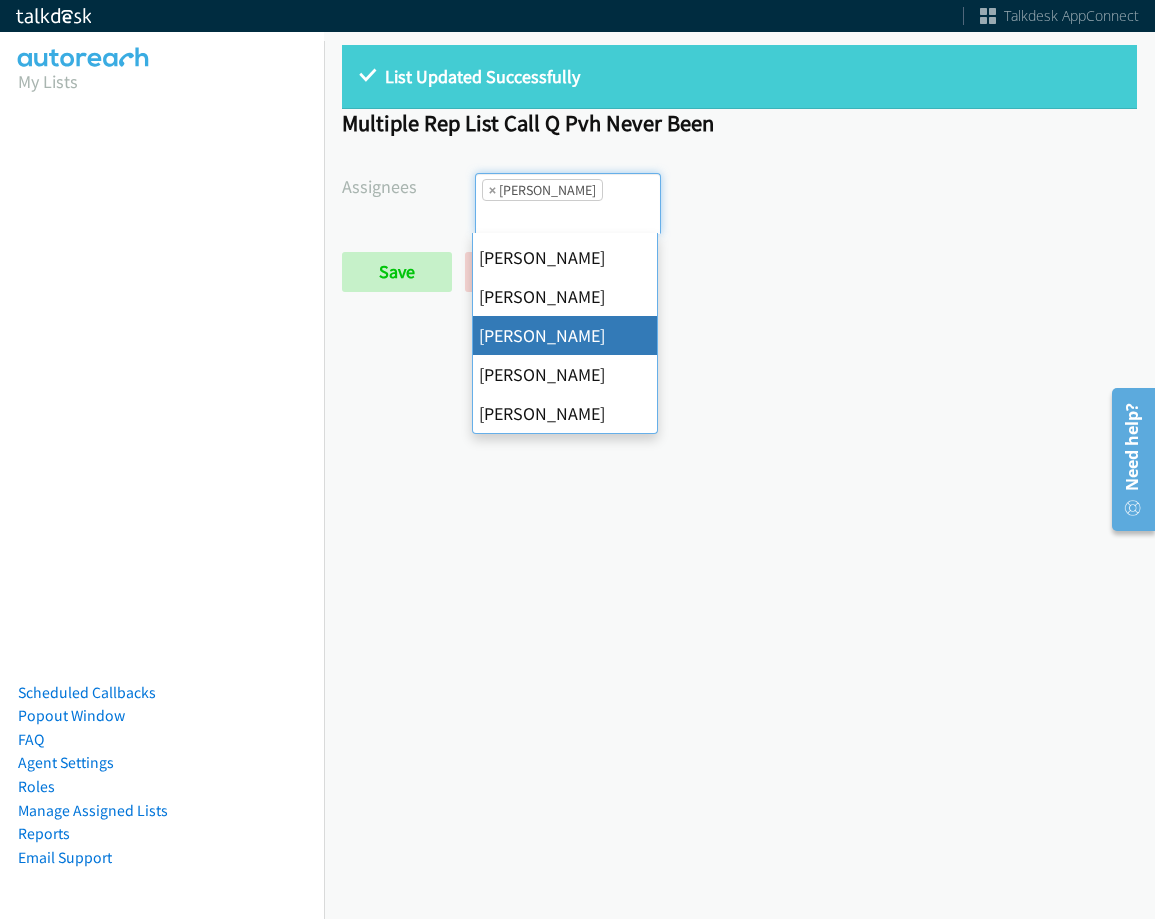 scroll, scrollTop: 0, scrollLeft: 0, axis: both 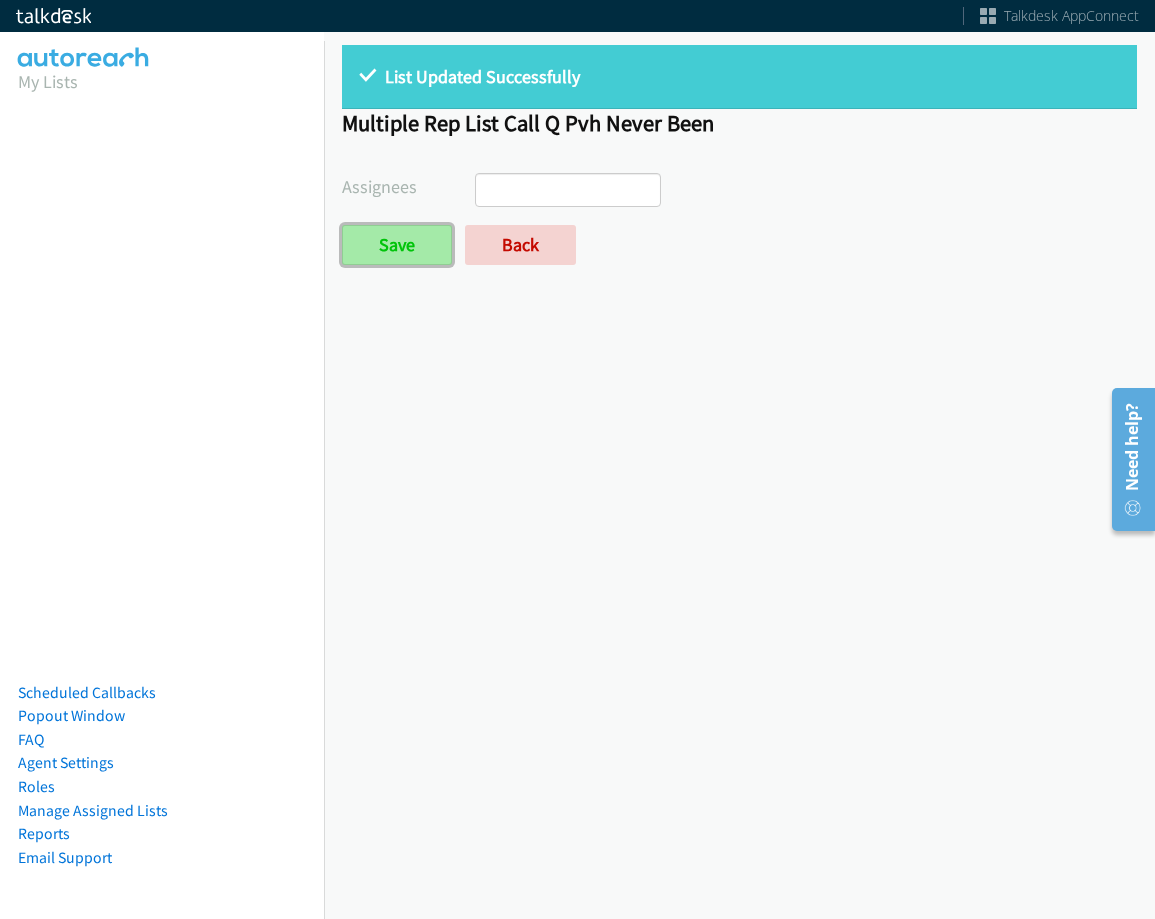 click on "Save" at bounding box center [397, 245] 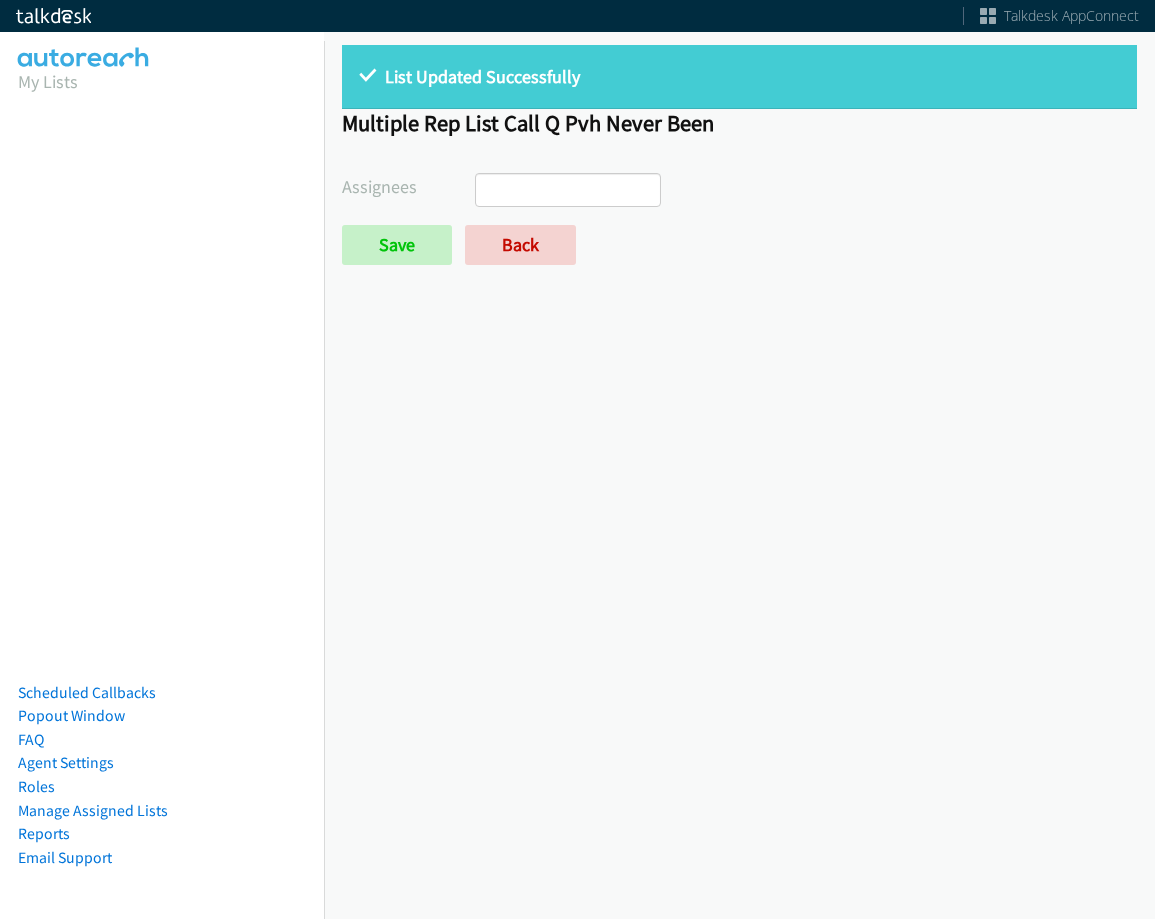 select 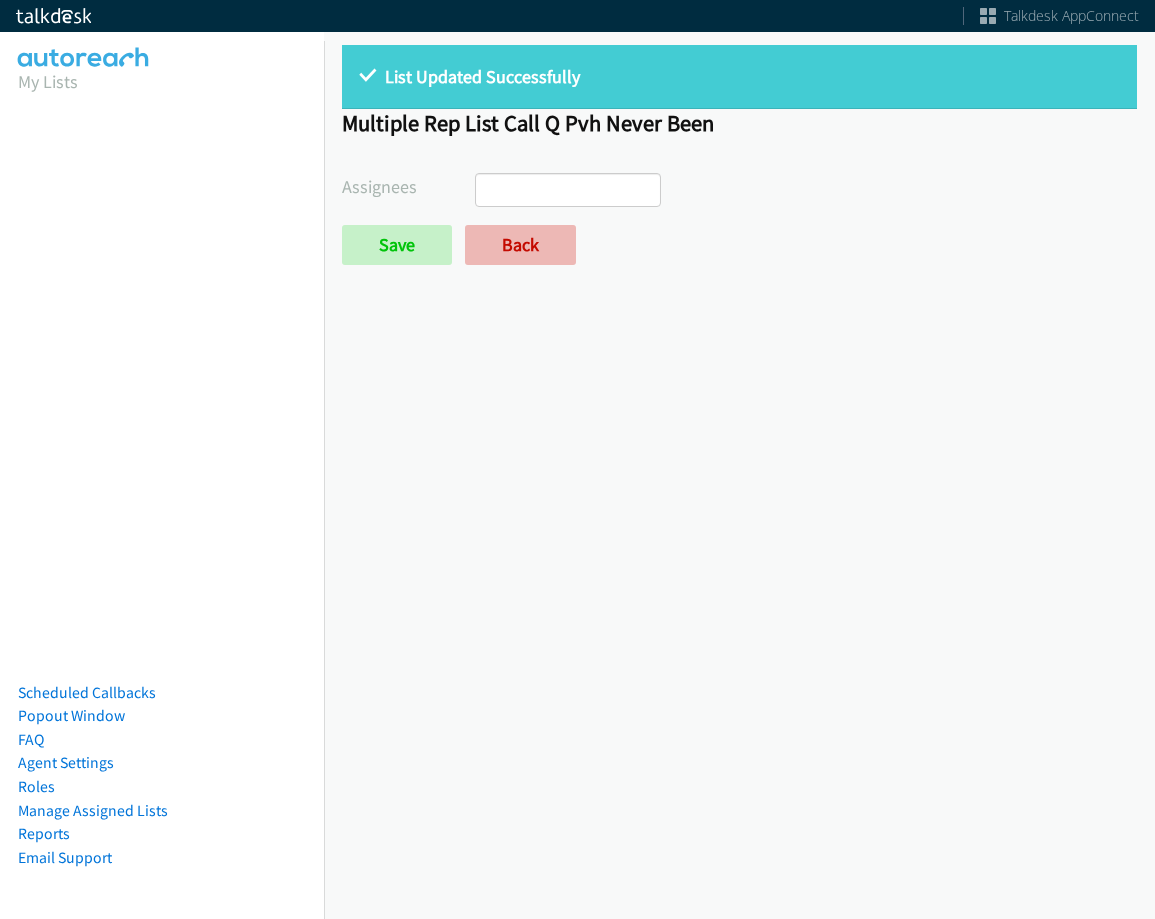 scroll, scrollTop: 0, scrollLeft: 0, axis: both 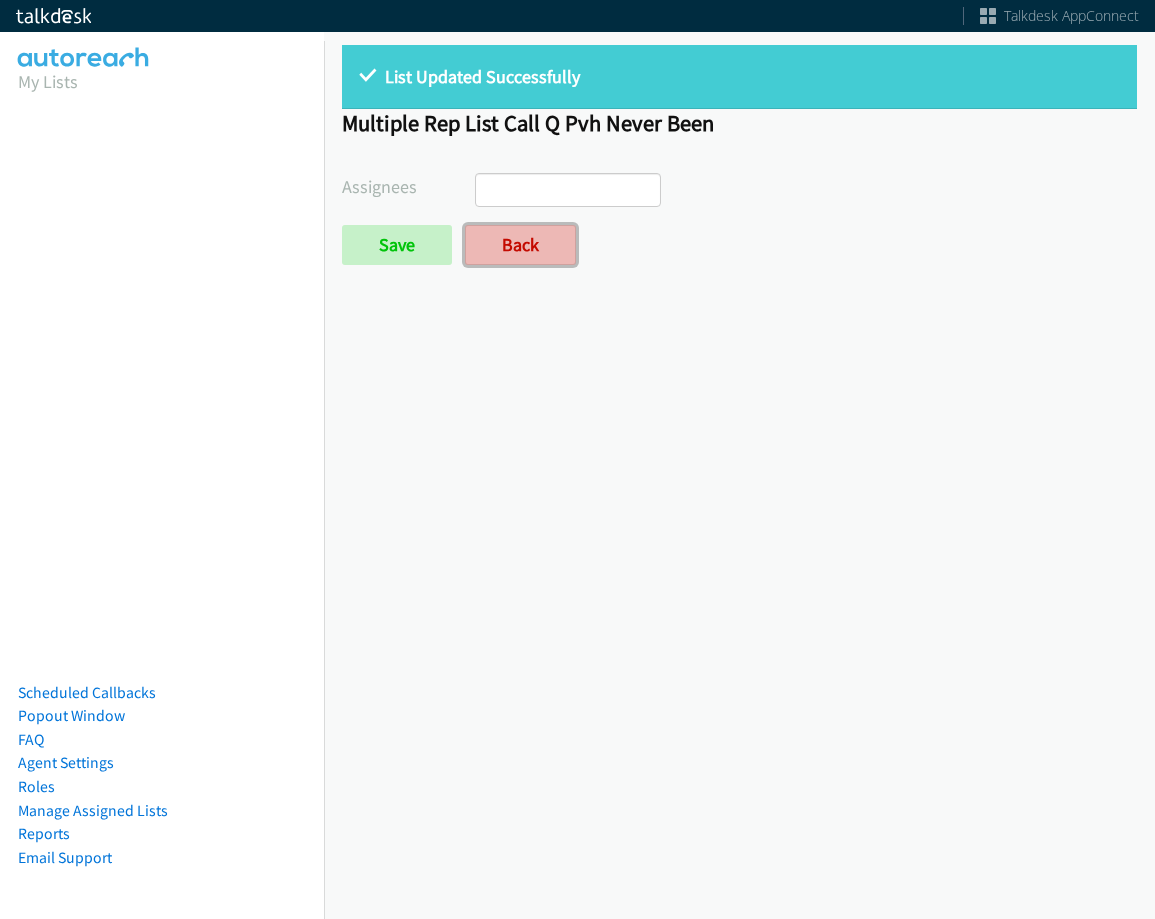 click on "Back" at bounding box center [520, 245] 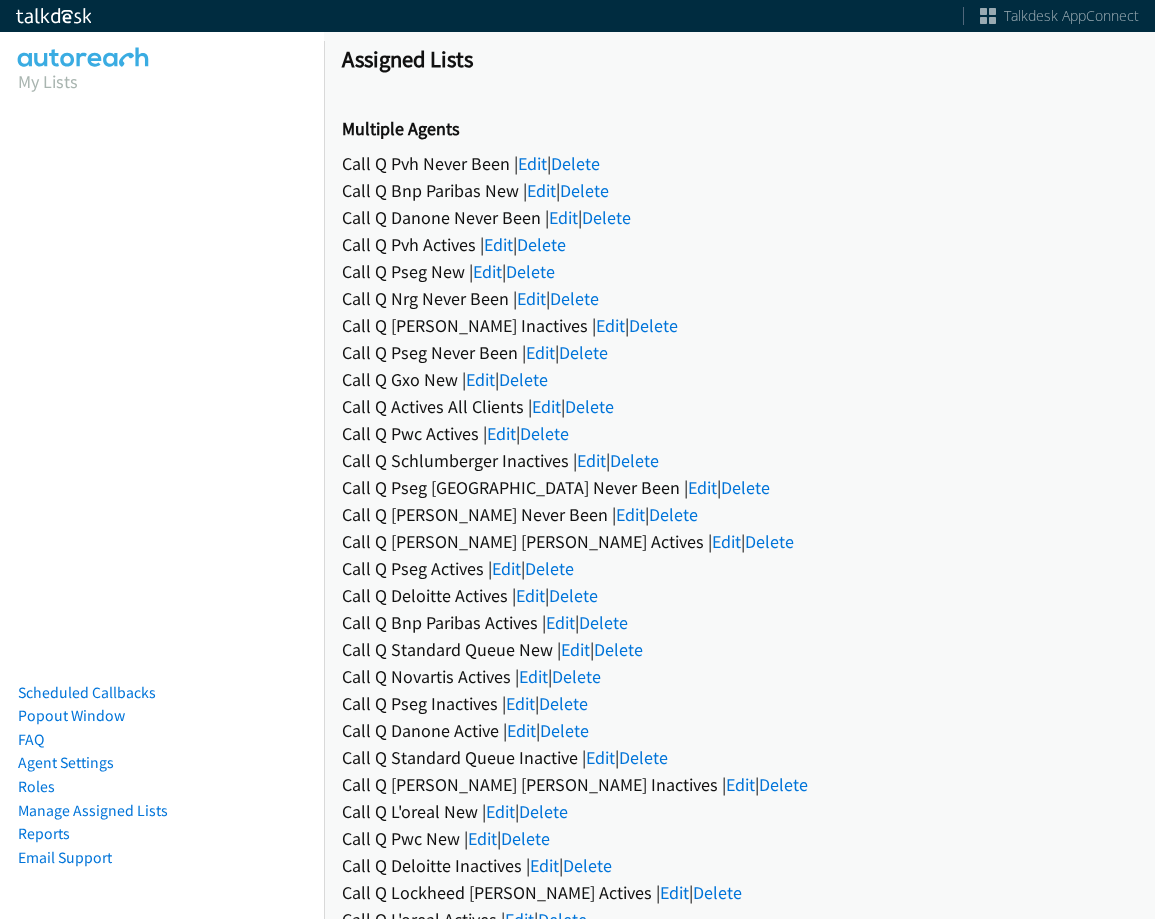 scroll, scrollTop: 0, scrollLeft: 0, axis: both 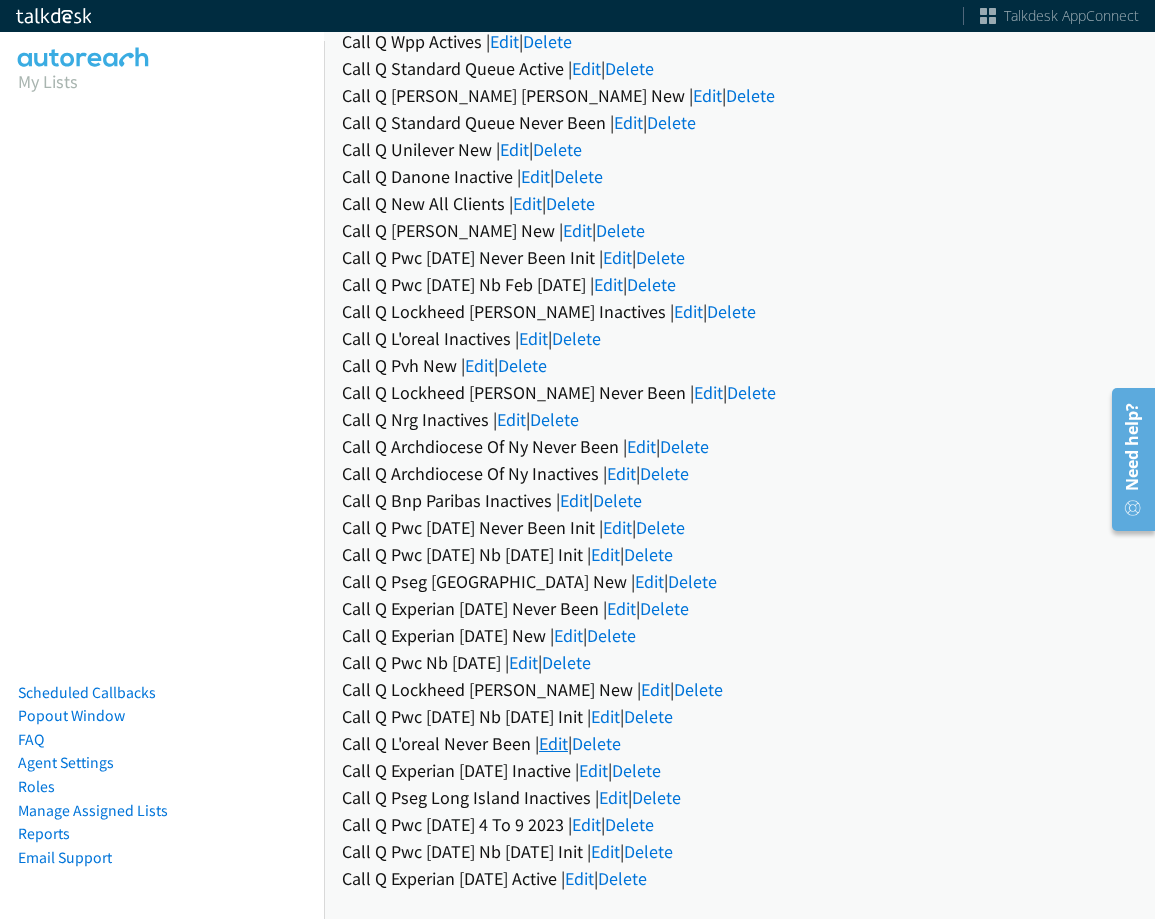 click on "Edit" at bounding box center (553, 743) 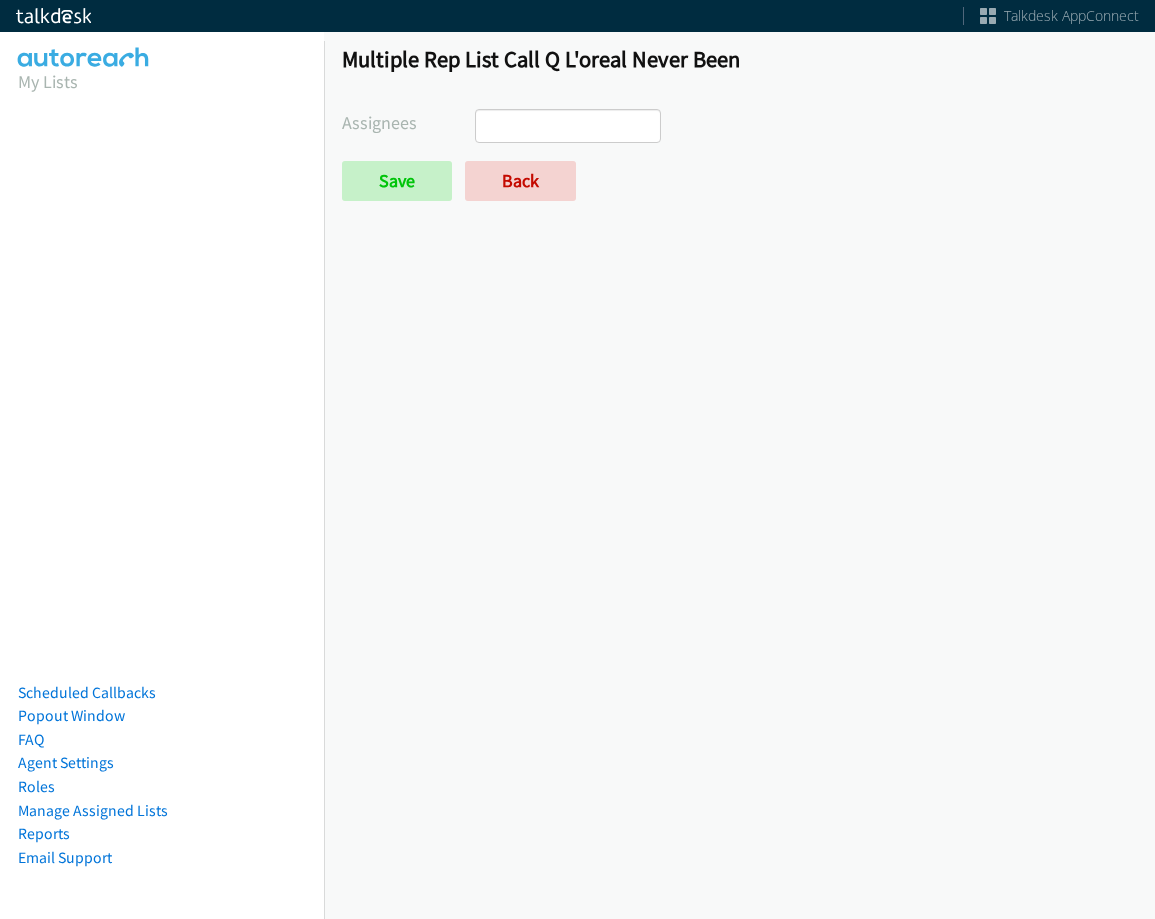 scroll, scrollTop: 0, scrollLeft: 0, axis: both 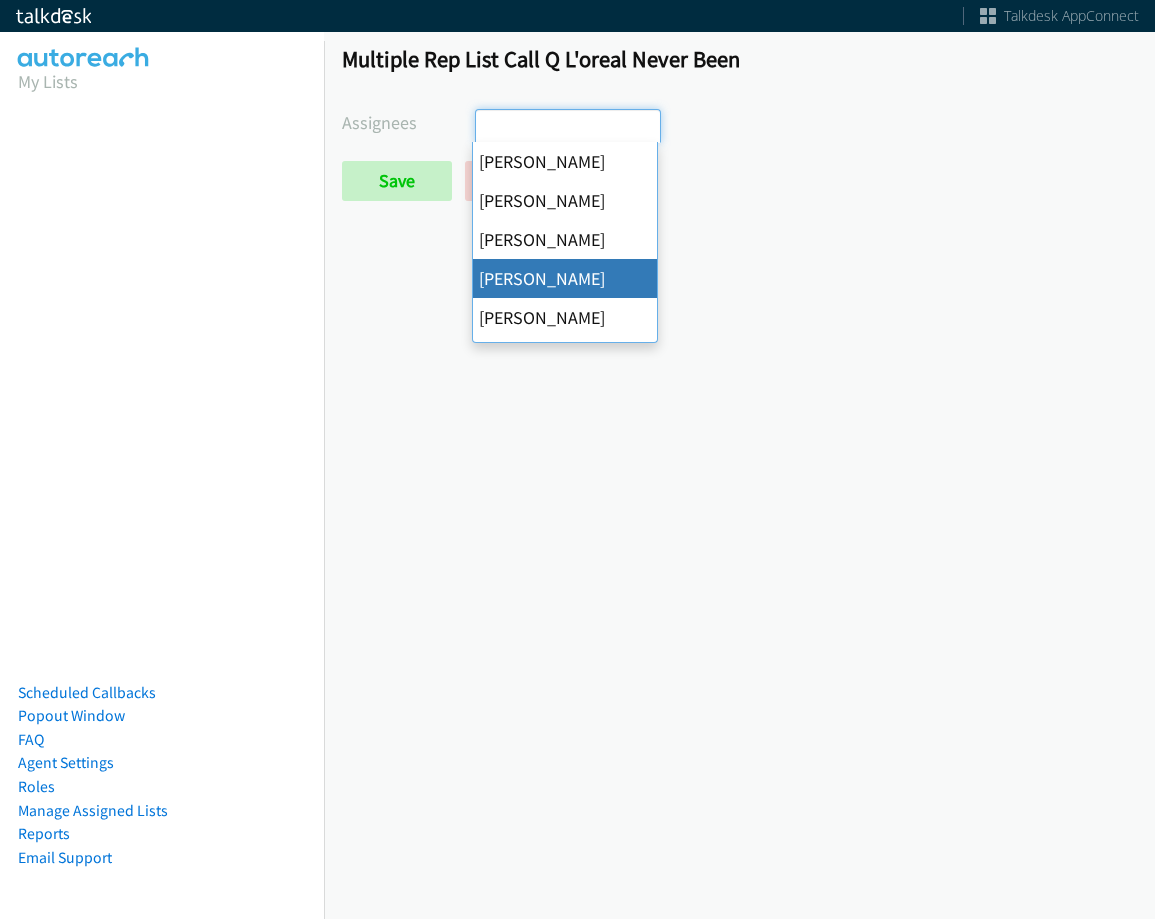 select on "d0419105-5ab7-42f4-854b-1efac0a4a5af" 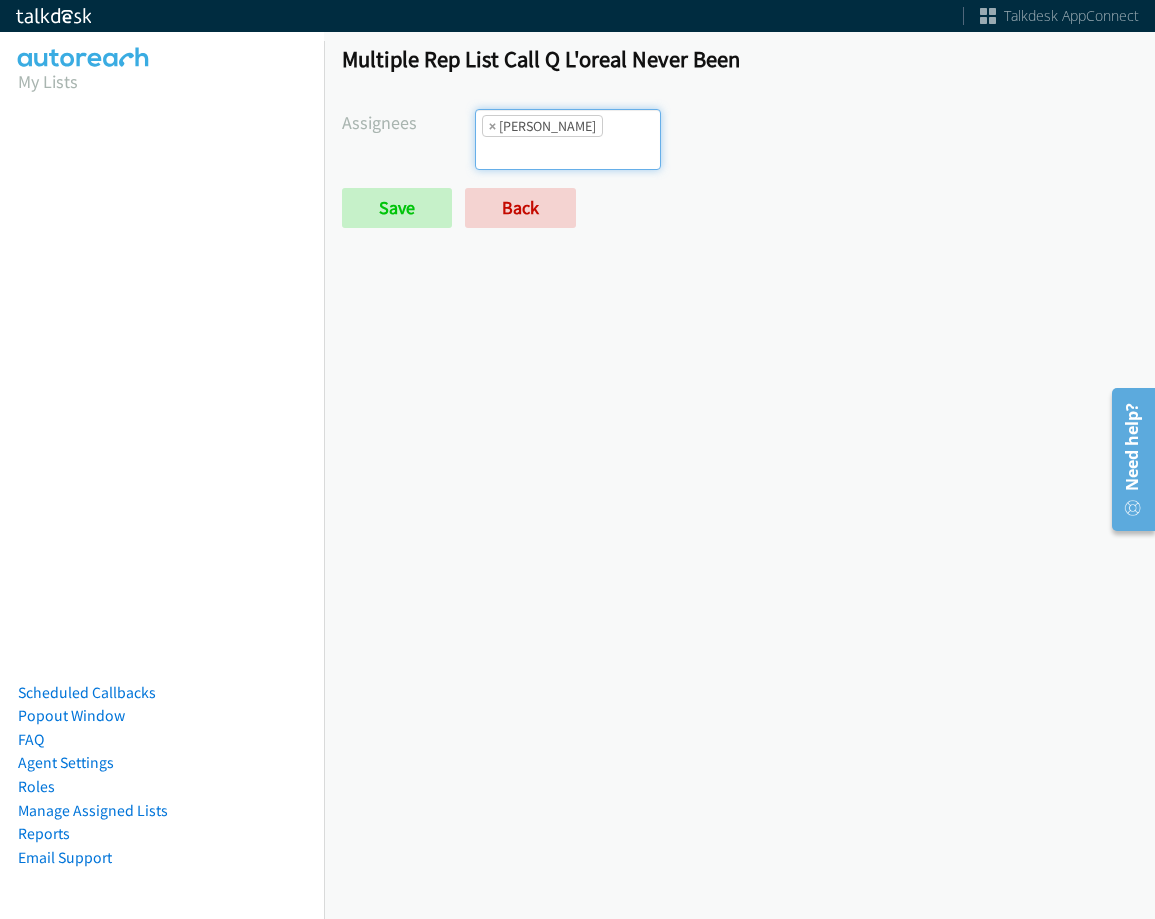 scroll, scrollTop: 72, scrollLeft: 0, axis: vertical 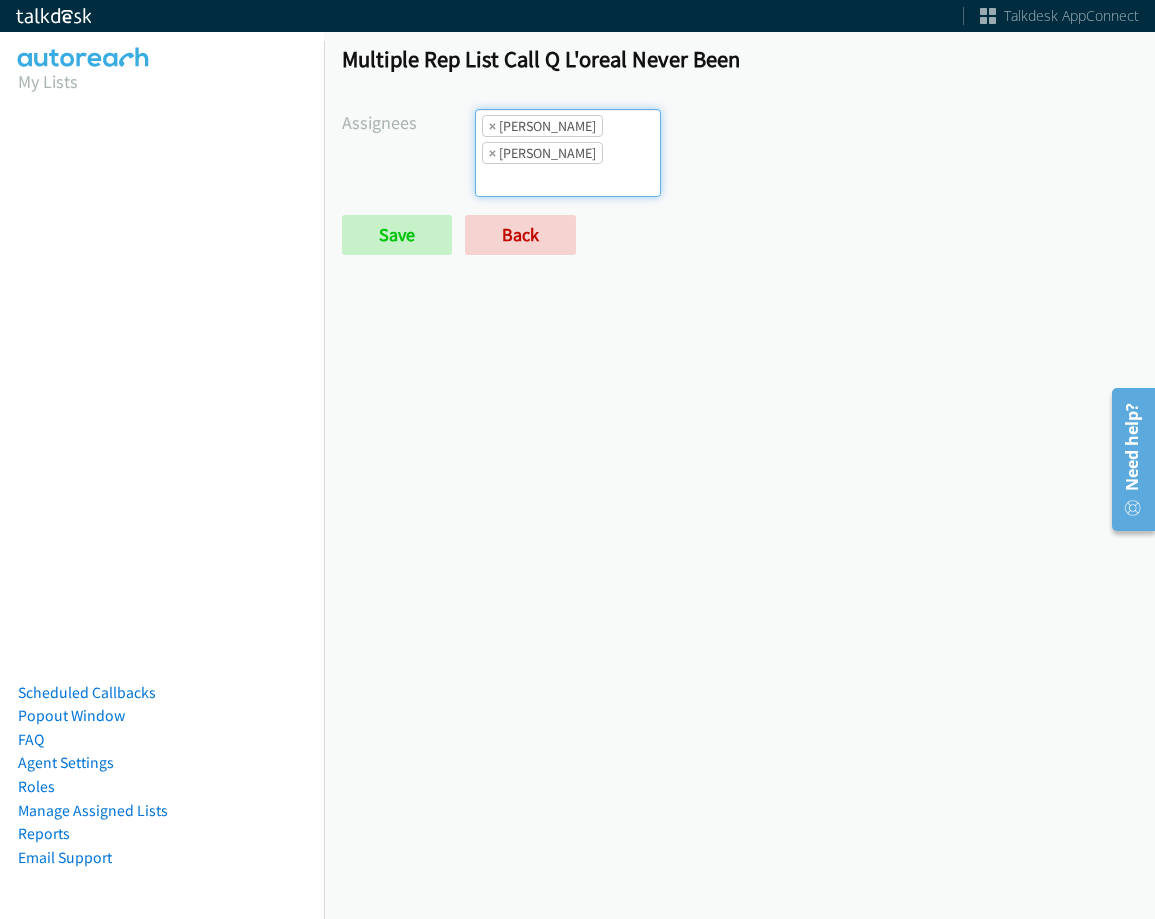 click on "× Cathy Shahan × Rodnika Murphy" at bounding box center (568, 153) 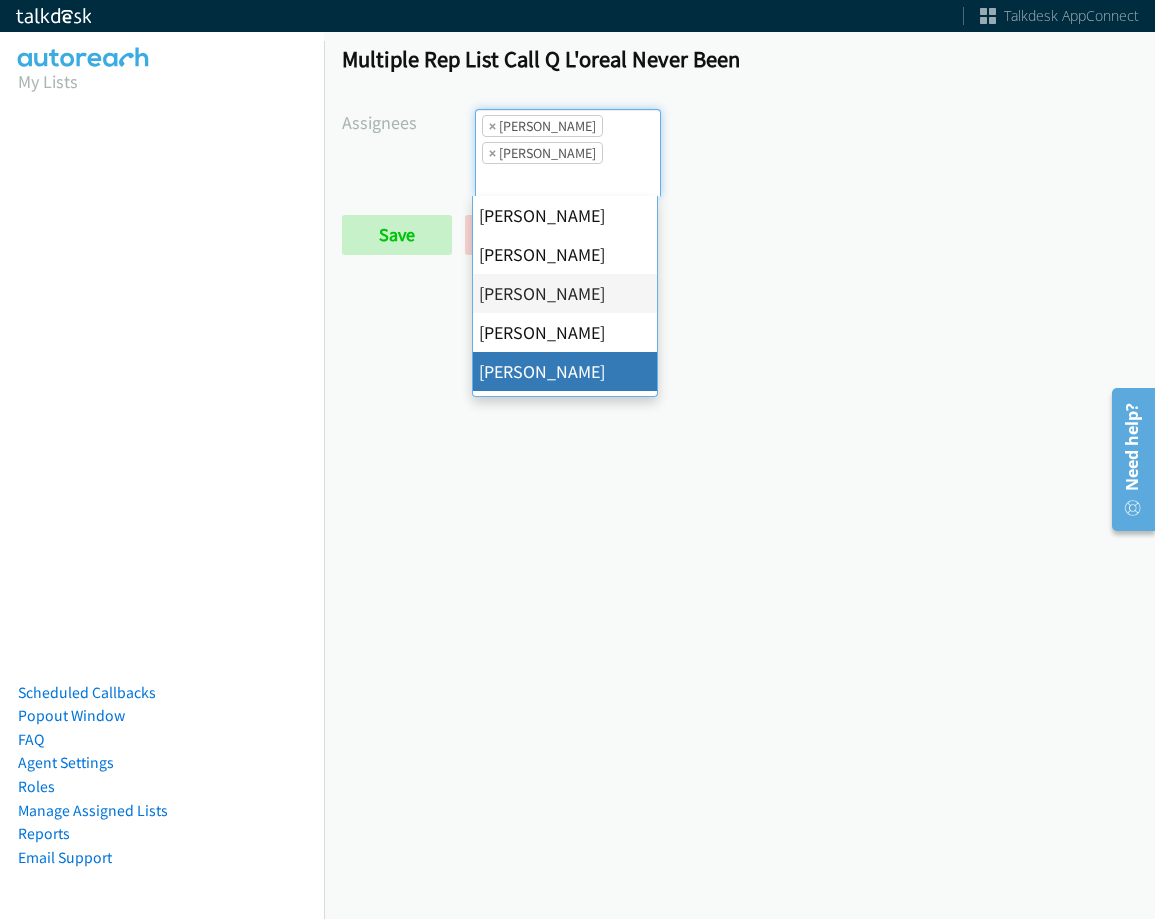 scroll, scrollTop: 385, scrollLeft: 0, axis: vertical 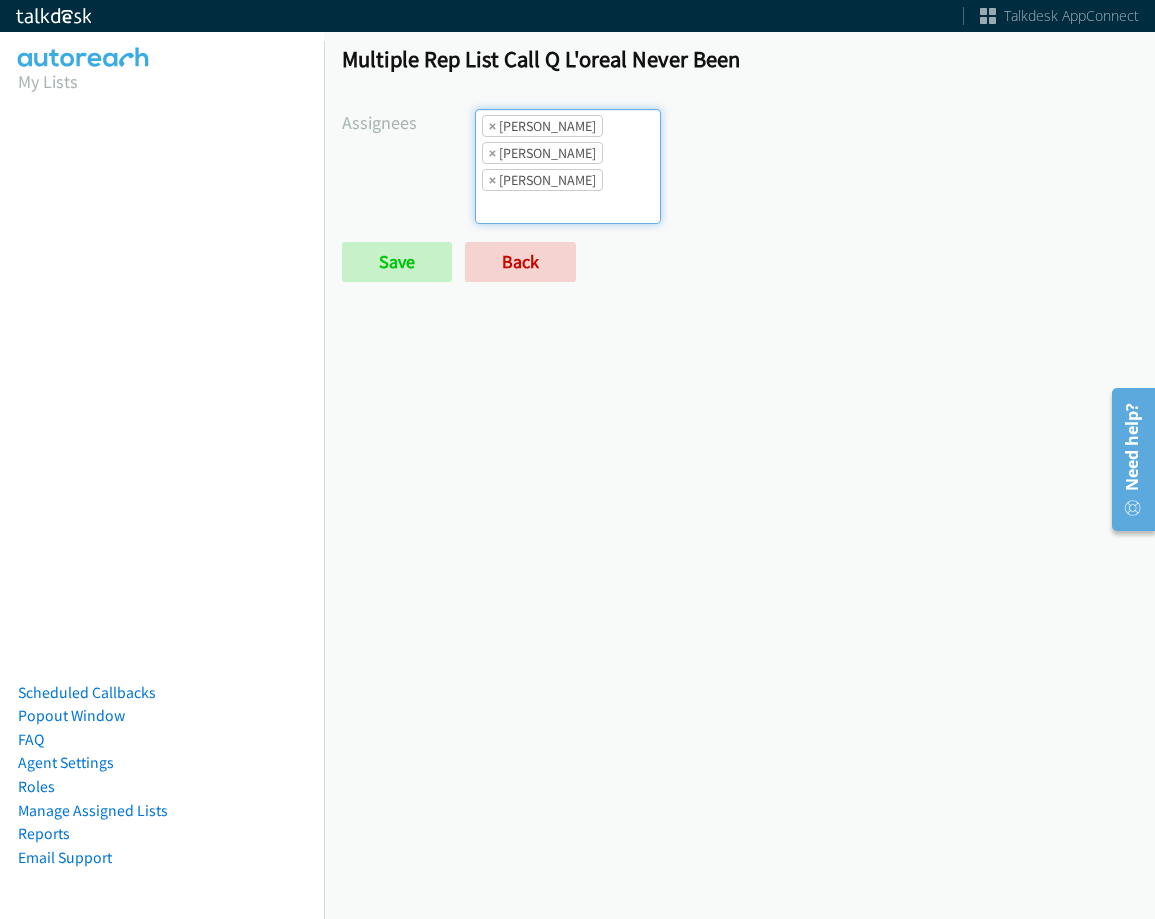 click on "× Cathy Shahan × Rodnika Murphy × Tatiana Medina" at bounding box center (568, 166) 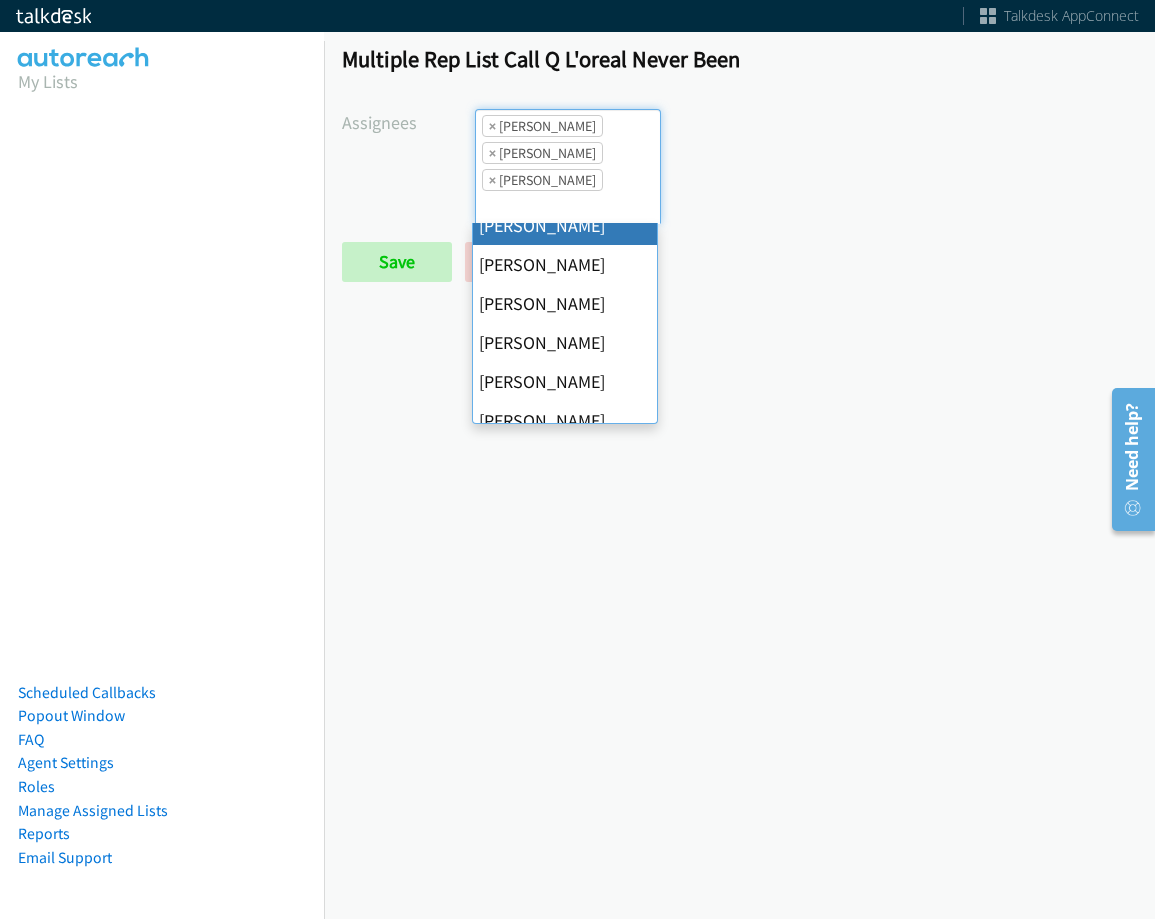 scroll, scrollTop: 385, scrollLeft: 0, axis: vertical 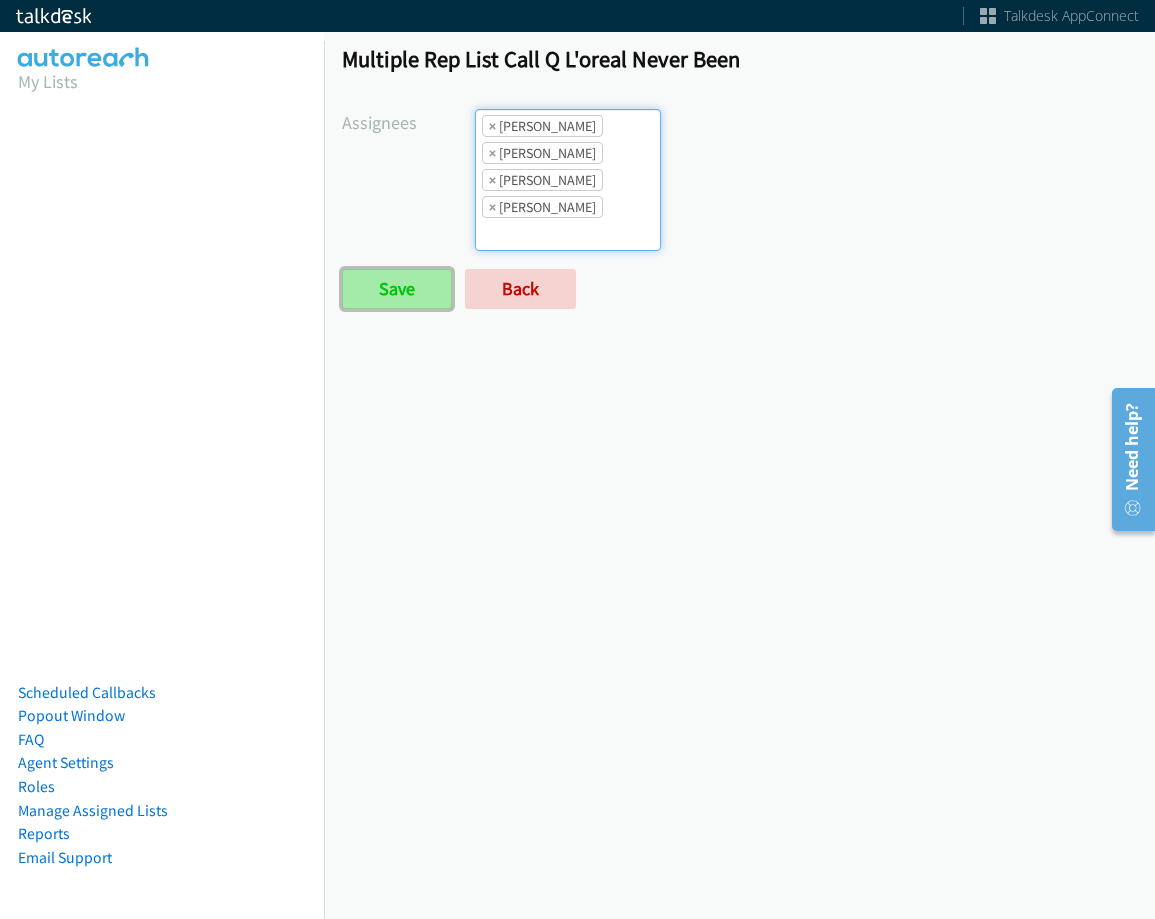 click on "Save" at bounding box center [397, 289] 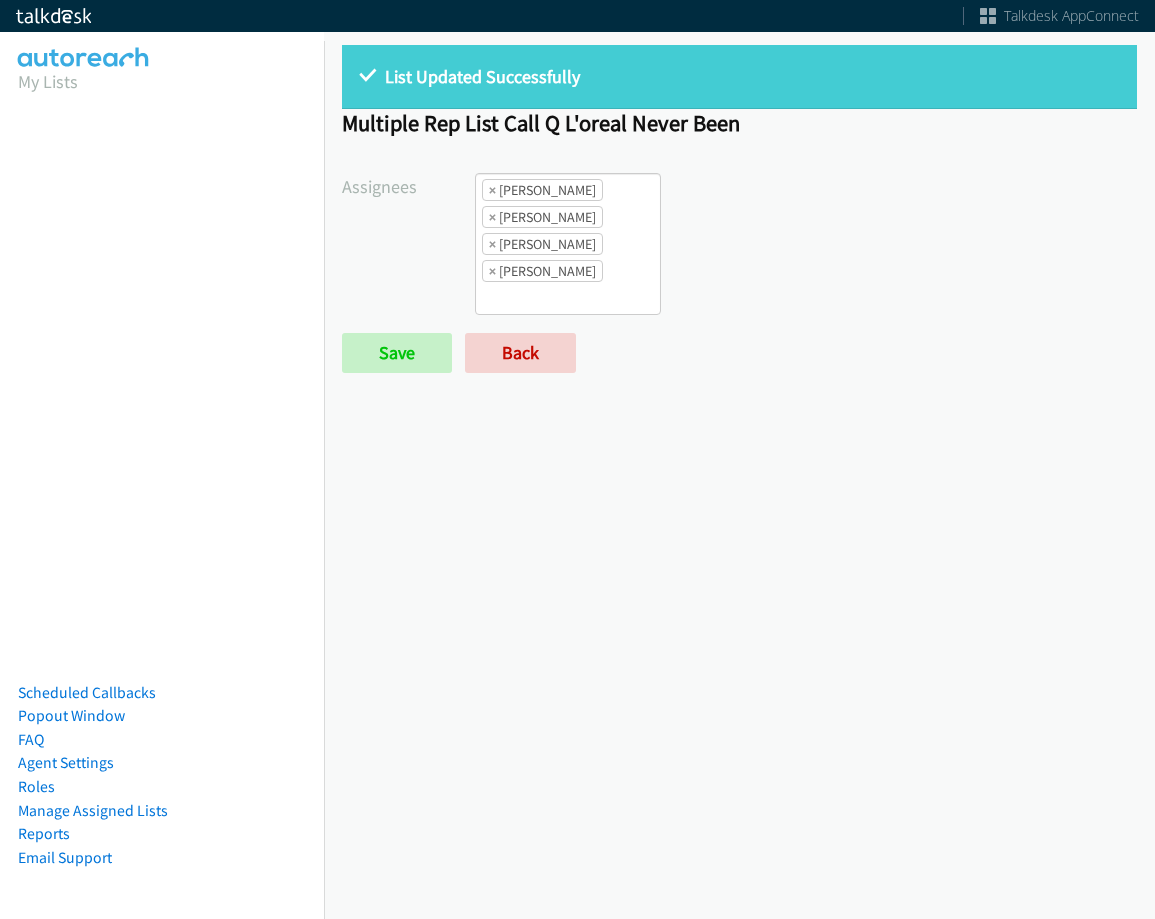 scroll, scrollTop: 0, scrollLeft: 0, axis: both 